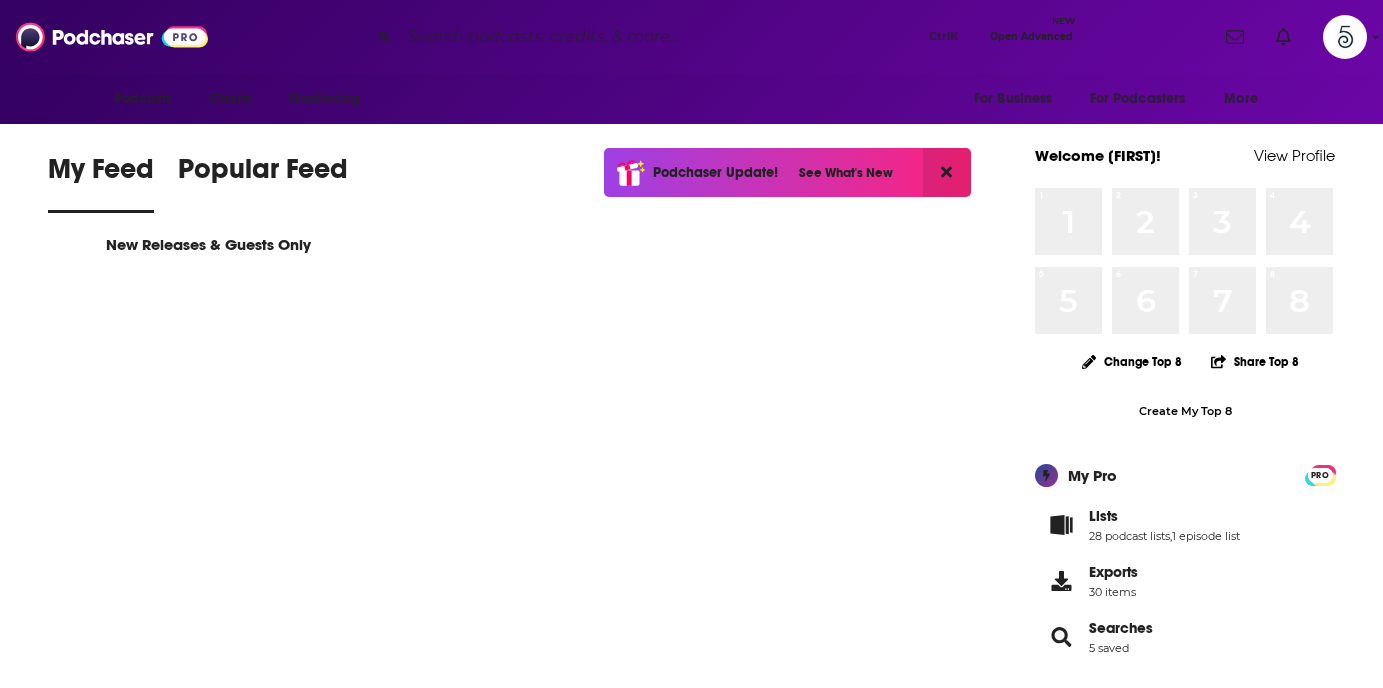scroll, scrollTop: 0, scrollLeft: 0, axis: both 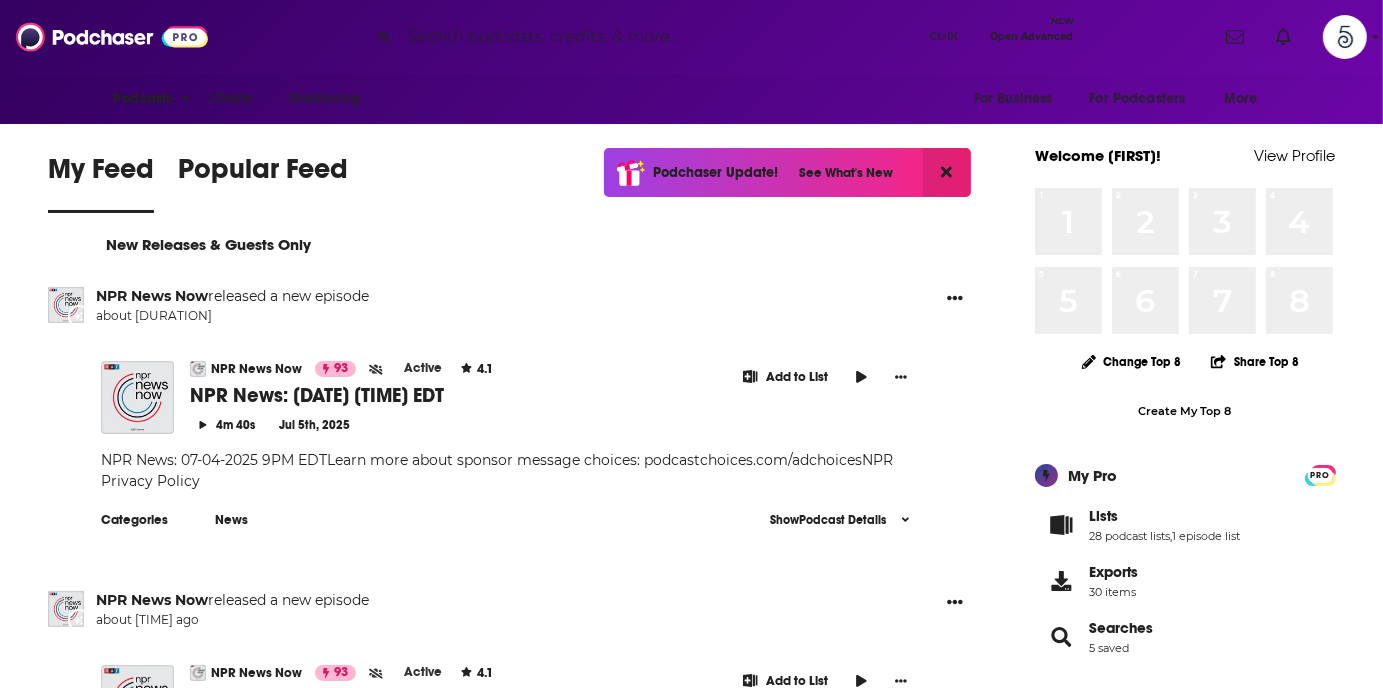 click on "Podcasts" at bounding box center [143, 99] 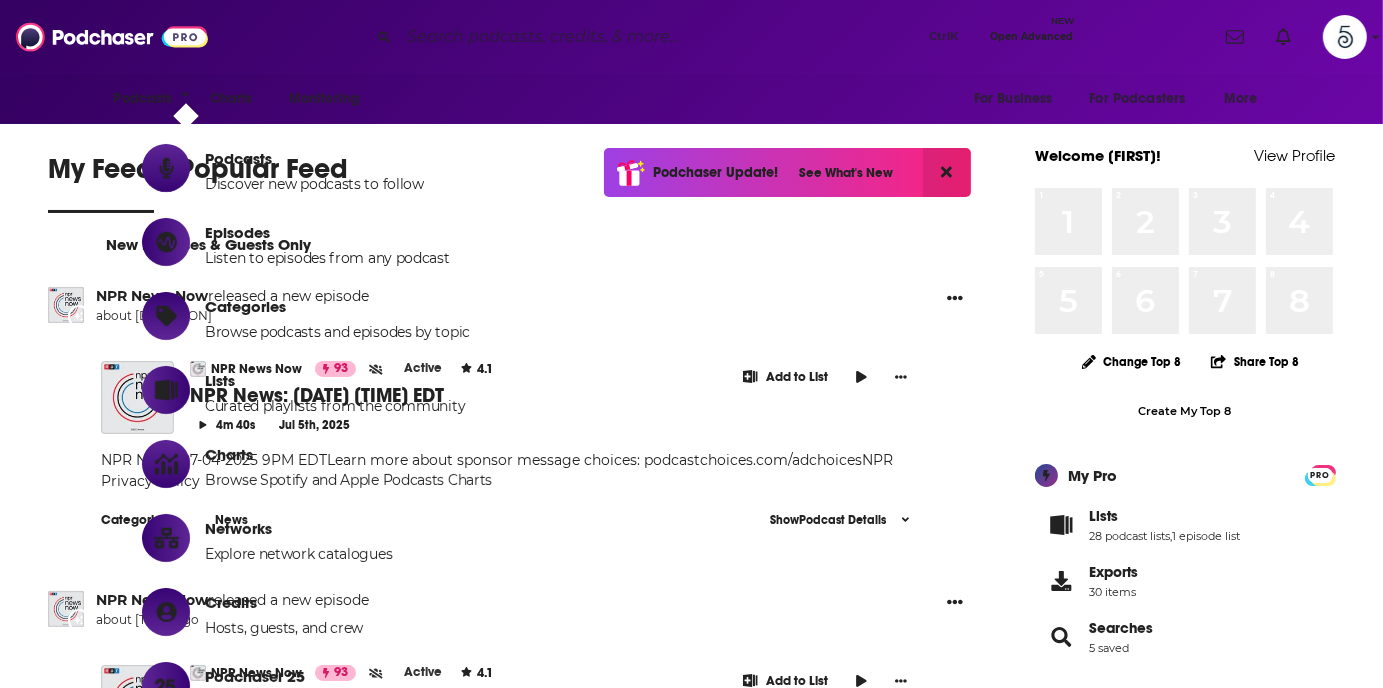 click on "Podcasts Charts Monitoring Ctrl  K Open Advanced New For Business For Podcasters More" at bounding box center [691, 37] 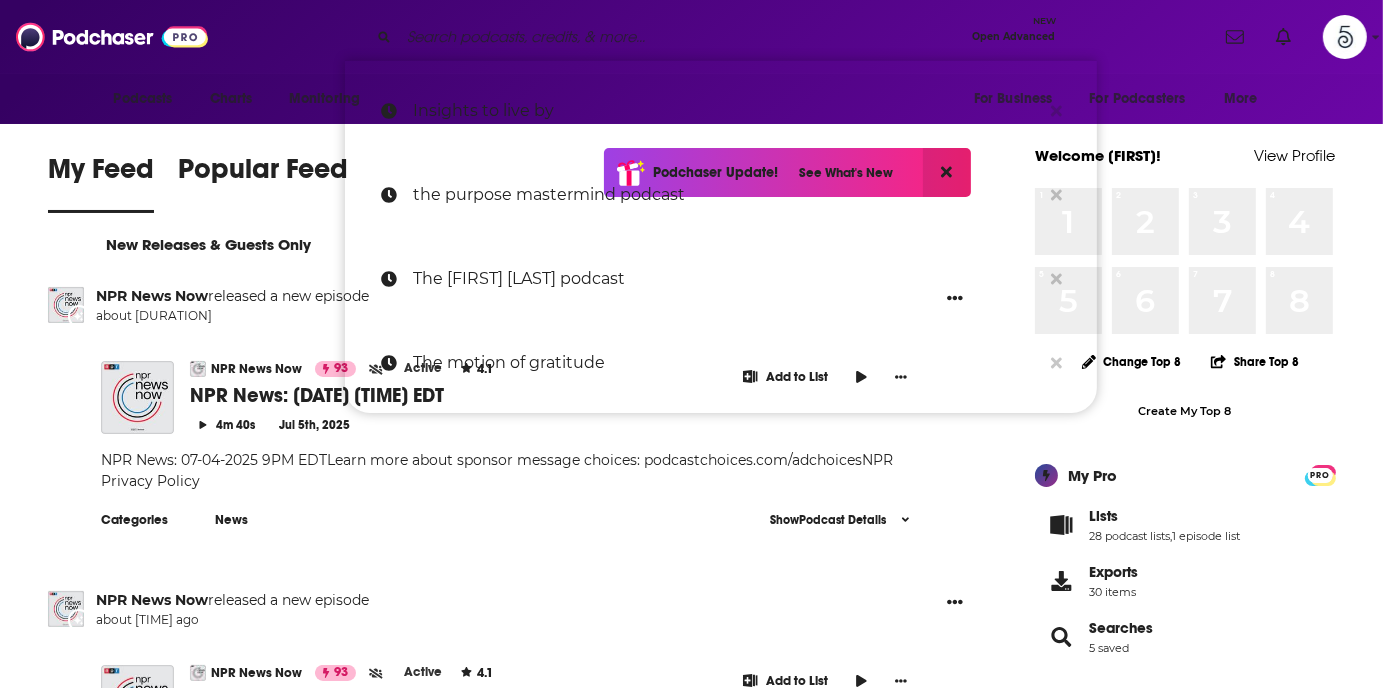 click at bounding box center [681, 37] 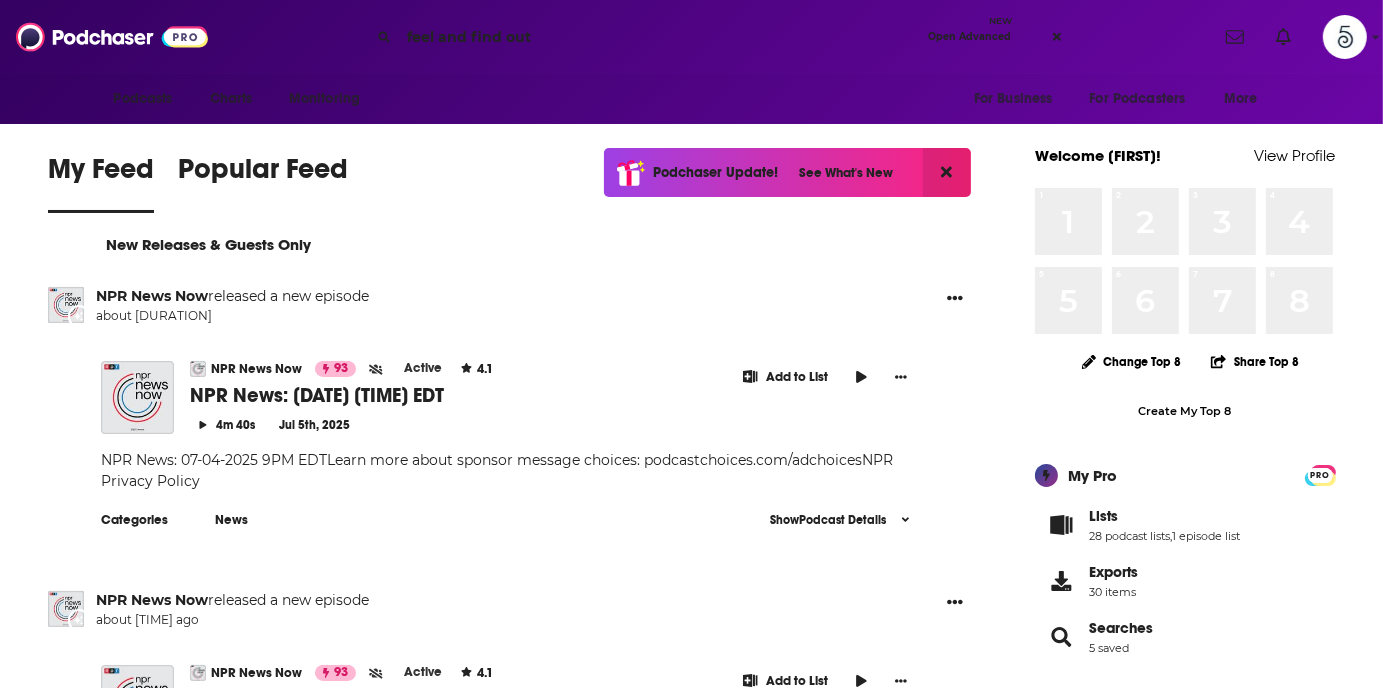 type on "feel and find out" 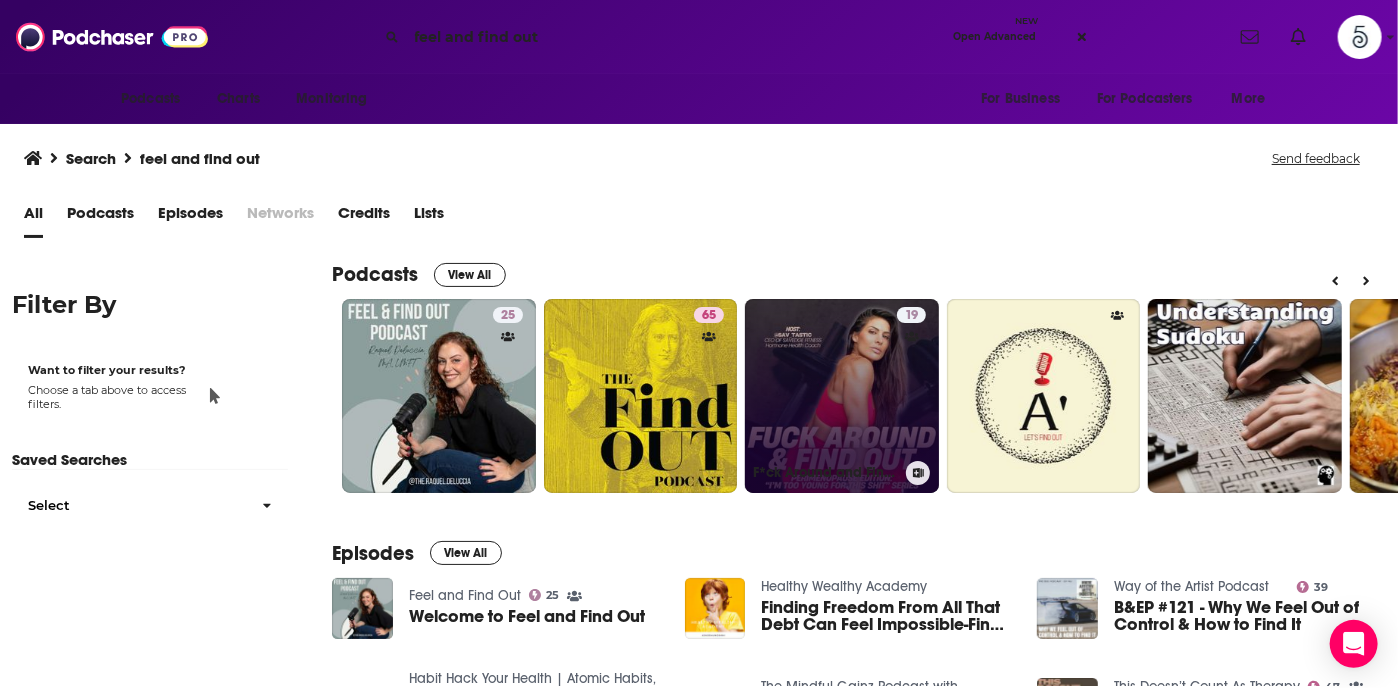 click on "19 F*ck Around and Find Out: Perimenopause Edition" at bounding box center [842, 396] 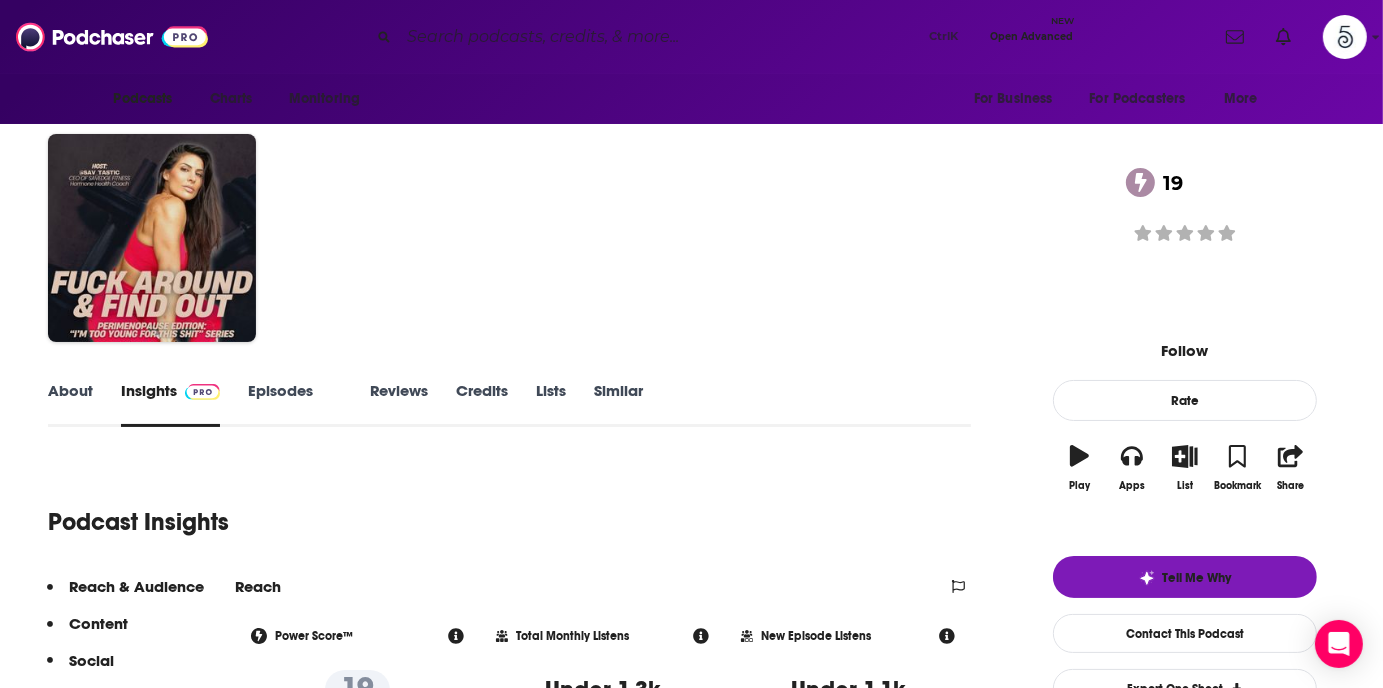 click on "About" at bounding box center [70, 404] 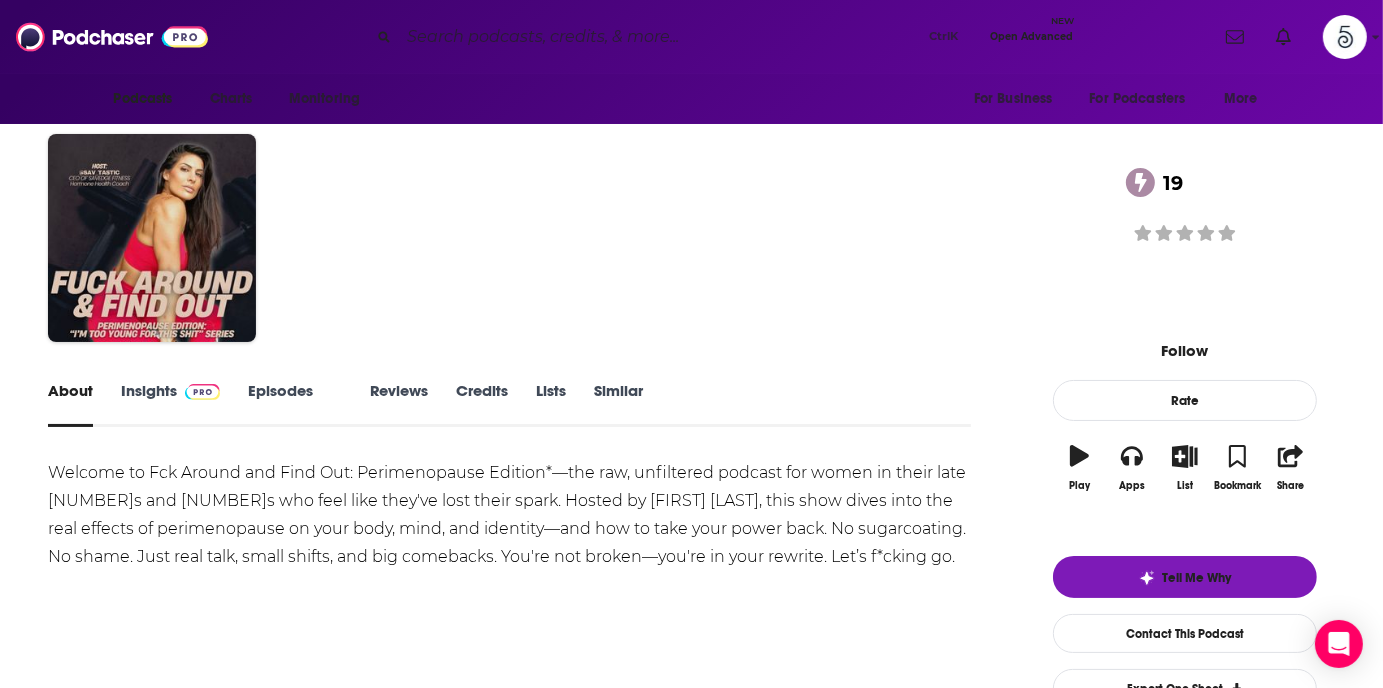 click on "About" at bounding box center (70, 404) 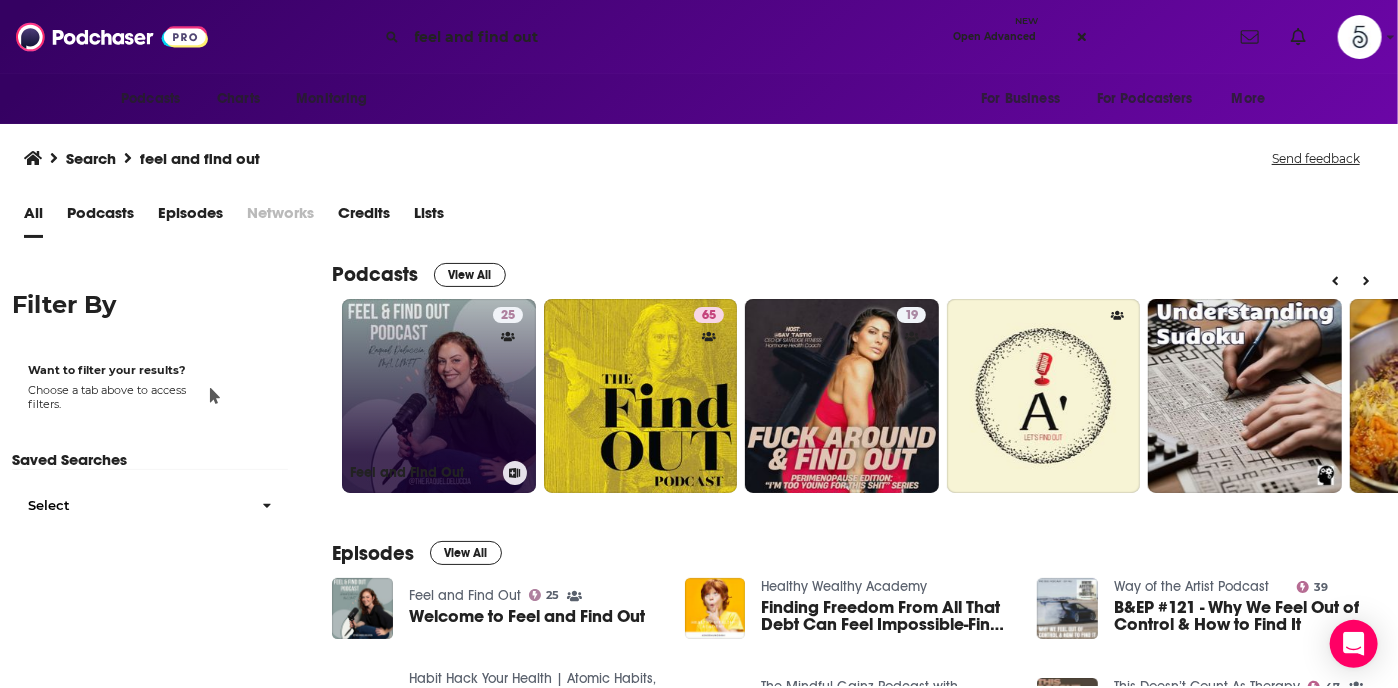 click on "25 [BRAND]" at bounding box center (439, 396) 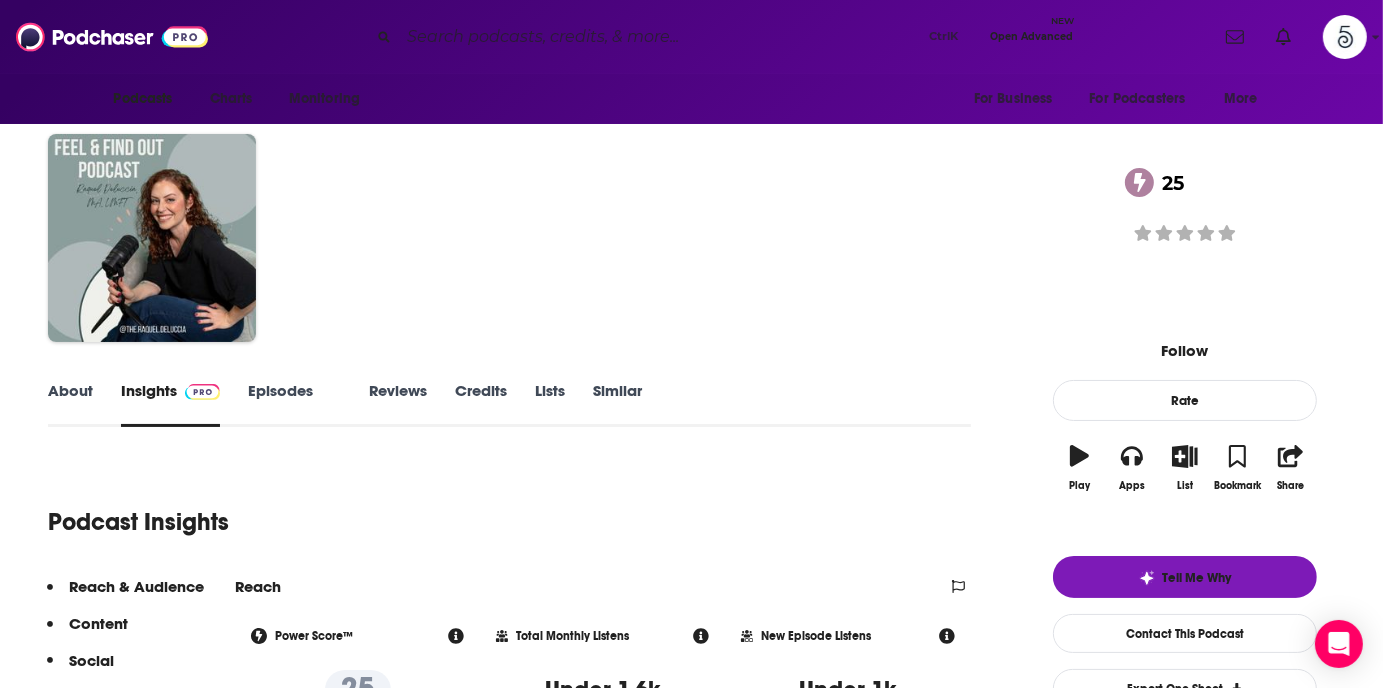 click on "About" at bounding box center (70, 404) 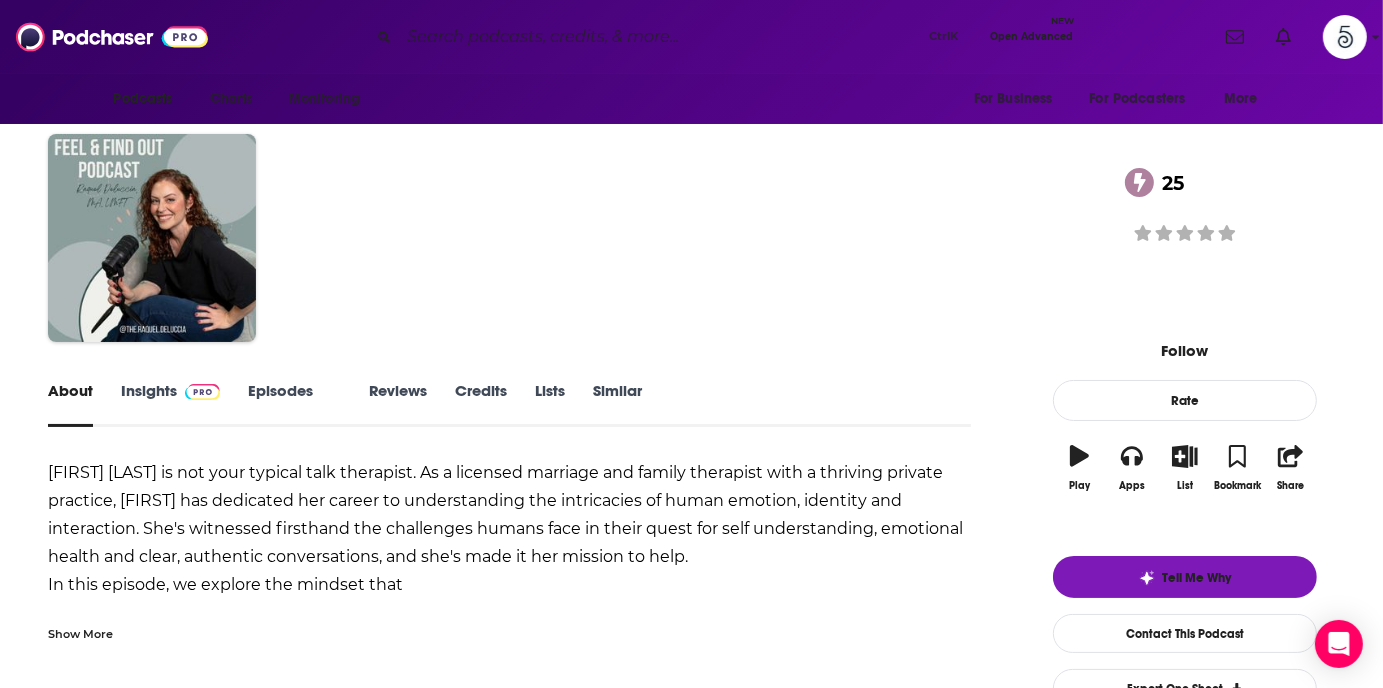 click on "About" at bounding box center (70, 404) 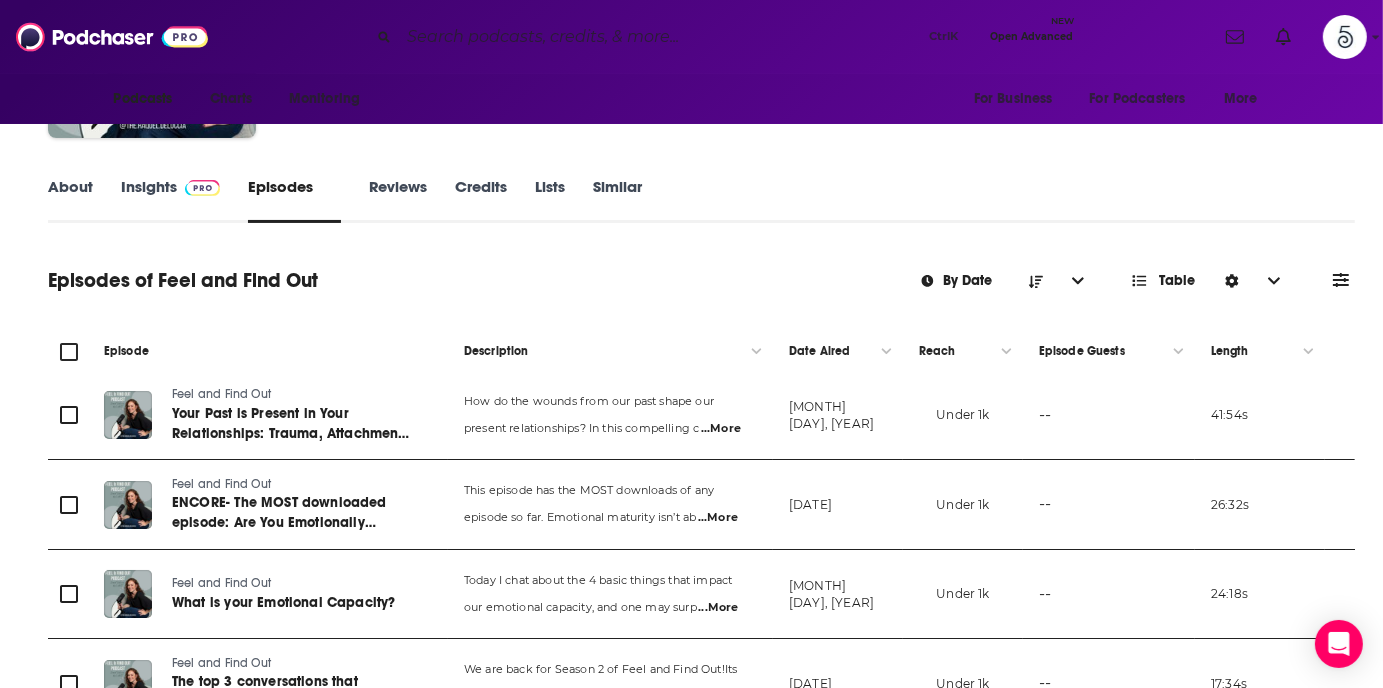 scroll, scrollTop: 196, scrollLeft: 0, axis: vertical 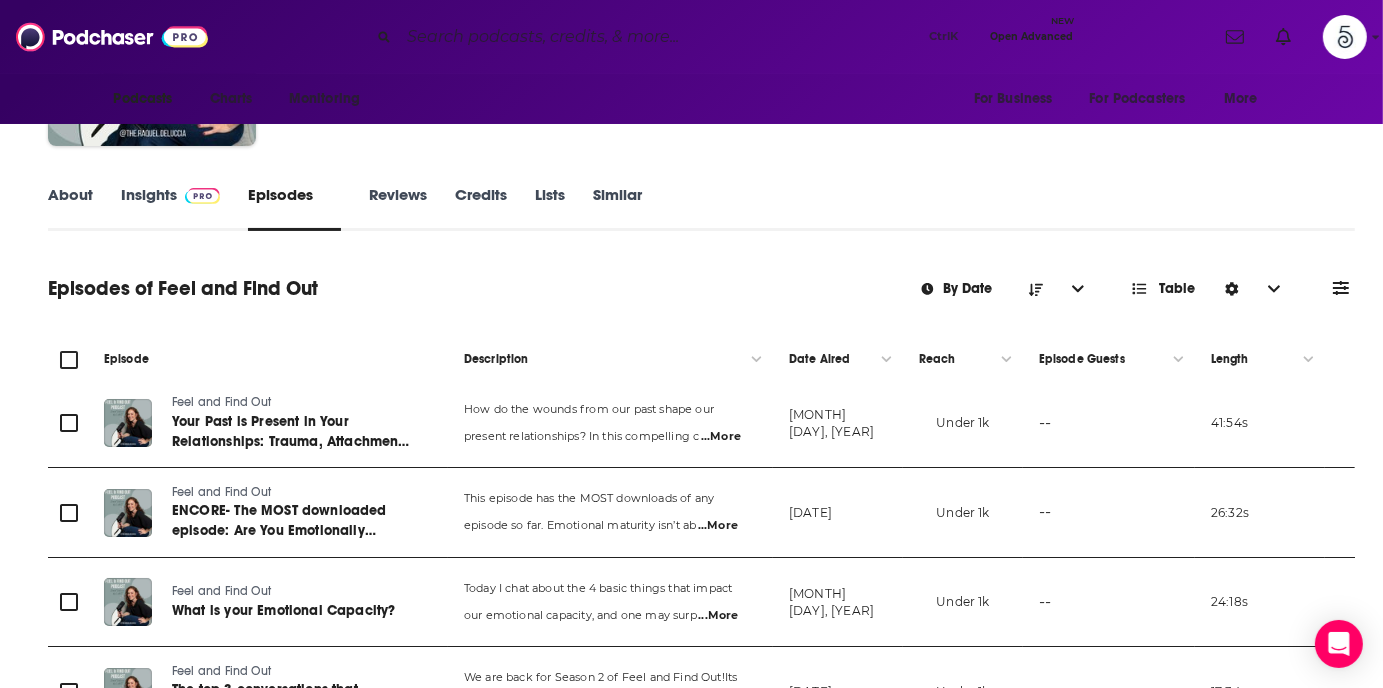click on "...More" at bounding box center (721, 437) 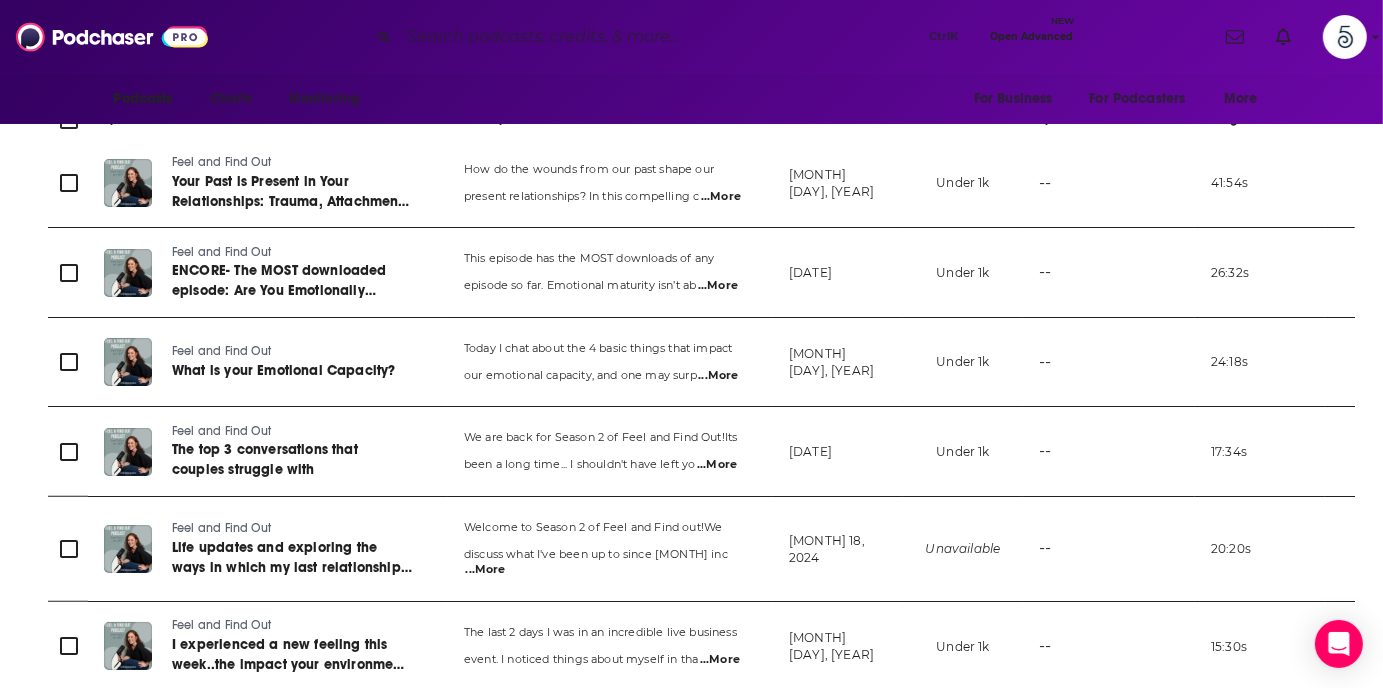 scroll, scrollTop: 363, scrollLeft: 0, axis: vertical 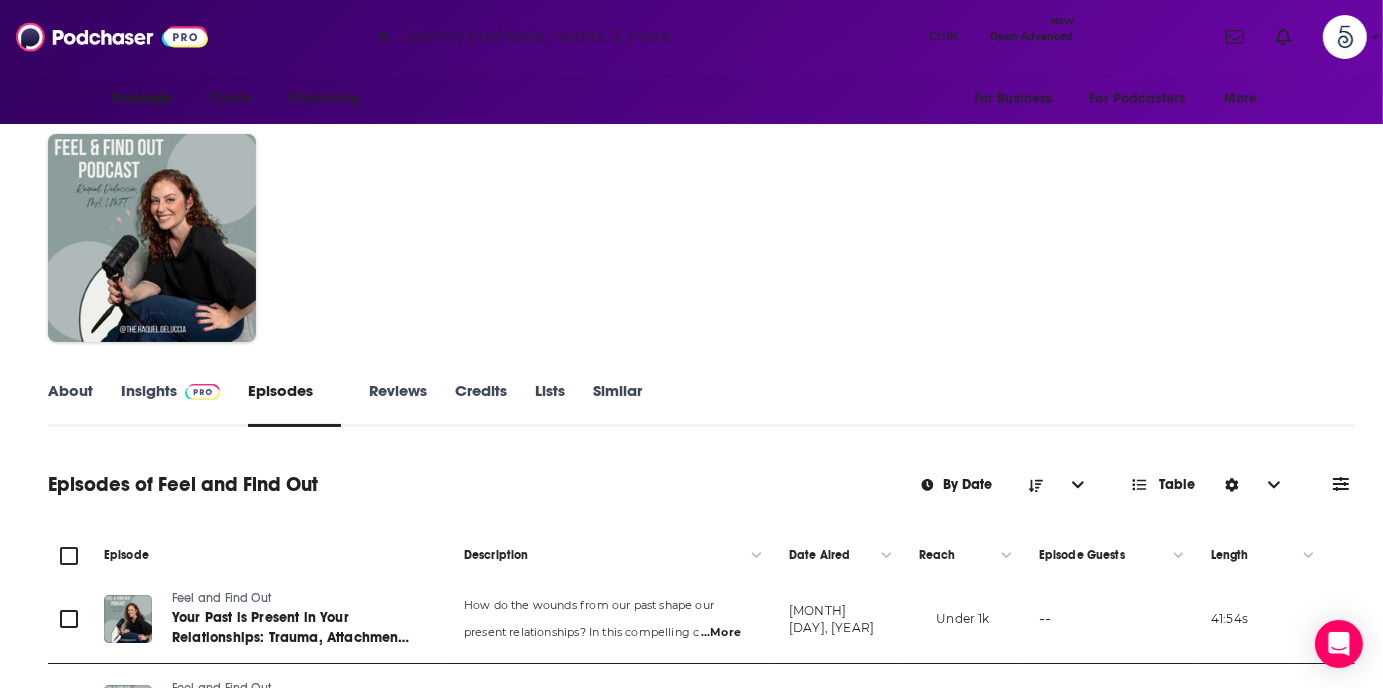 click on "Insights" at bounding box center (170, 404) 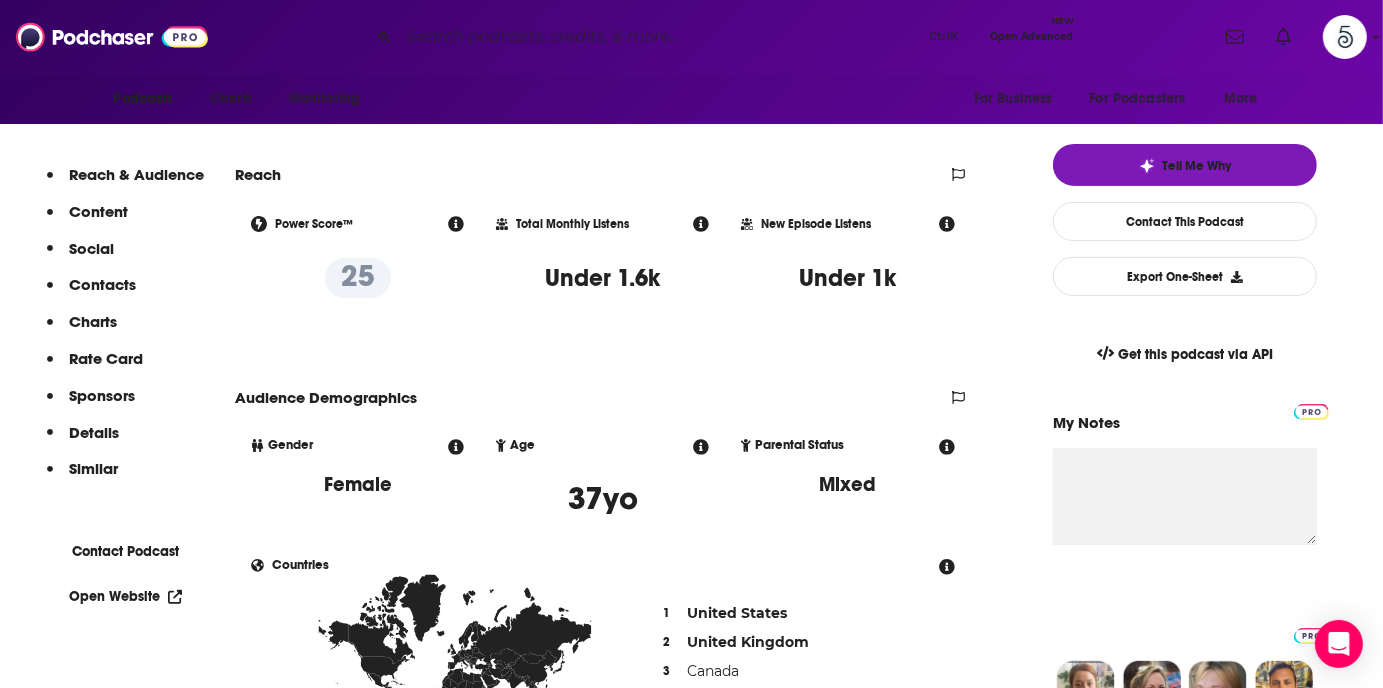 scroll, scrollTop: 350, scrollLeft: 0, axis: vertical 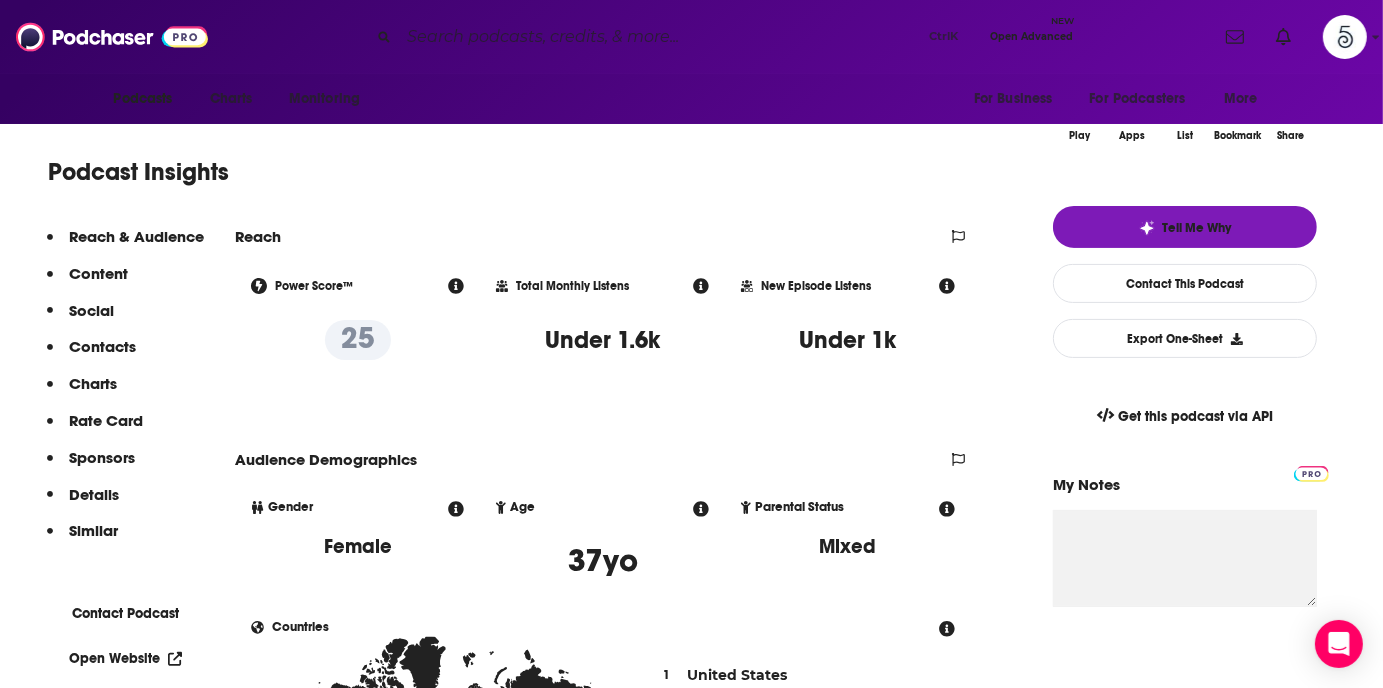 click on "Contacts" at bounding box center [98, 273] 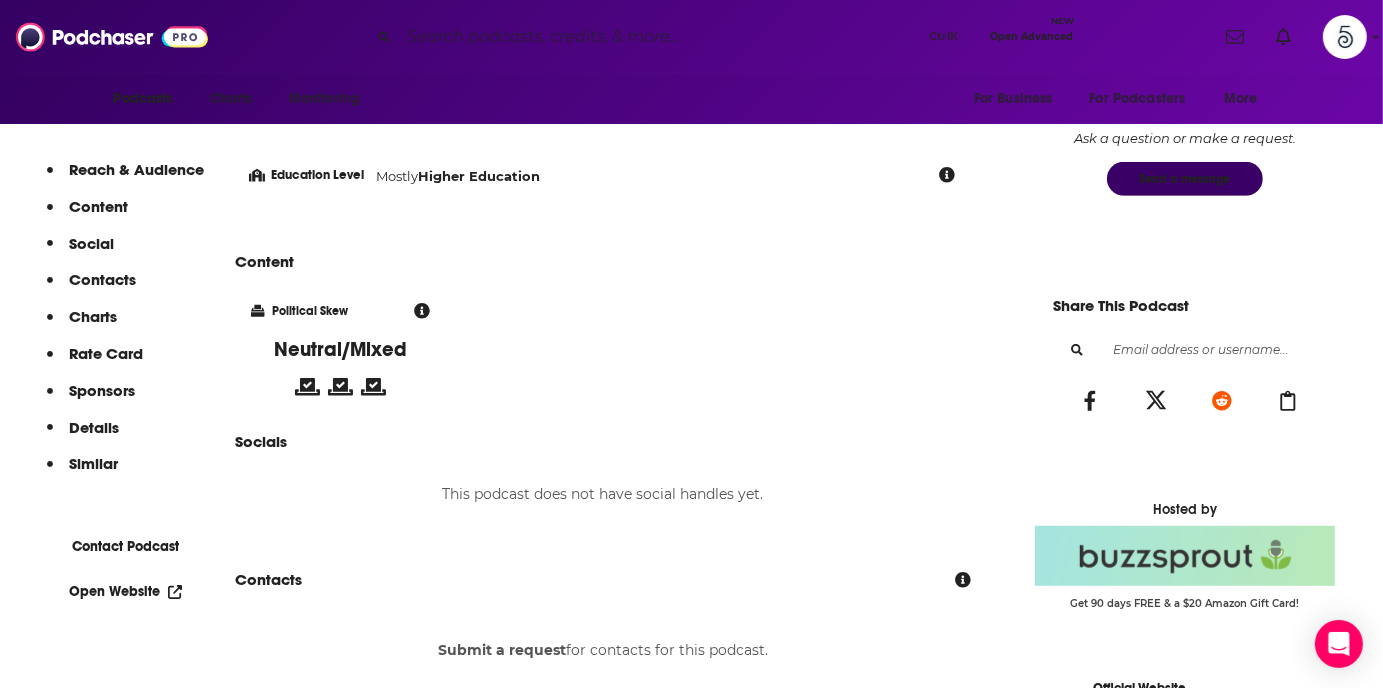 scroll, scrollTop: 1343, scrollLeft: 0, axis: vertical 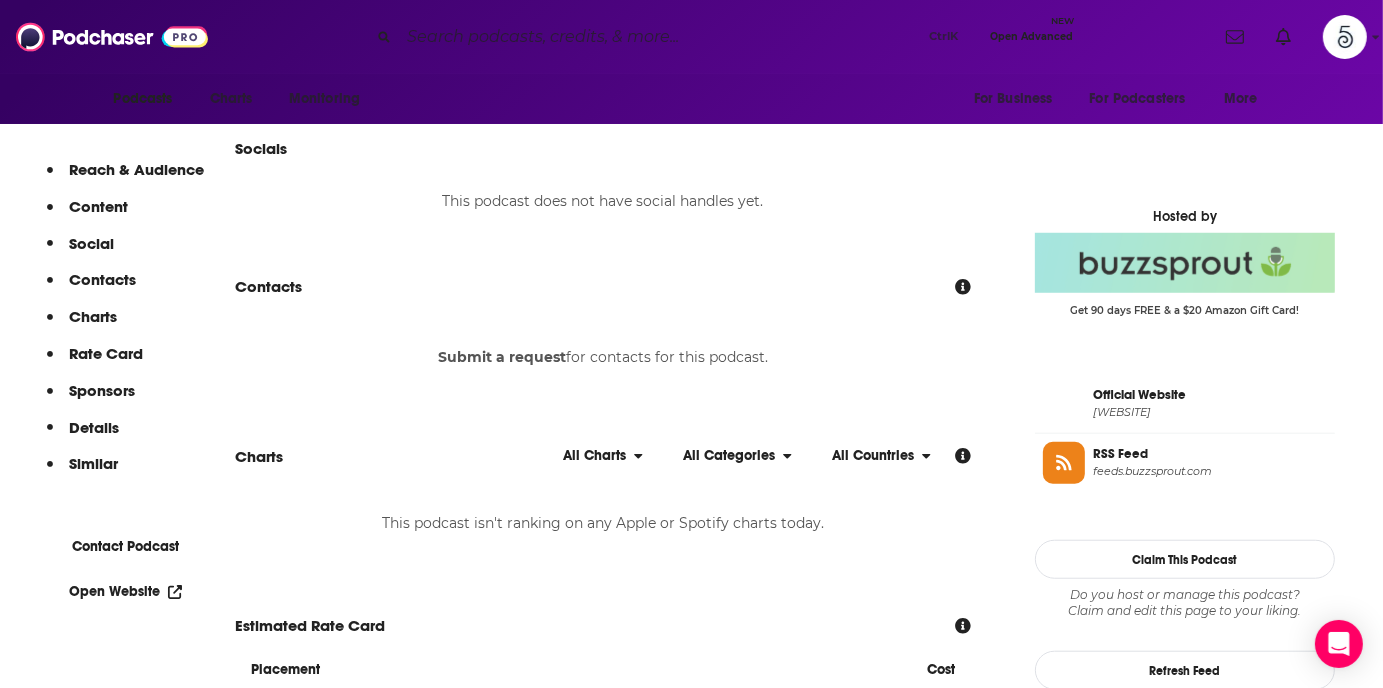 click at bounding box center (660, 37) 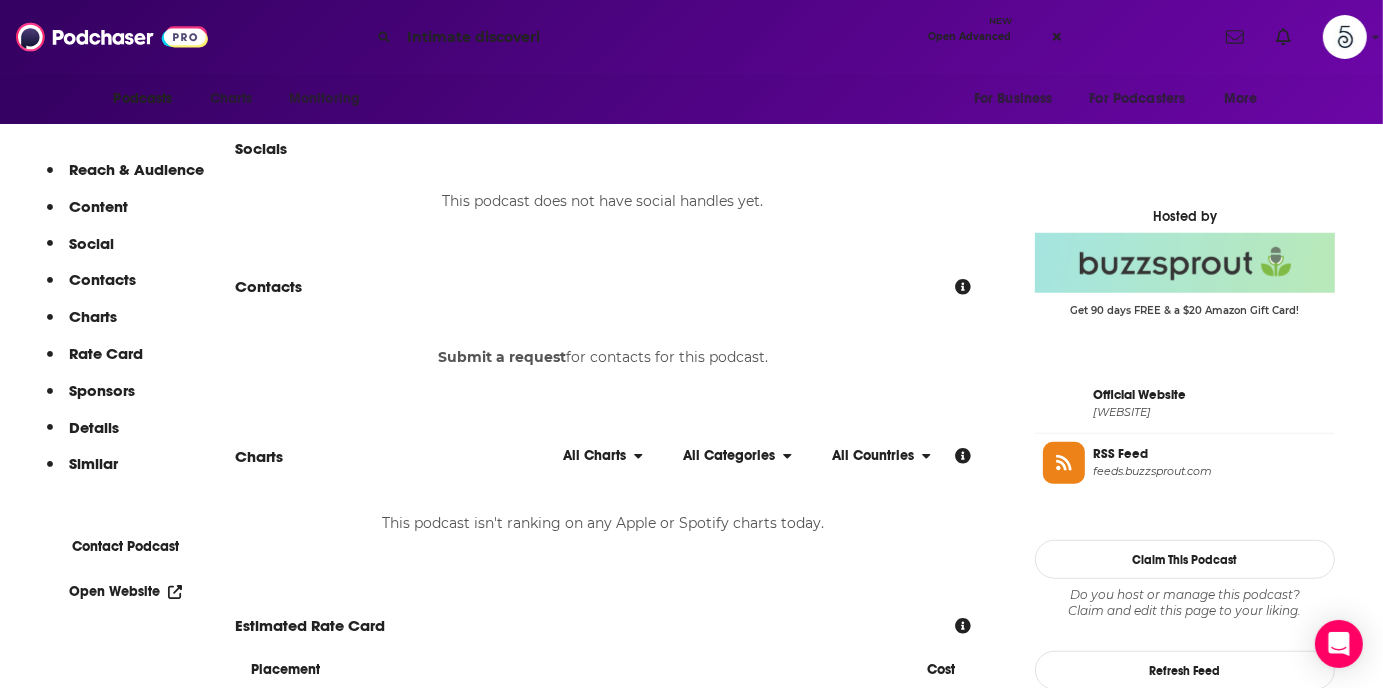 type on "Intimate discoverie" 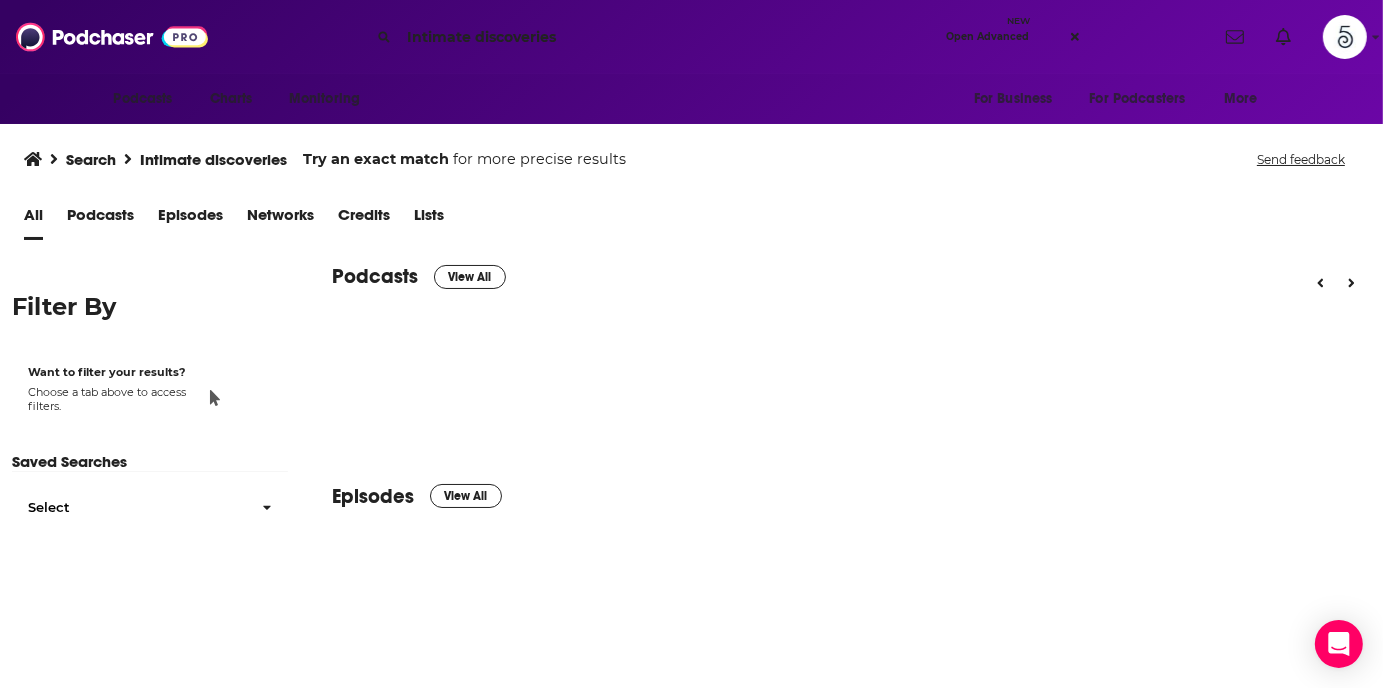 scroll, scrollTop: 0, scrollLeft: 0, axis: both 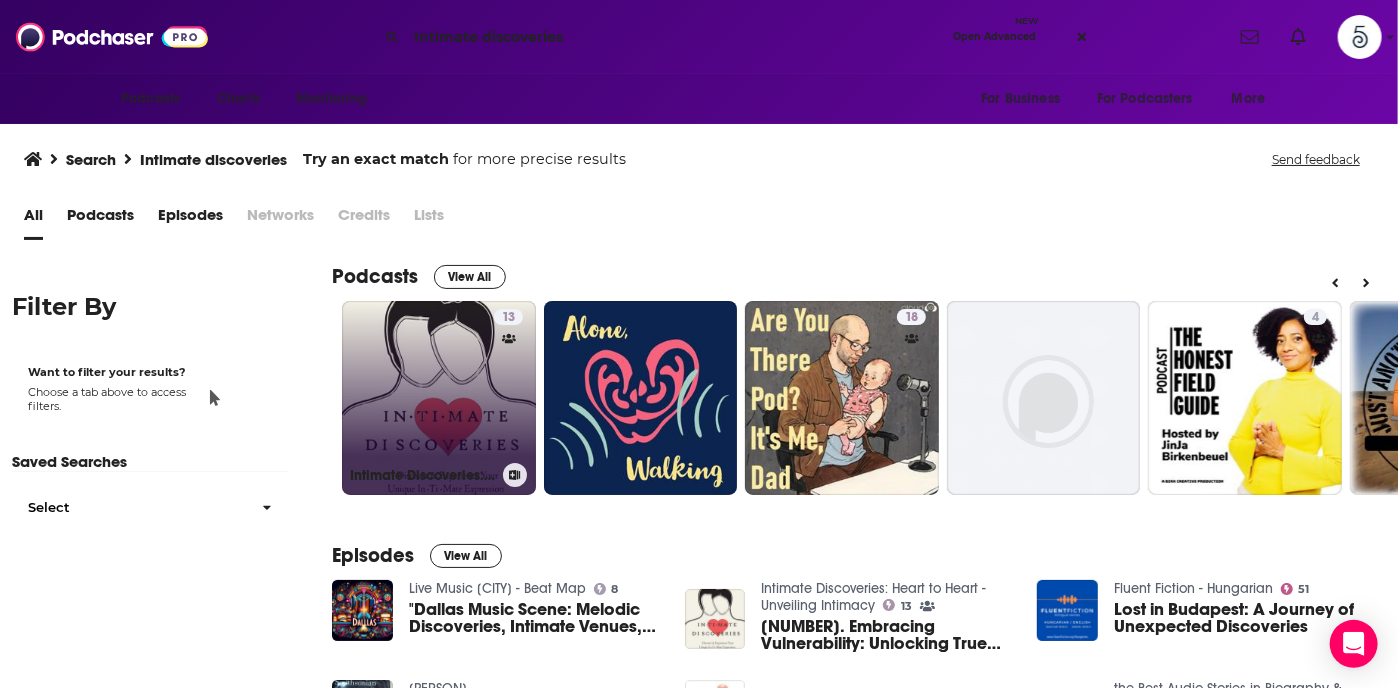 click on "13 Intimate Discoveries: Heart to Heart - Unveiling Intimacy" at bounding box center [439, 398] 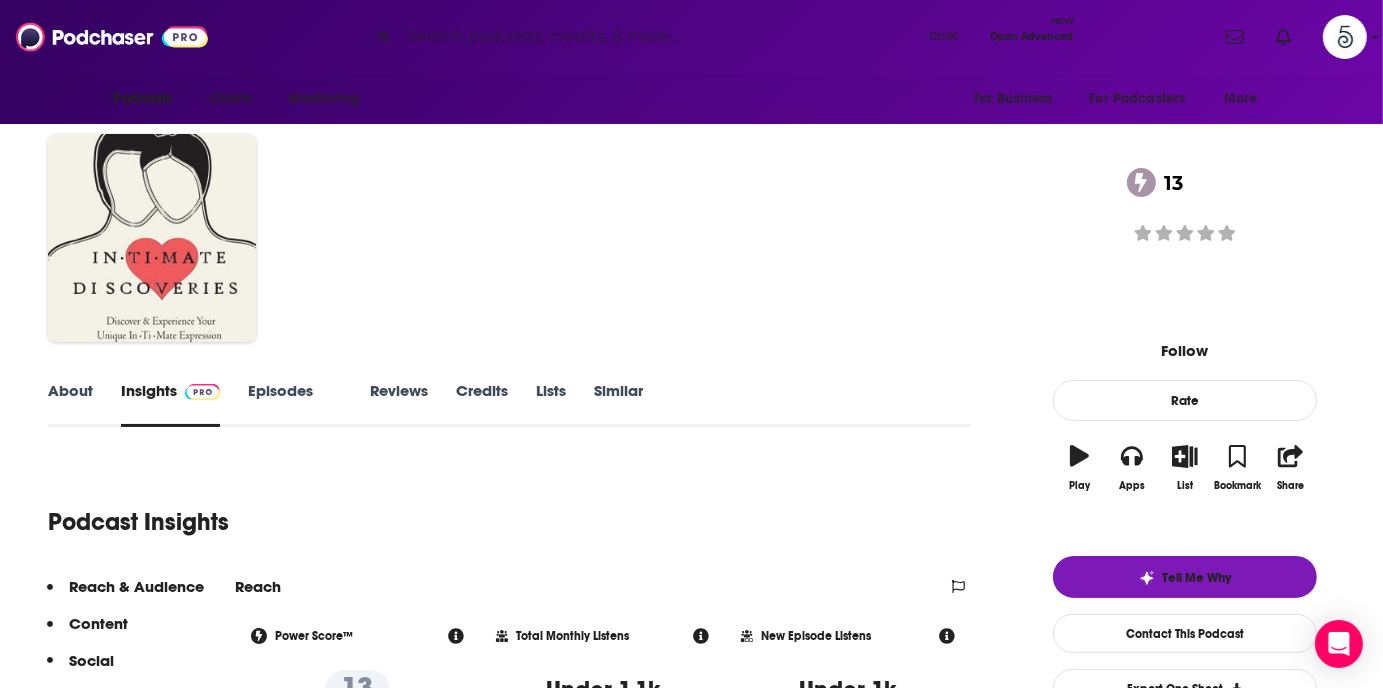 click on "Episodes 83" at bounding box center [295, 404] 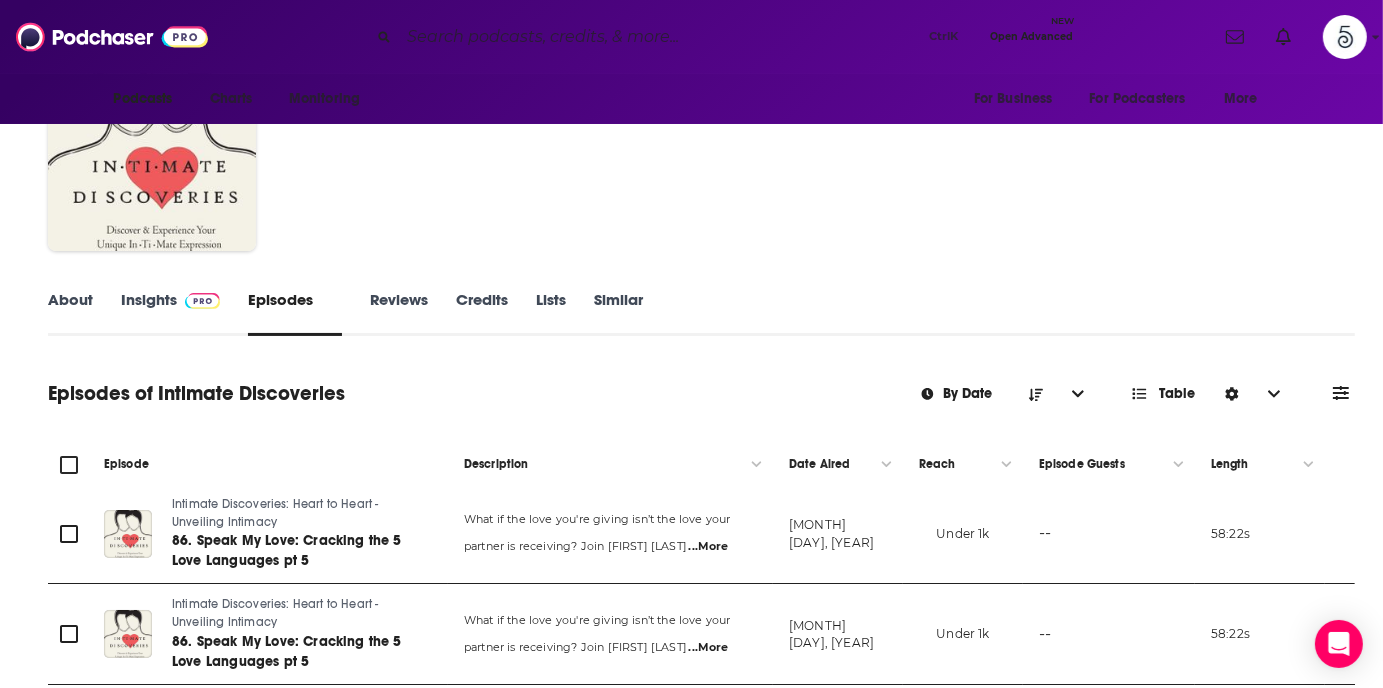 scroll, scrollTop: 76, scrollLeft: 0, axis: vertical 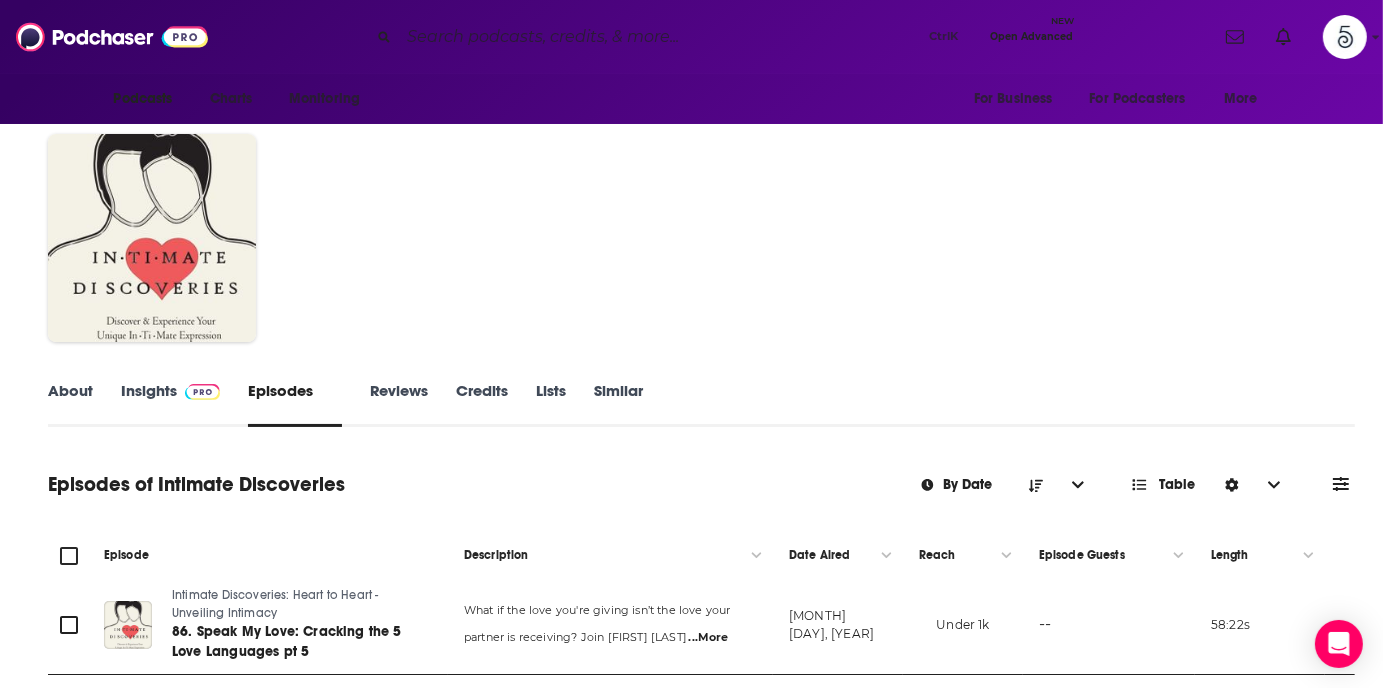 click on "Insights" at bounding box center (170, 404) 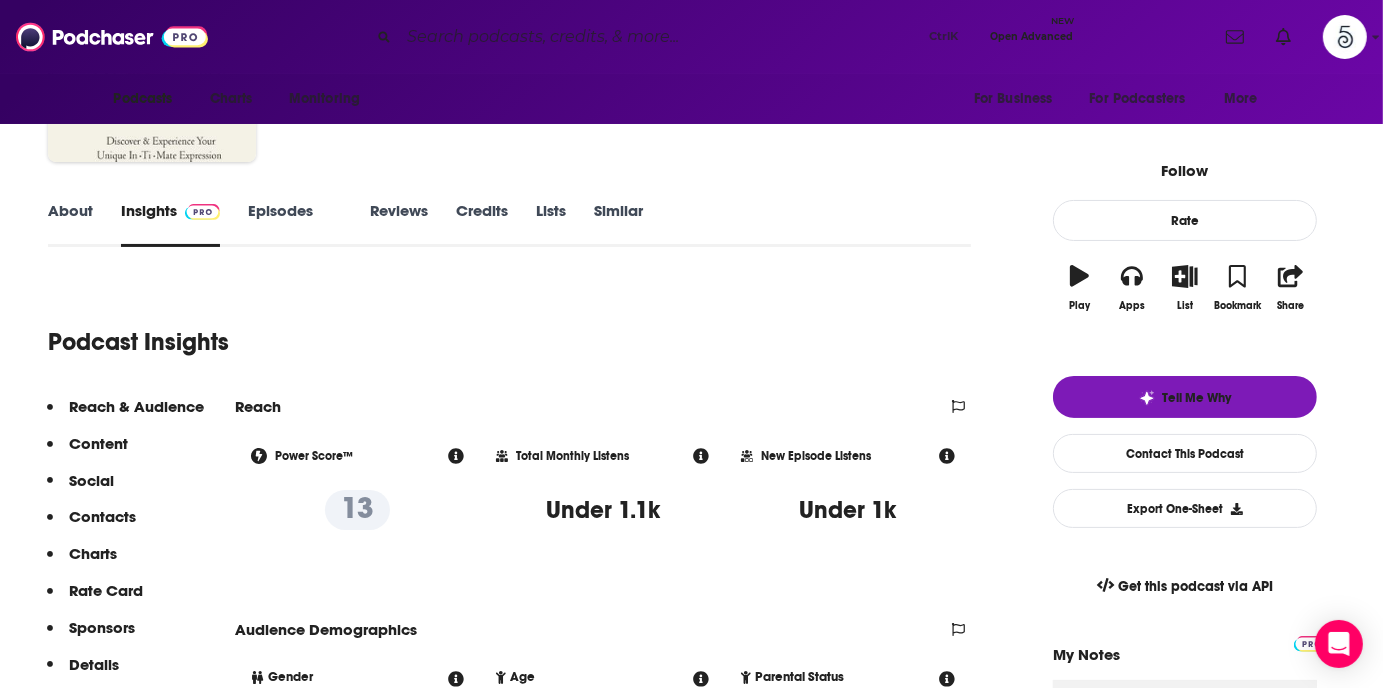scroll, scrollTop: 307, scrollLeft: 0, axis: vertical 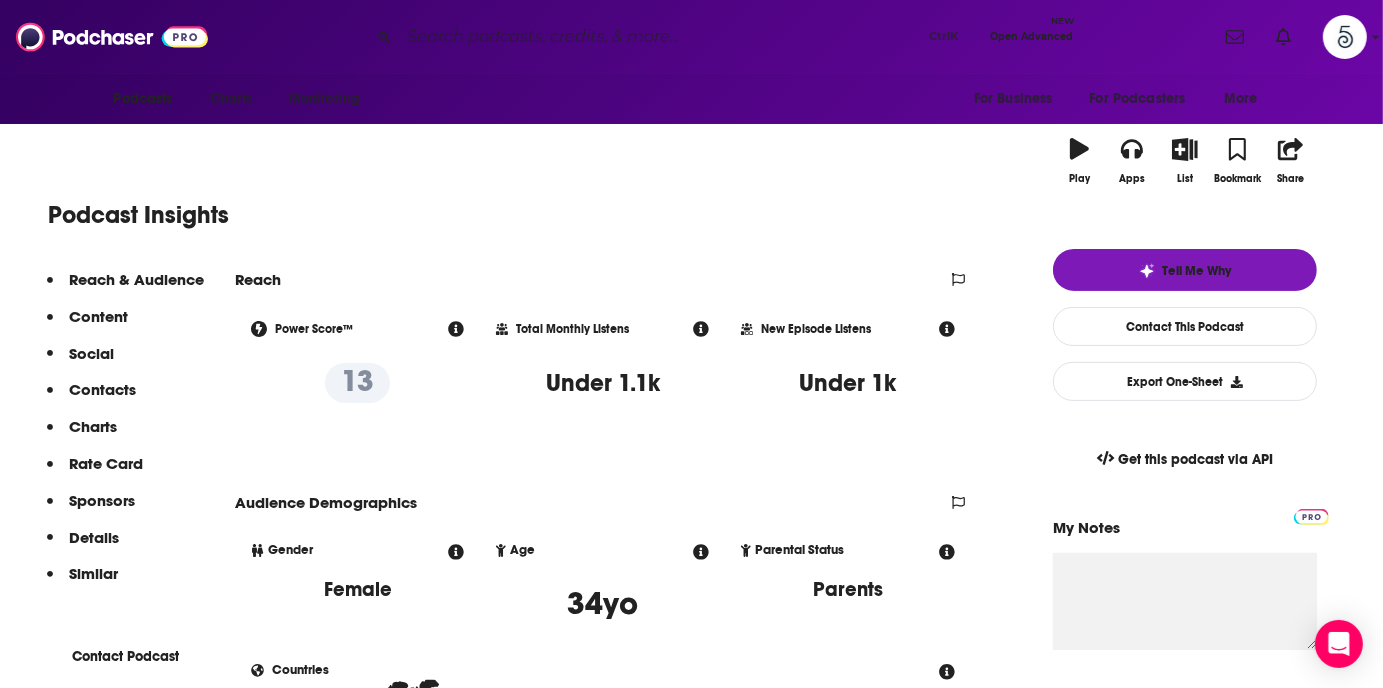 click on "Contacts" at bounding box center [98, 316] 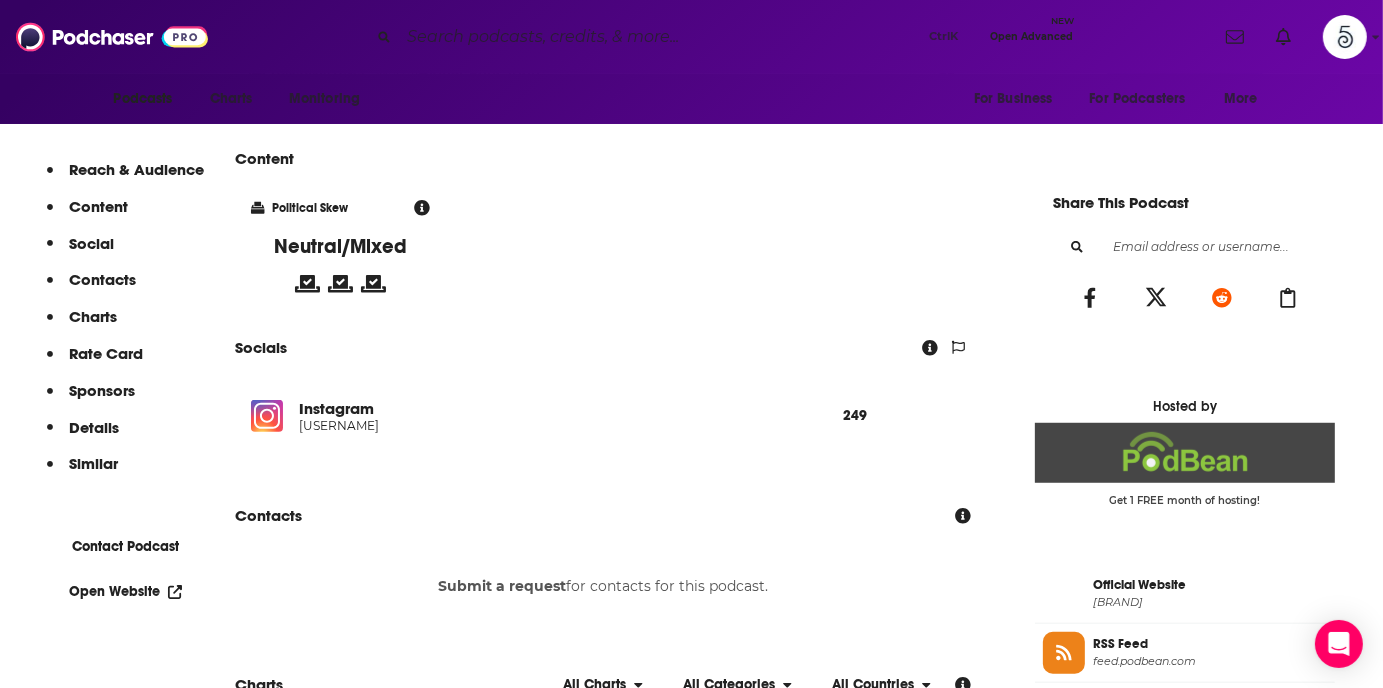 scroll, scrollTop: 1380, scrollLeft: 0, axis: vertical 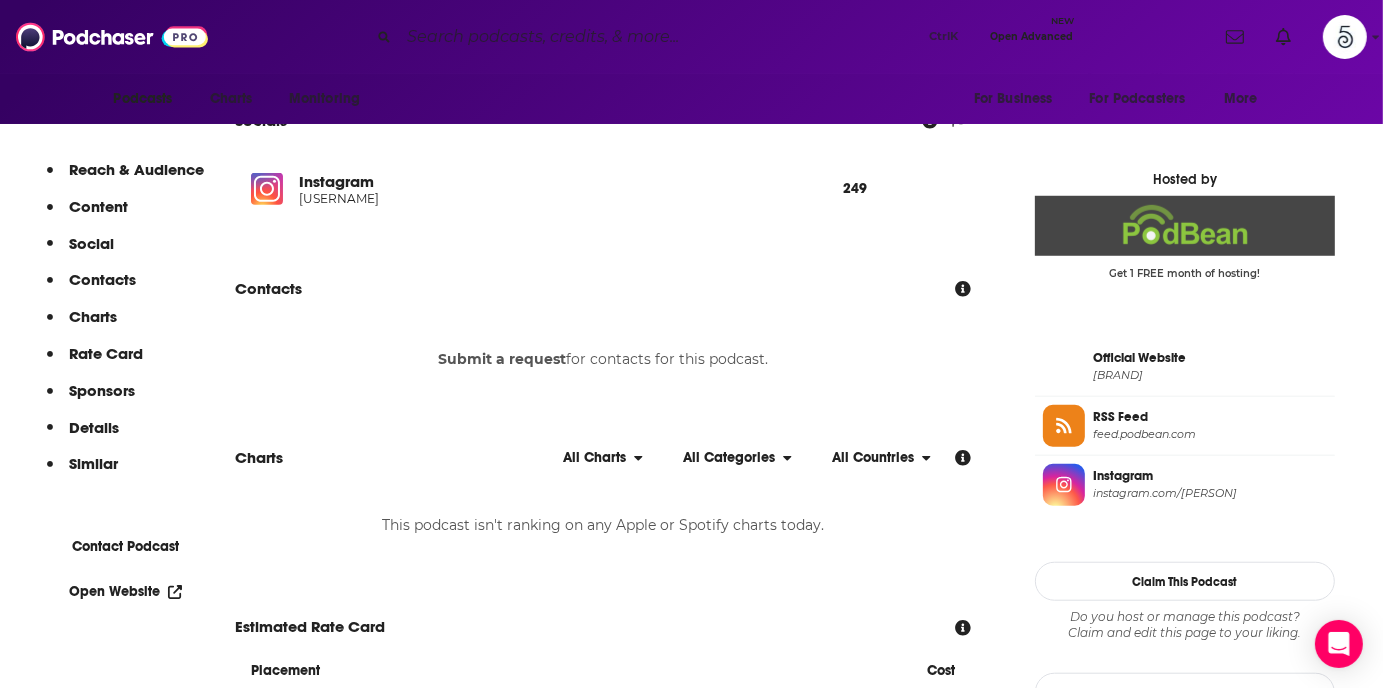 click at bounding box center (660, 37) 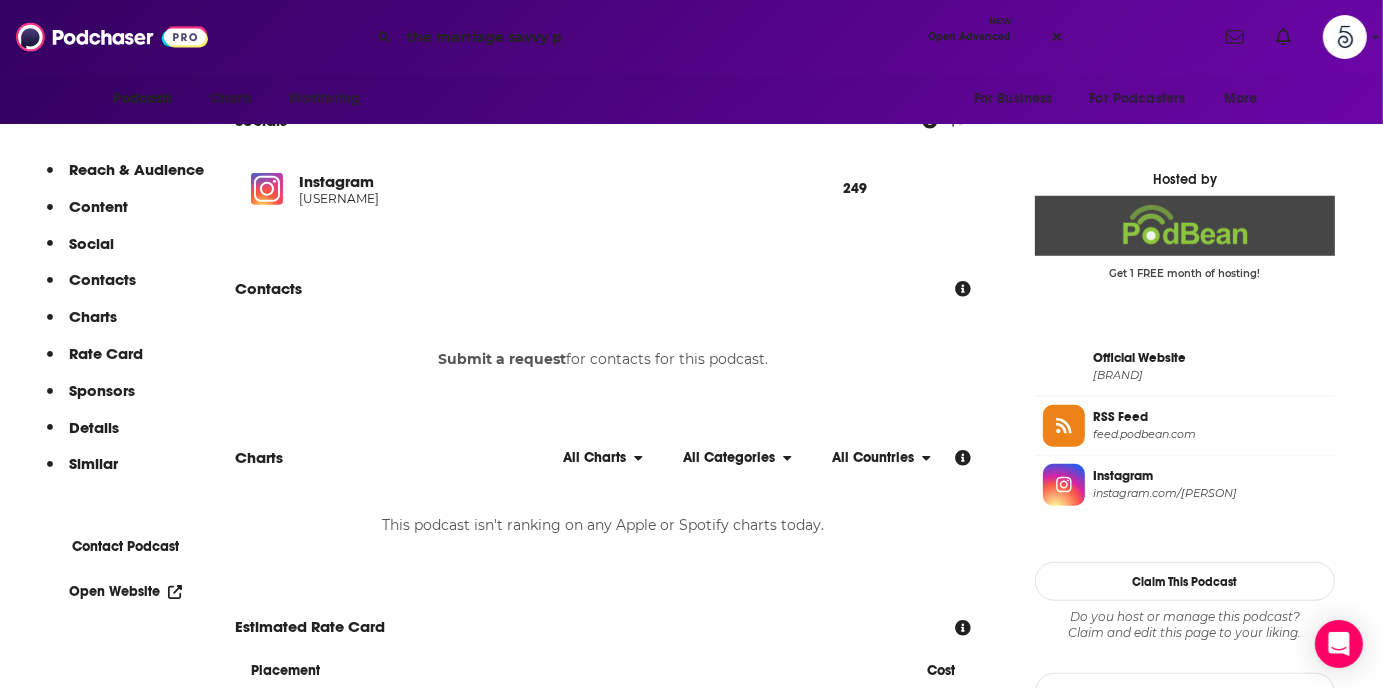 type on "the marriage savvy po" 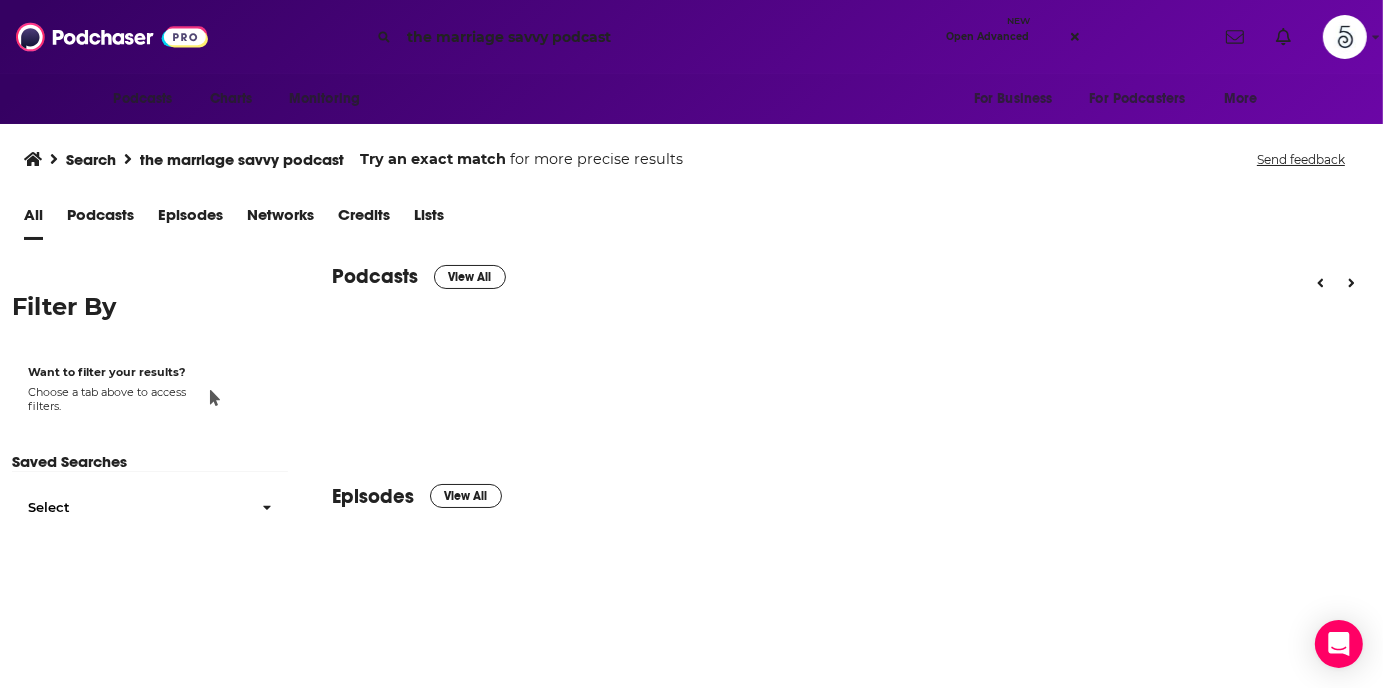 scroll, scrollTop: 0, scrollLeft: 0, axis: both 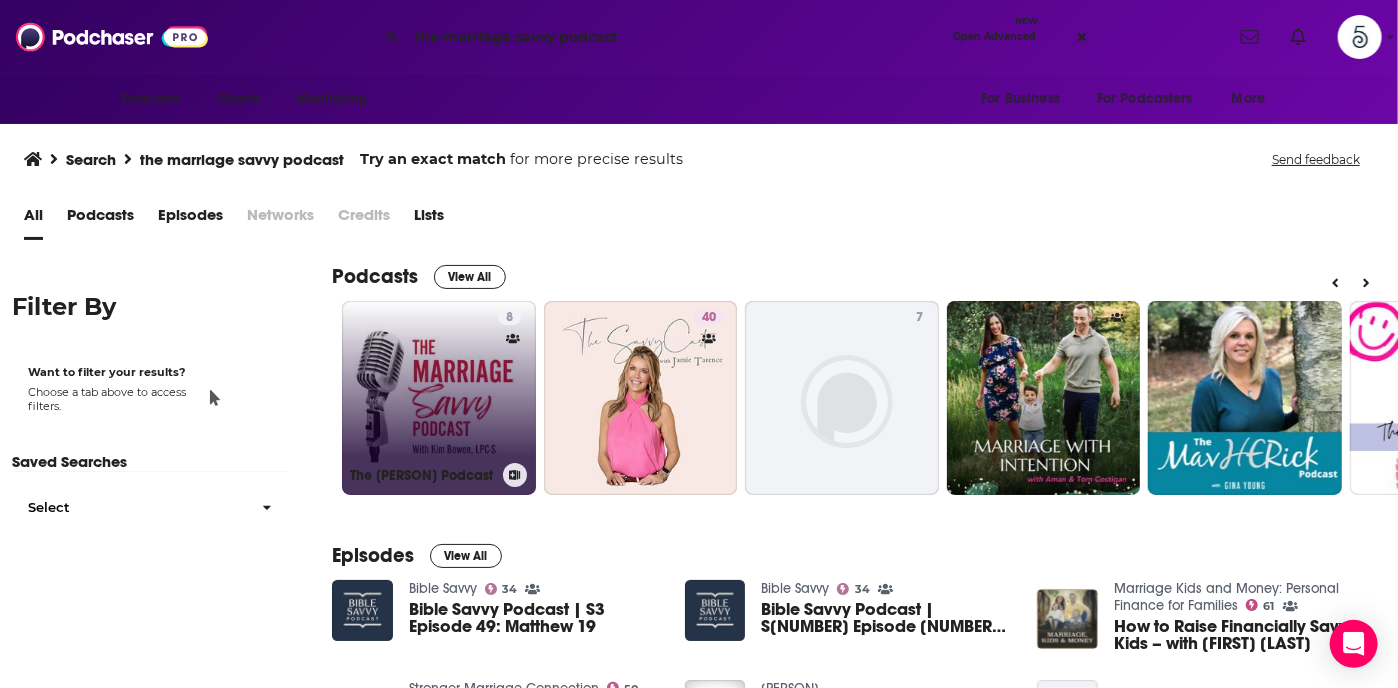 click on "[NUMBER] The [PERSON] Podcast" at bounding box center [439, 398] 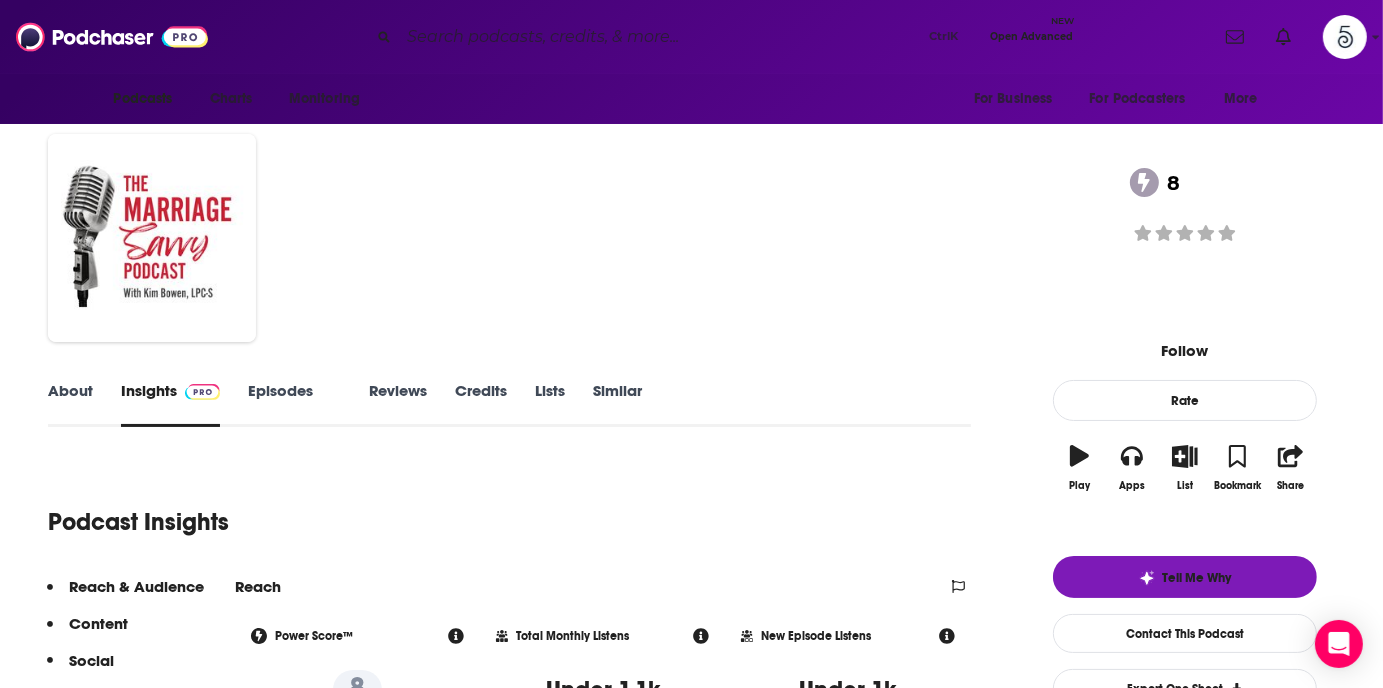 click on "Episodes [NUMBER]" at bounding box center [294, 404] 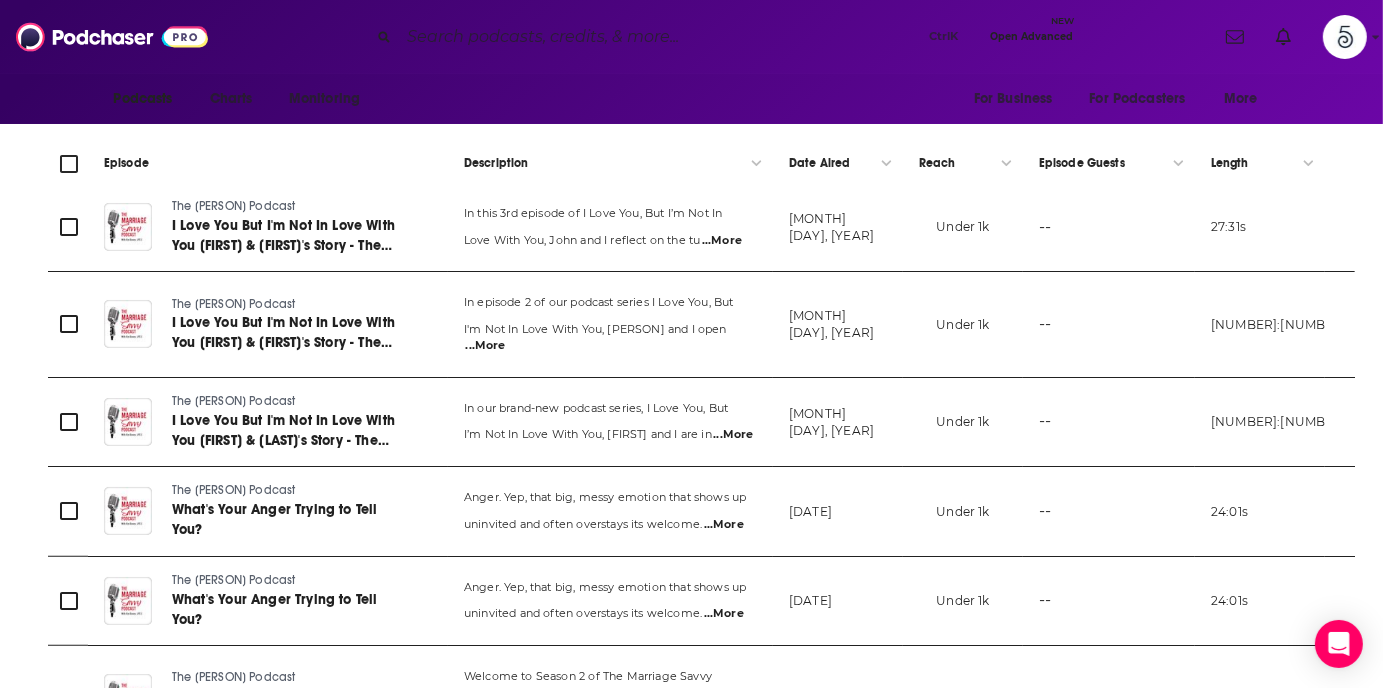 scroll, scrollTop: 443, scrollLeft: 0, axis: vertical 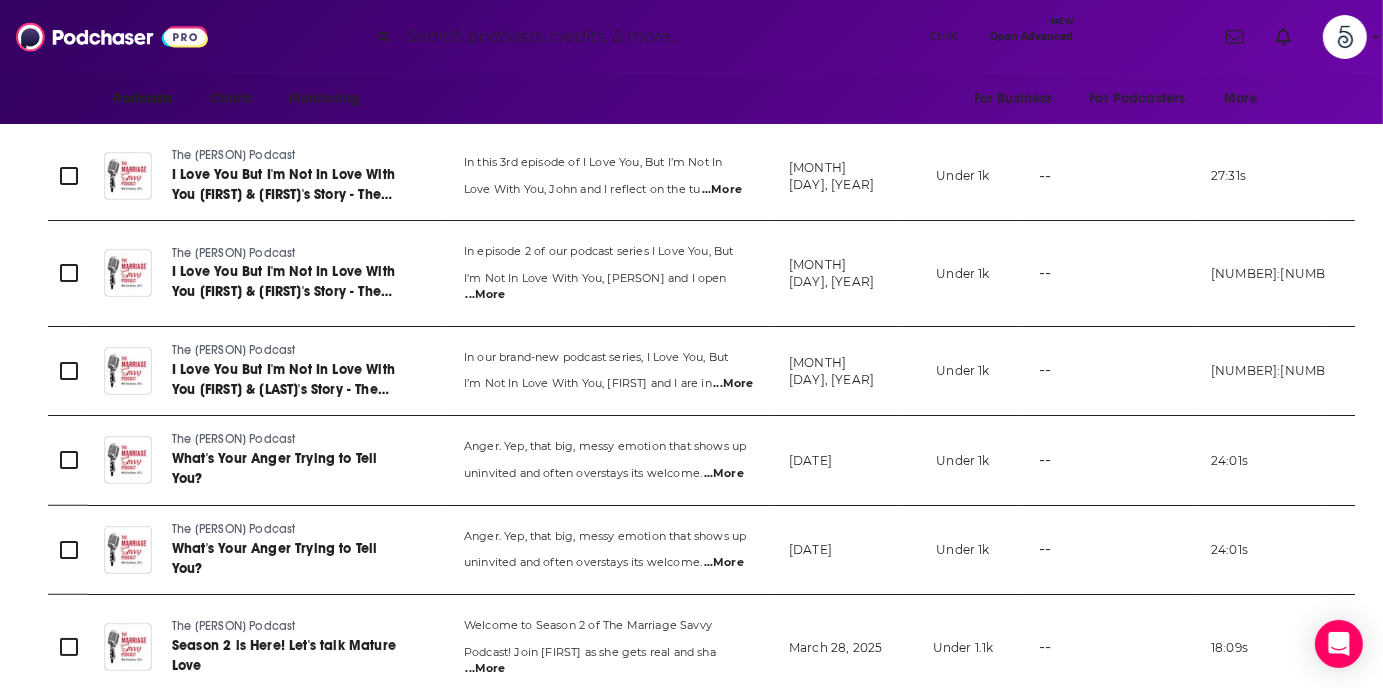 click on "...More" at bounding box center (722, 190) 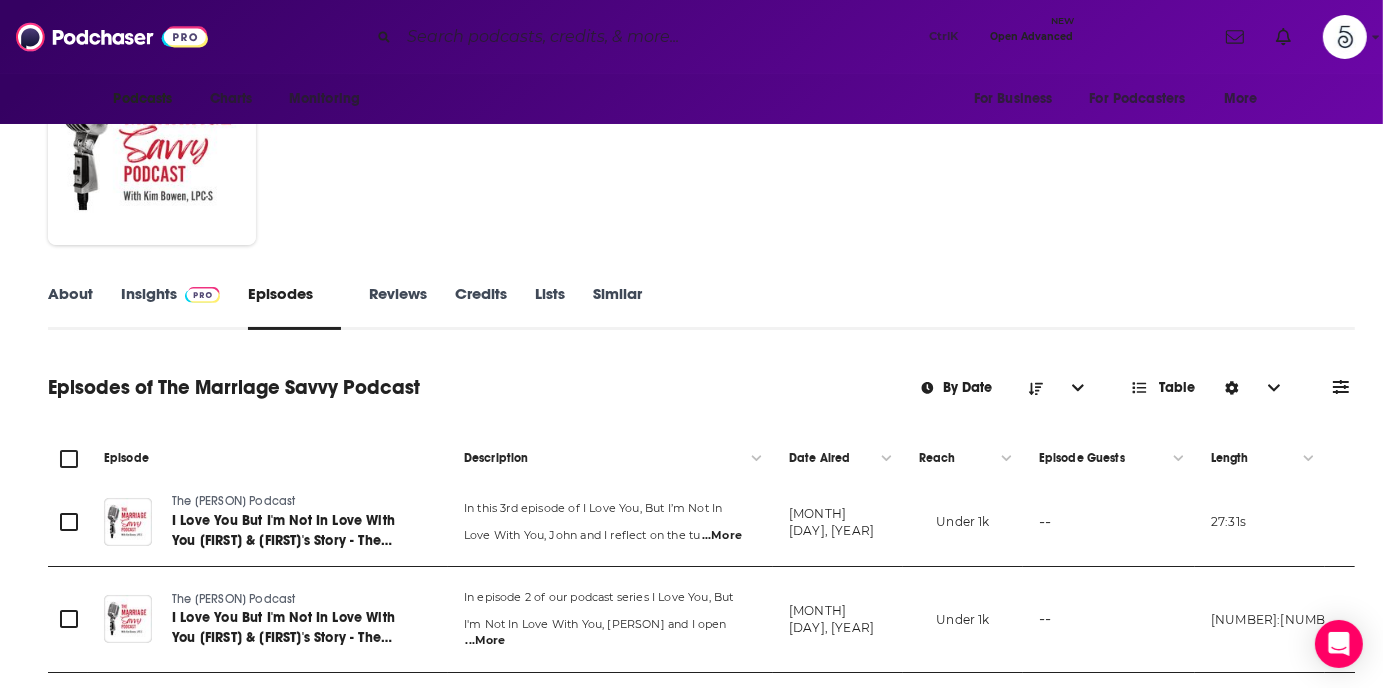 scroll, scrollTop: 28, scrollLeft: 0, axis: vertical 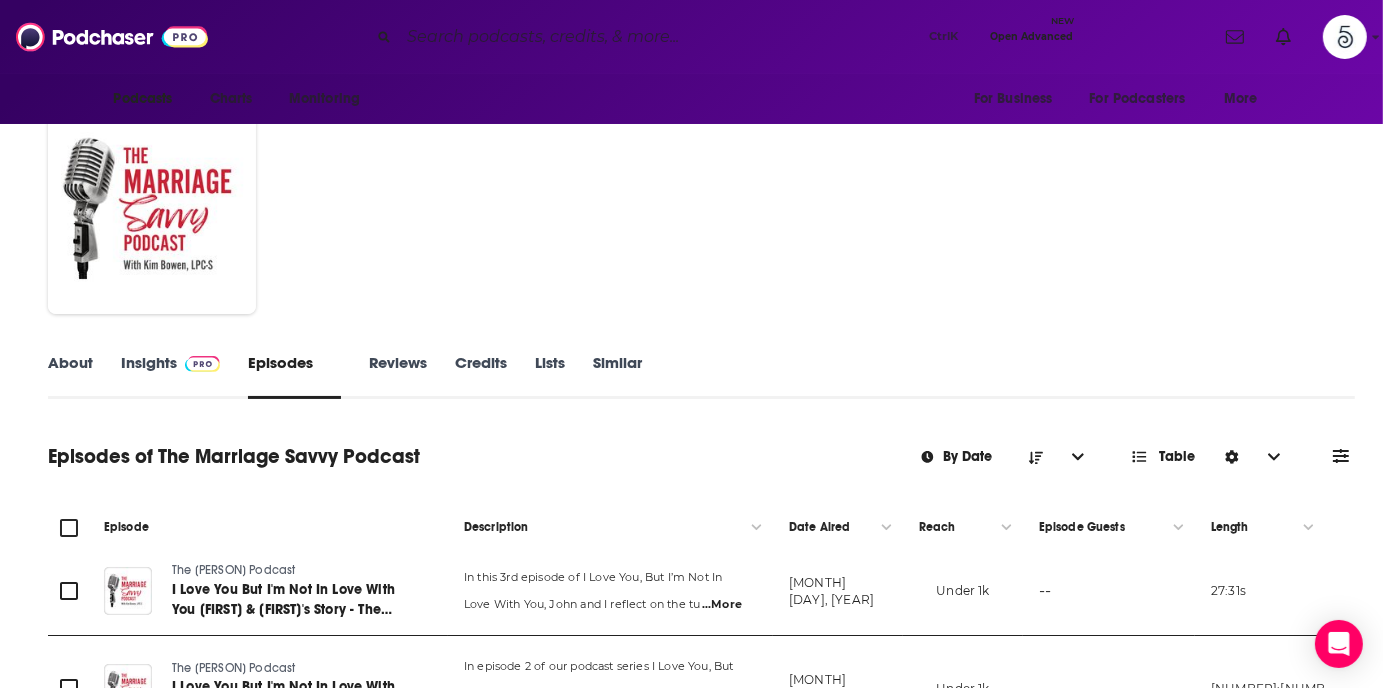 click on "Insights" at bounding box center (170, 376) 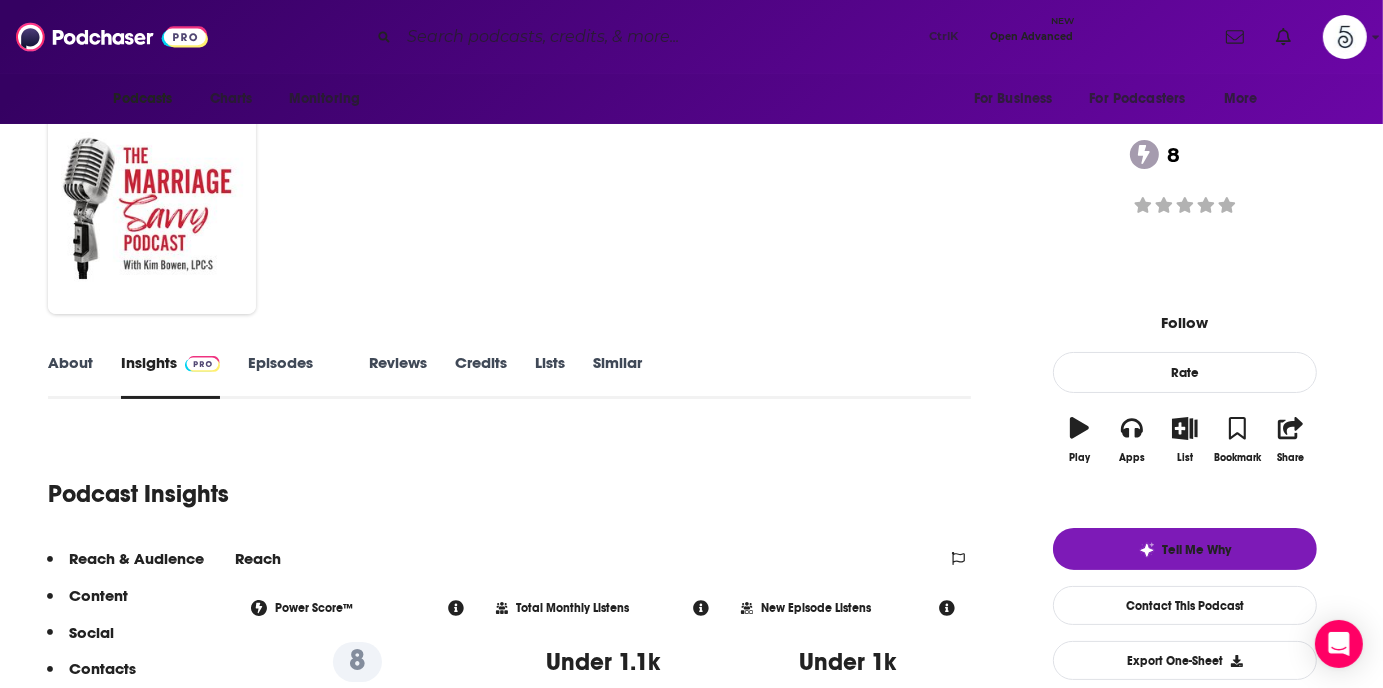 scroll, scrollTop: 0, scrollLeft: 0, axis: both 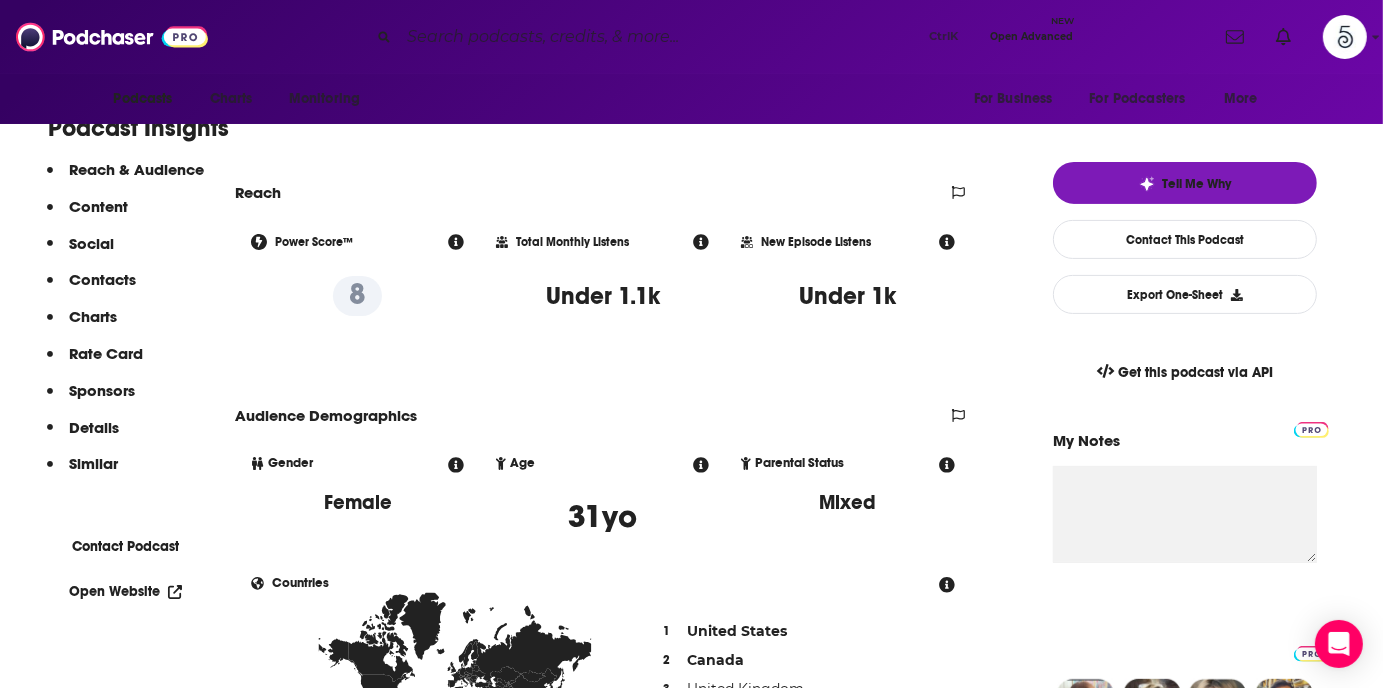click on "Contacts" at bounding box center (98, 206) 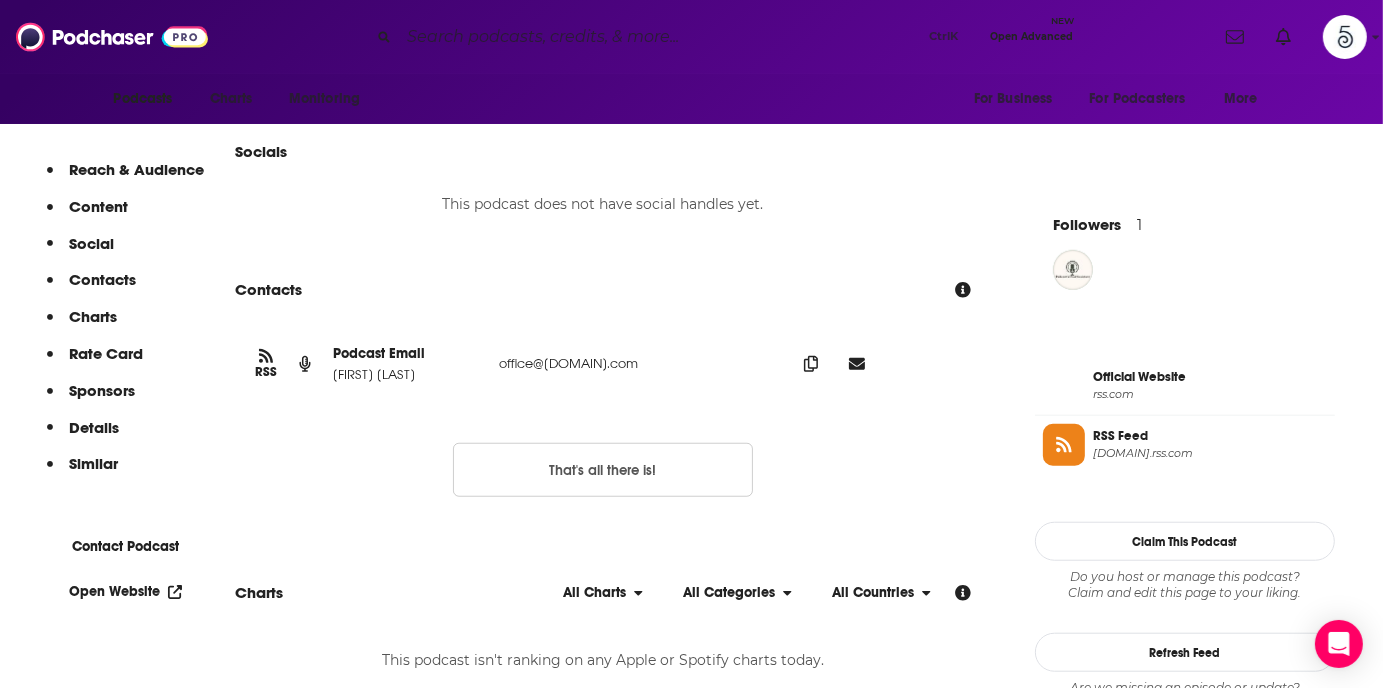 scroll, scrollTop: 1343, scrollLeft: 0, axis: vertical 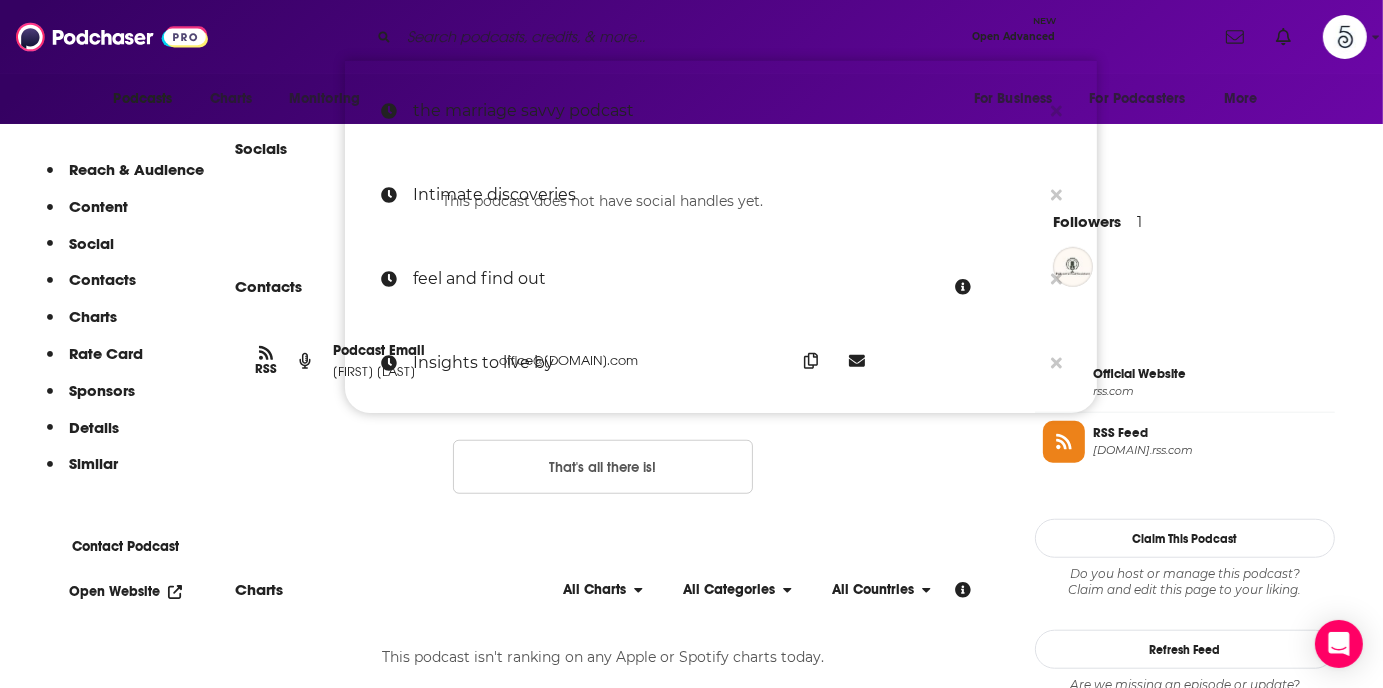 click at bounding box center [681, 37] 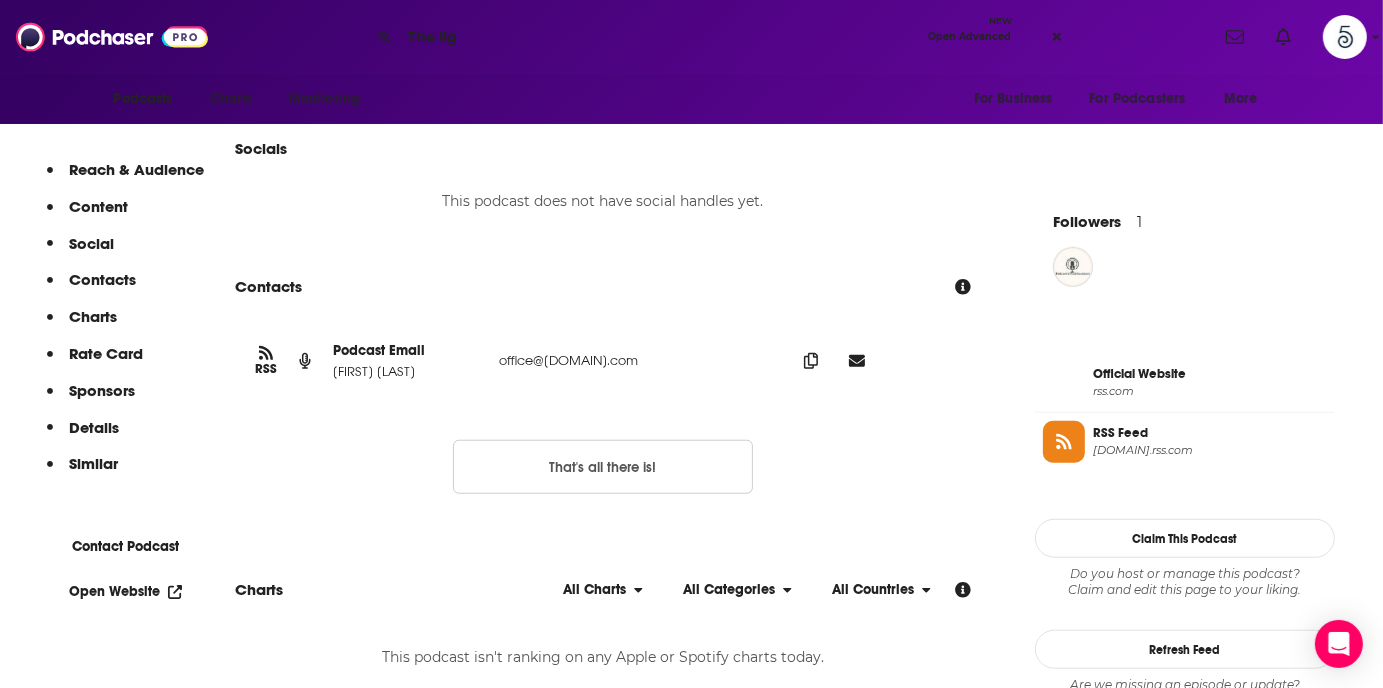 type on "The ligh" 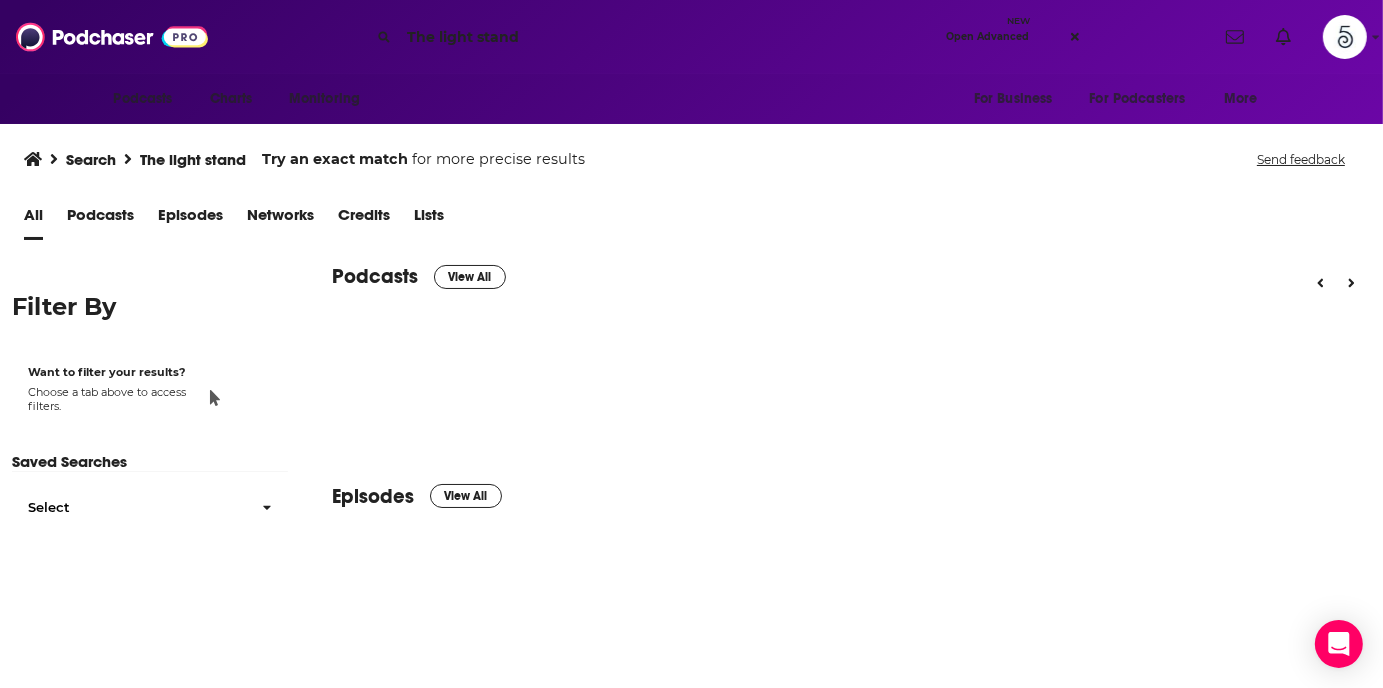 scroll, scrollTop: 0, scrollLeft: 0, axis: both 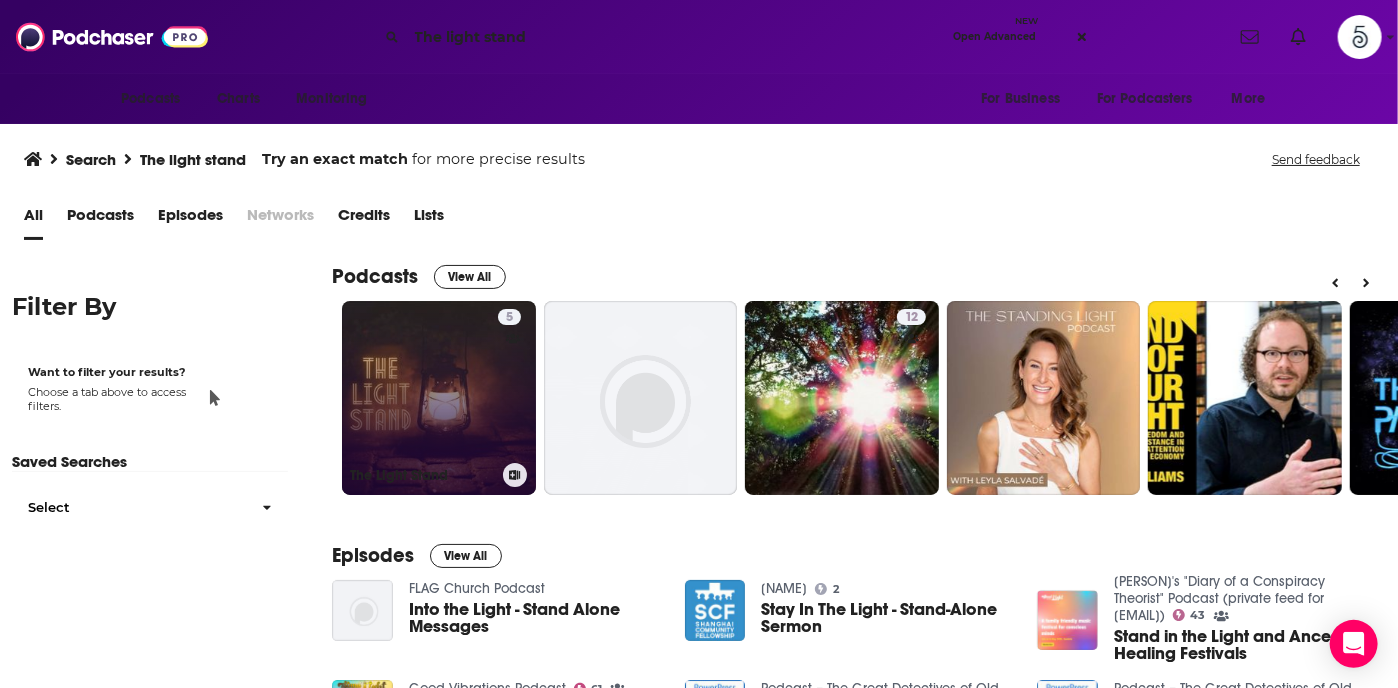 click on "5 The Light Stand" at bounding box center (439, 398) 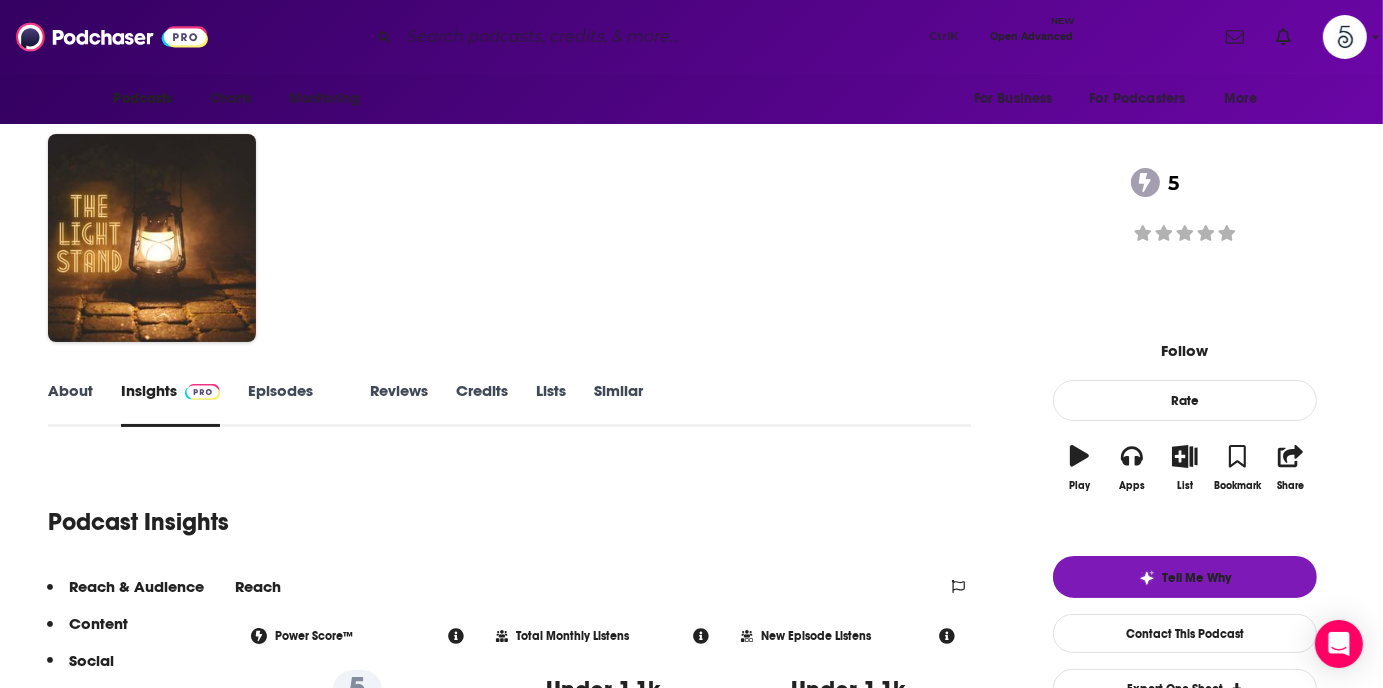 click on "Episodes 42" at bounding box center [295, 404] 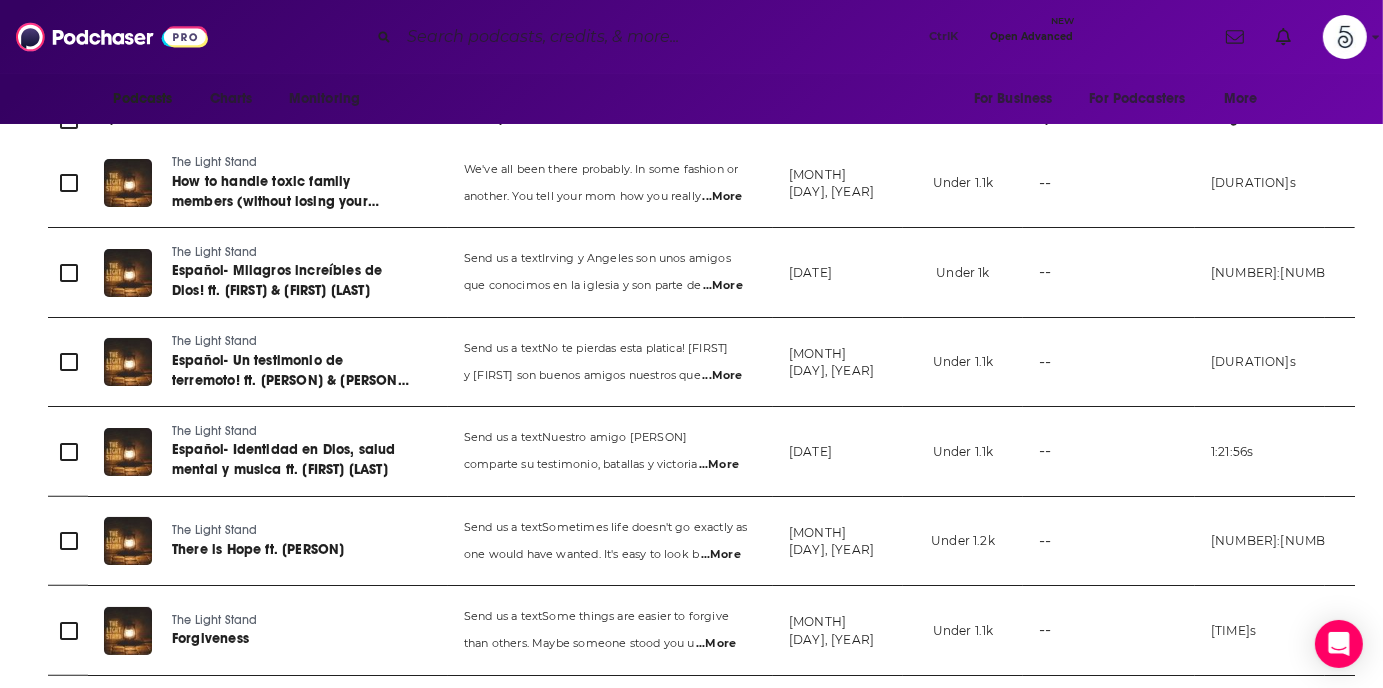 scroll, scrollTop: 472, scrollLeft: 0, axis: vertical 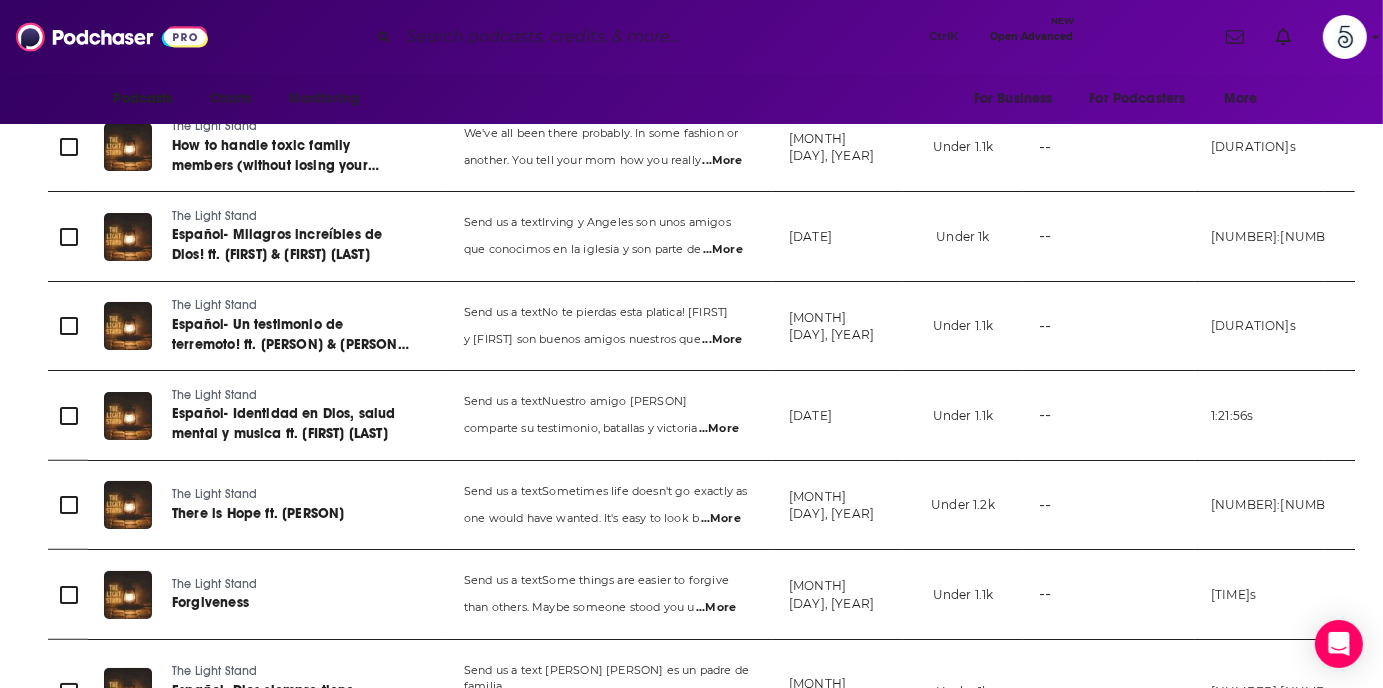 click on "...More" at bounding box center (723, 161) 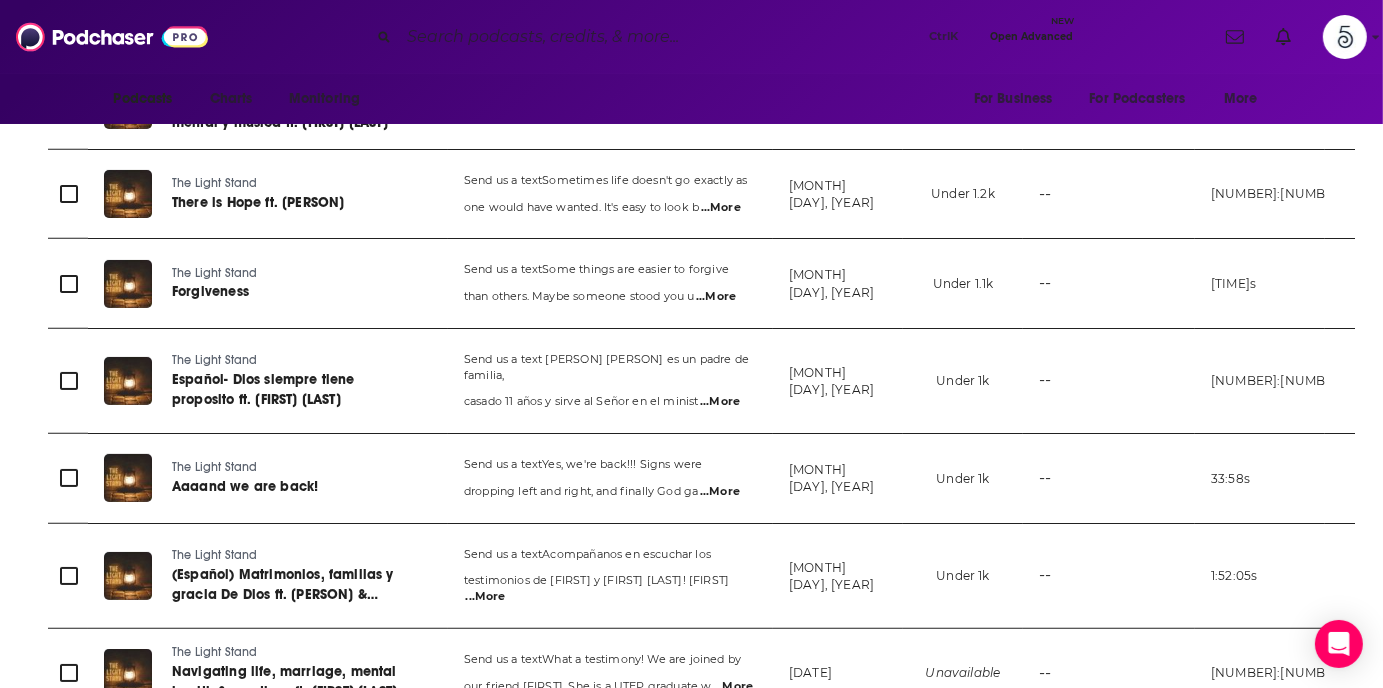 scroll, scrollTop: 820, scrollLeft: 0, axis: vertical 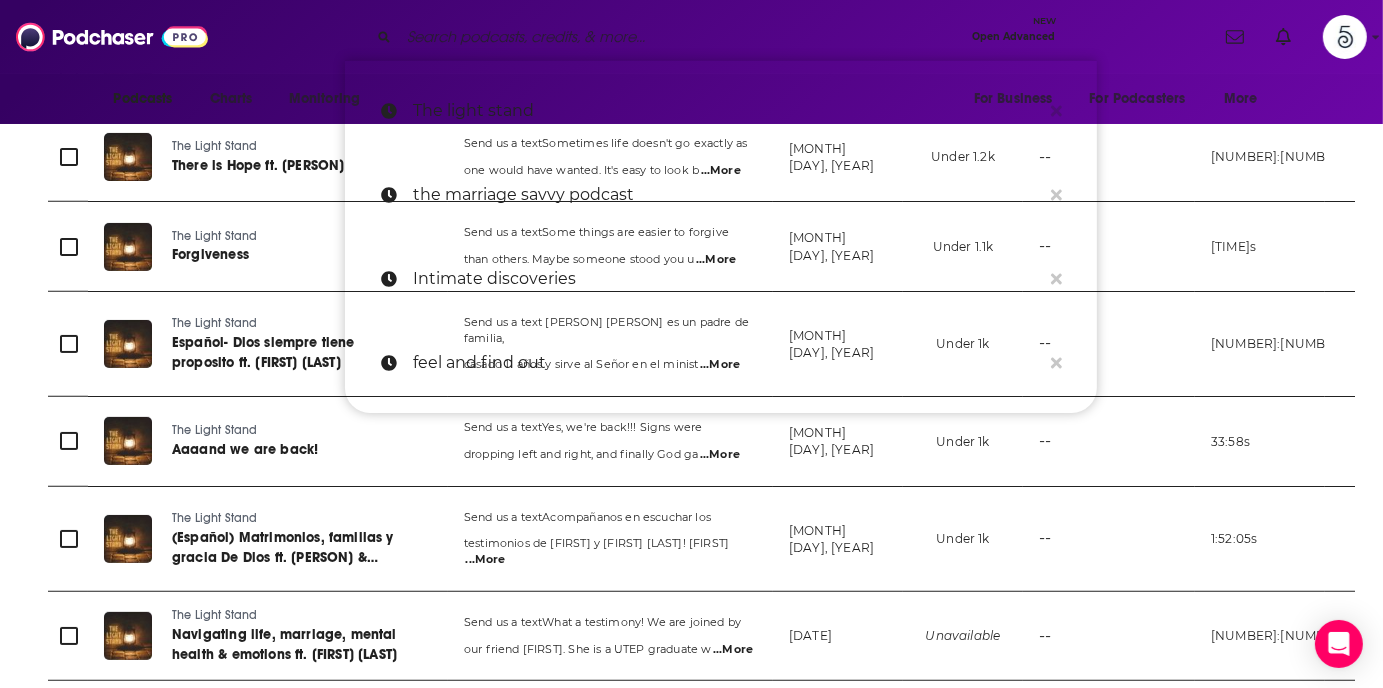 click at bounding box center [681, 37] 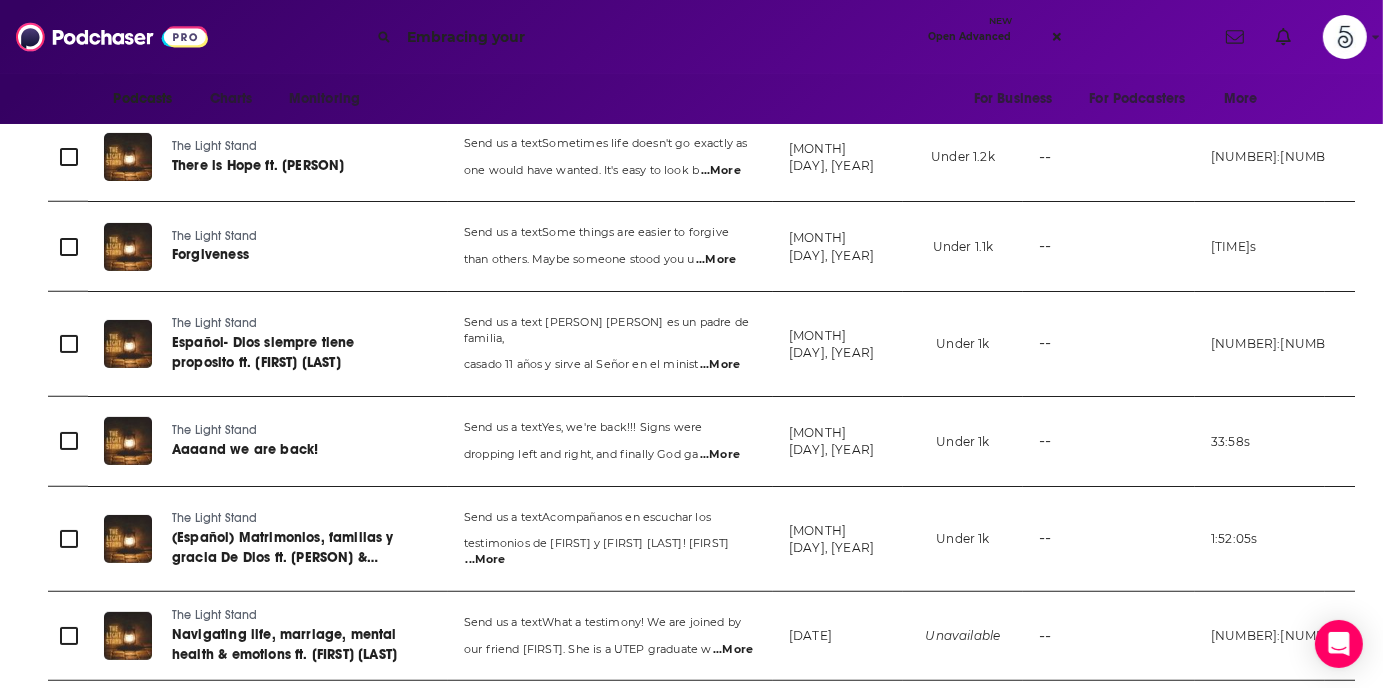 type on "Embracing your" 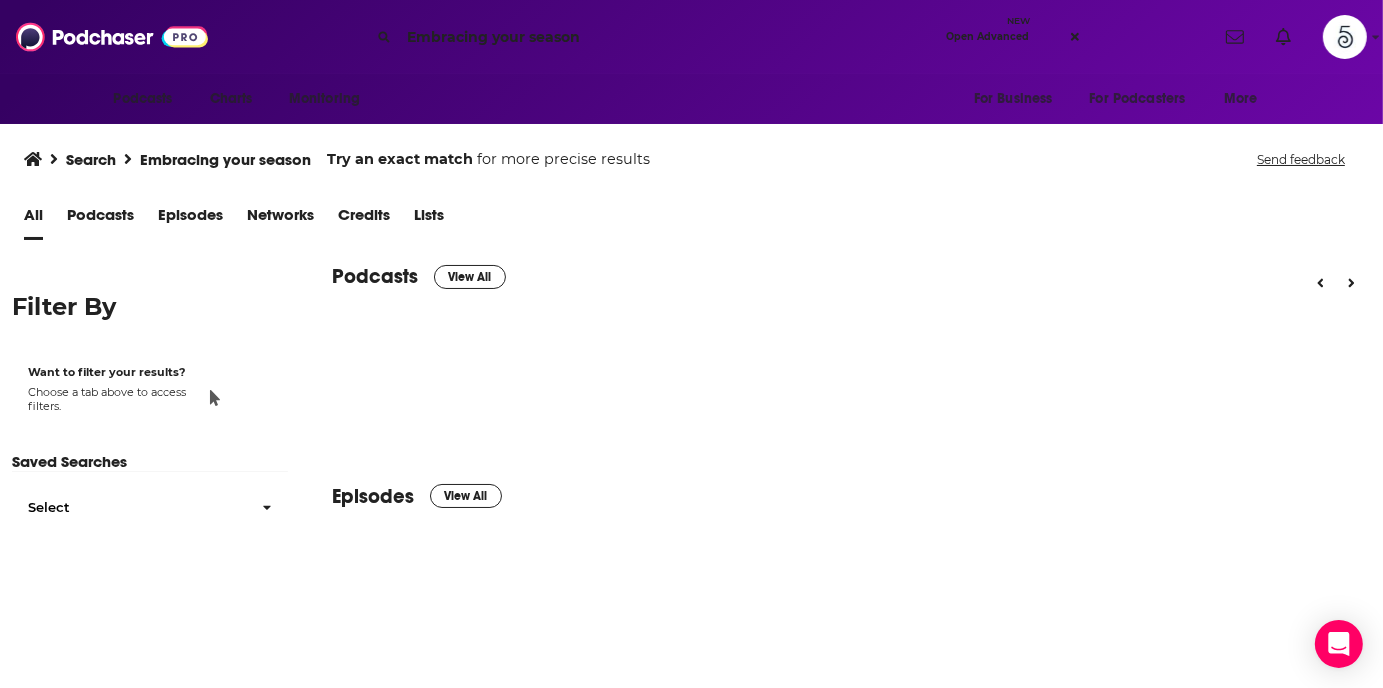 scroll, scrollTop: 0, scrollLeft: 0, axis: both 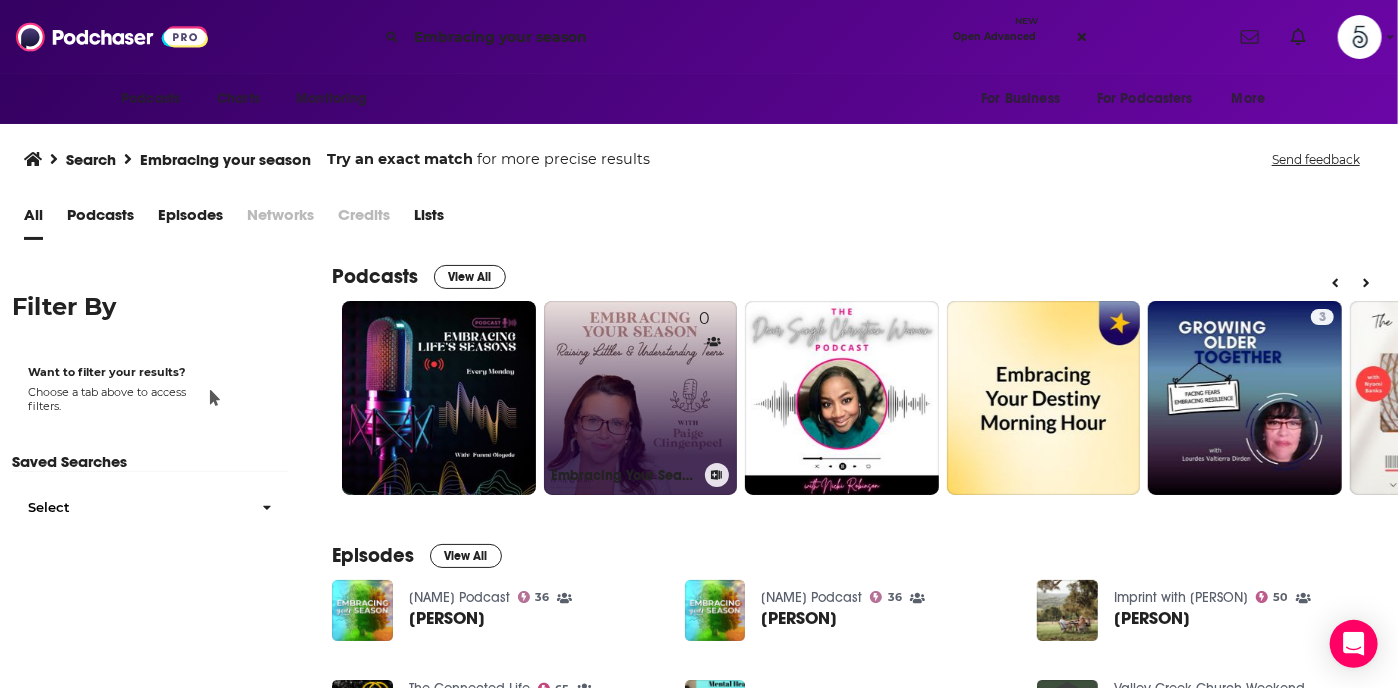 click on "[NUMBER] Embracing Your Season: Raising Littles and Understanding Teens with [FIRST] [LAST]" at bounding box center (641, 398) 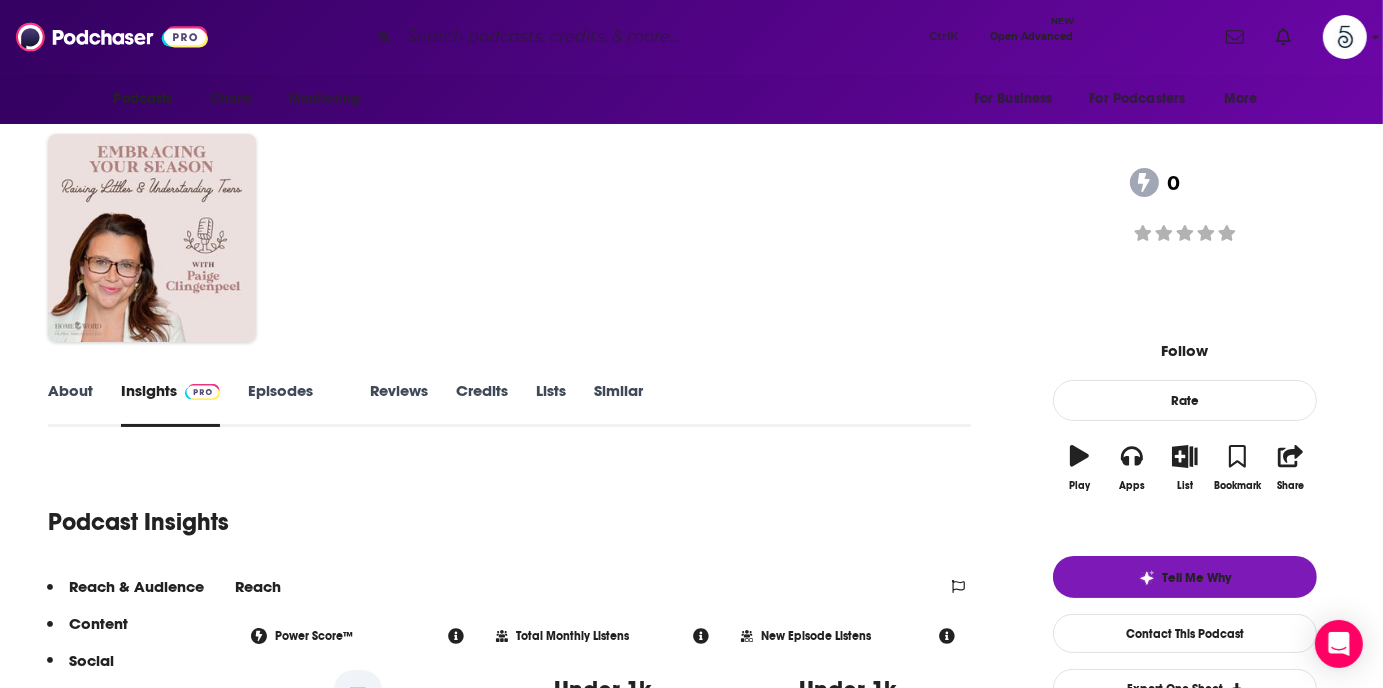 click on "Episodes 85" at bounding box center [295, 404] 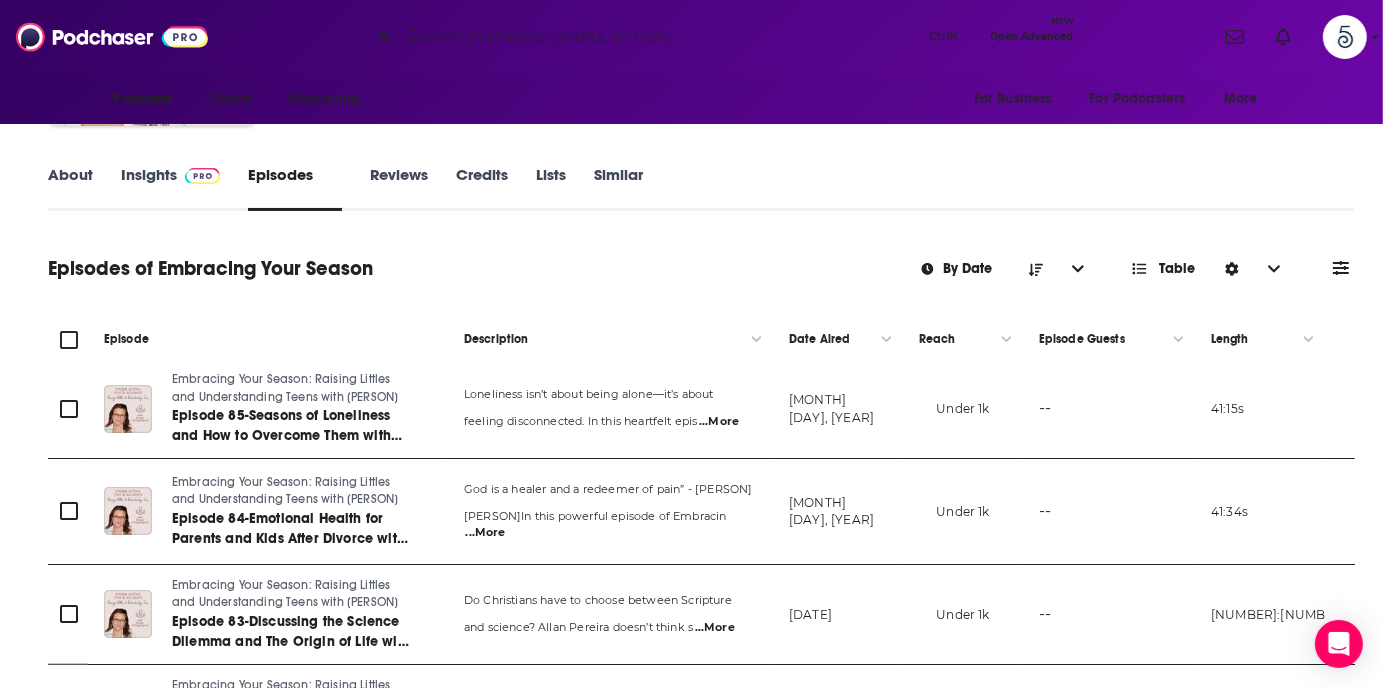 scroll, scrollTop: 228, scrollLeft: 0, axis: vertical 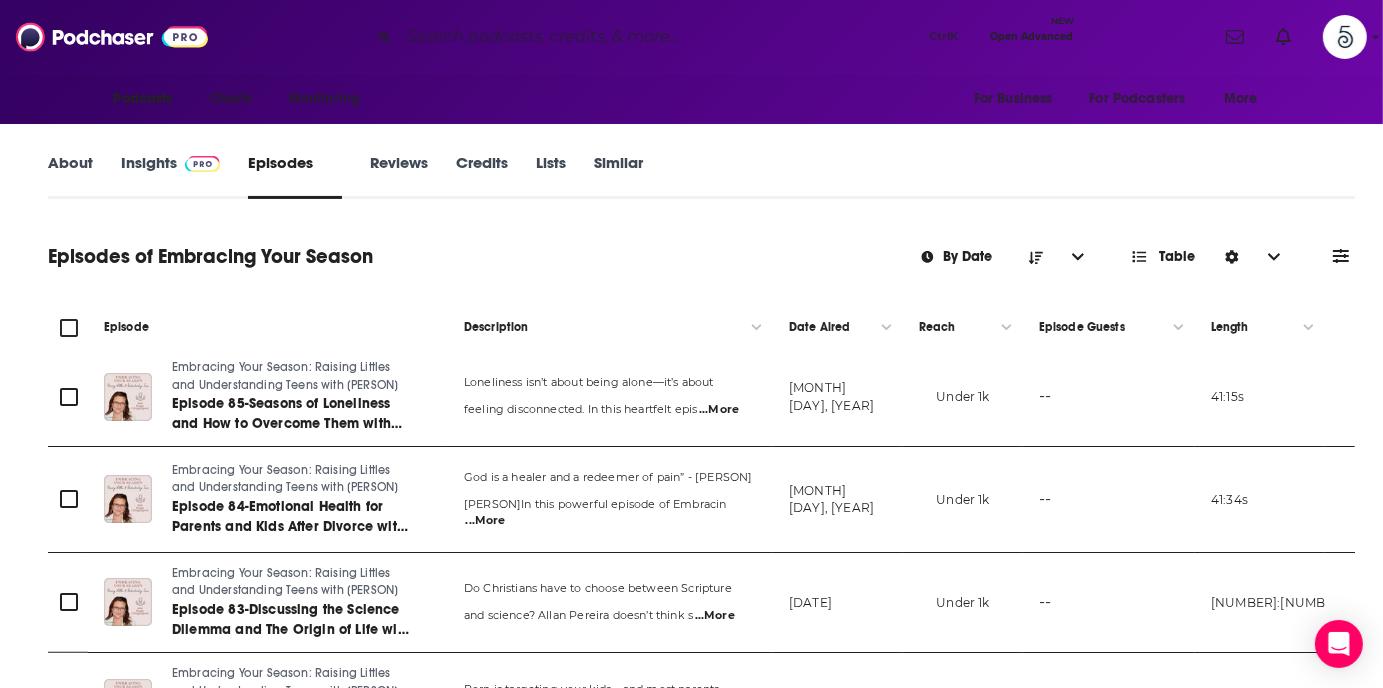 click on "...More" at bounding box center [719, 410] 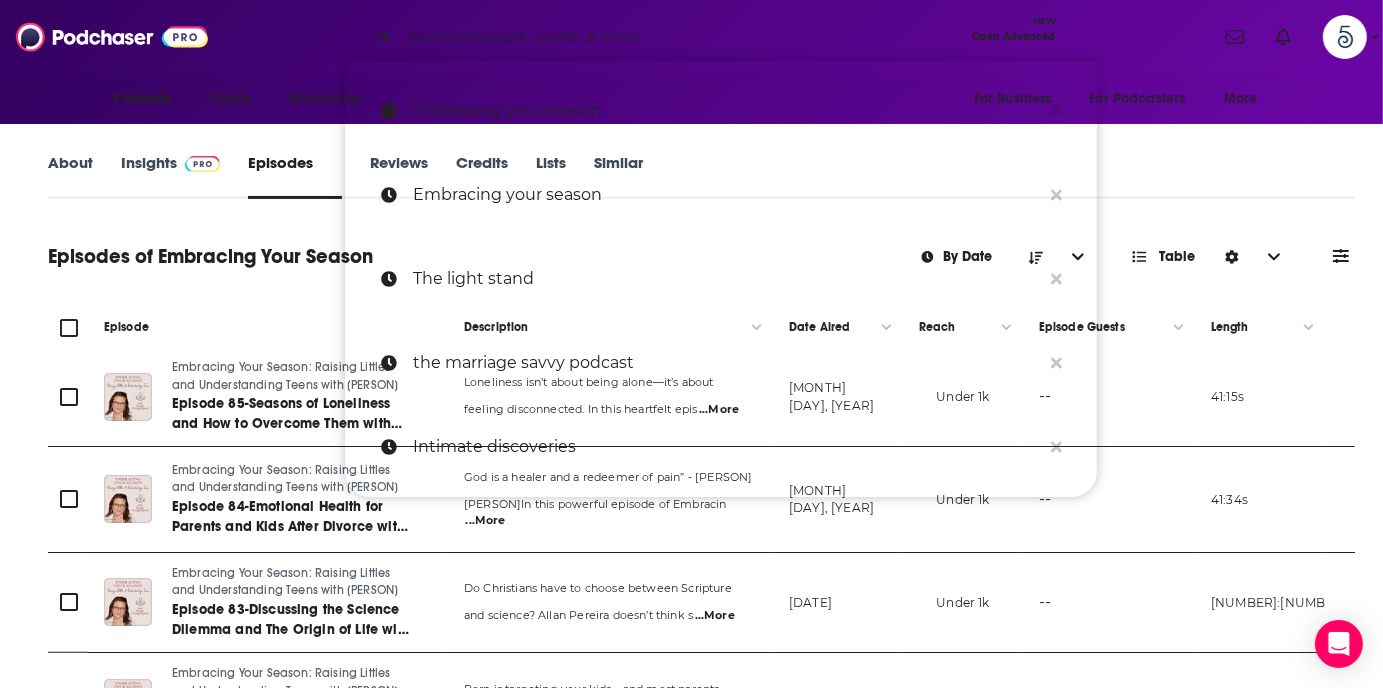 click at bounding box center [681, 37] 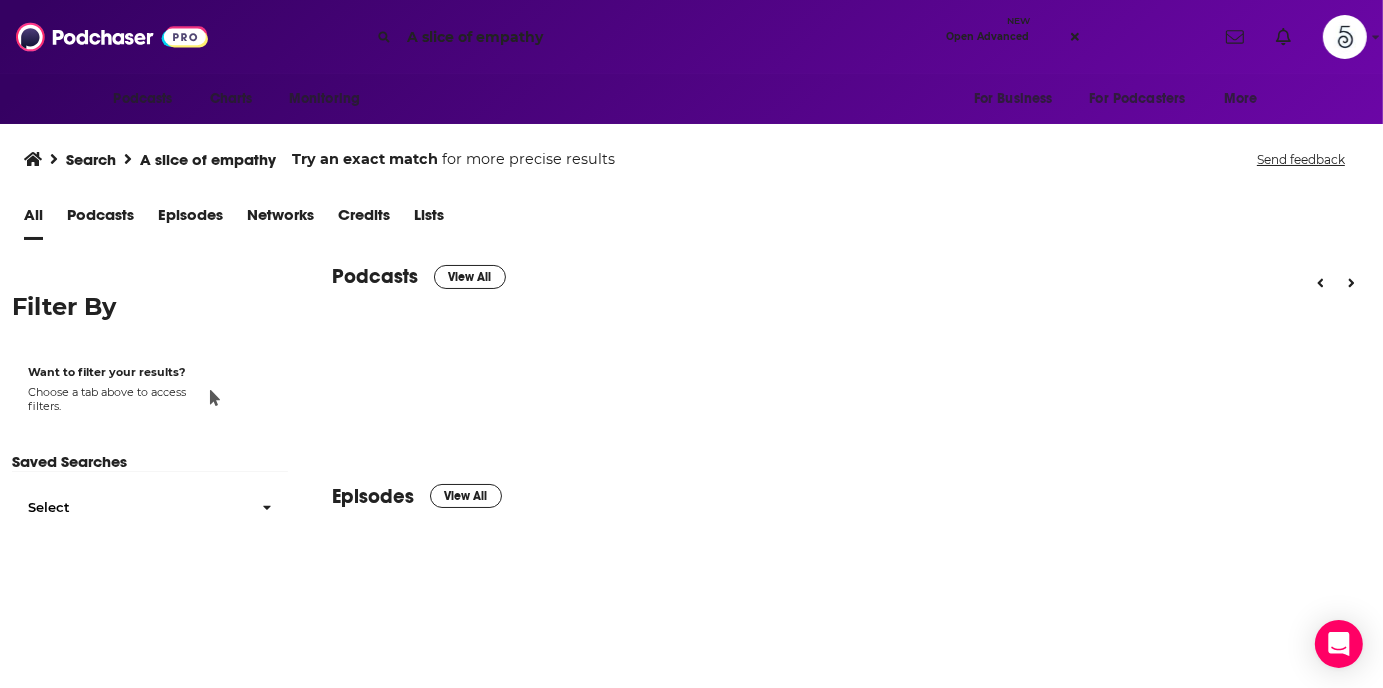 scroll, scrollTop: 0, scrollLeft: 0, axis: both 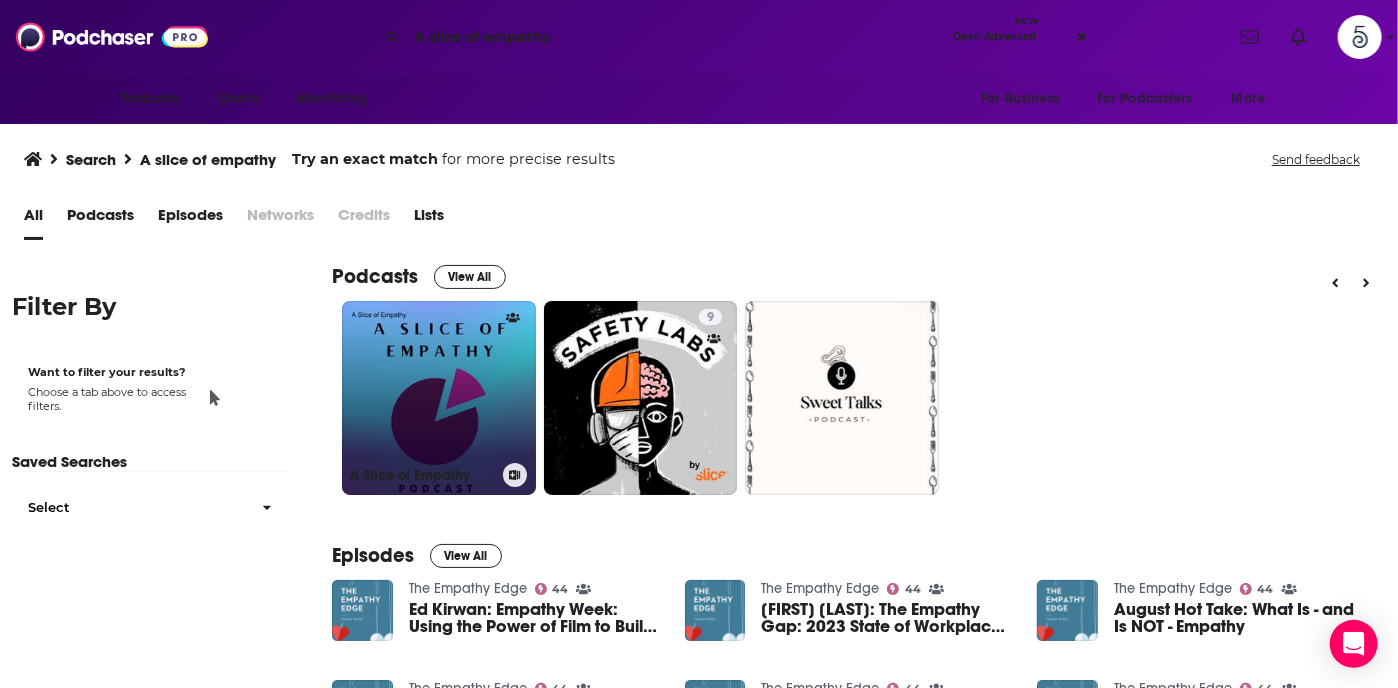 click on "A Slice of Empathy" at bounding box center (439, 398) 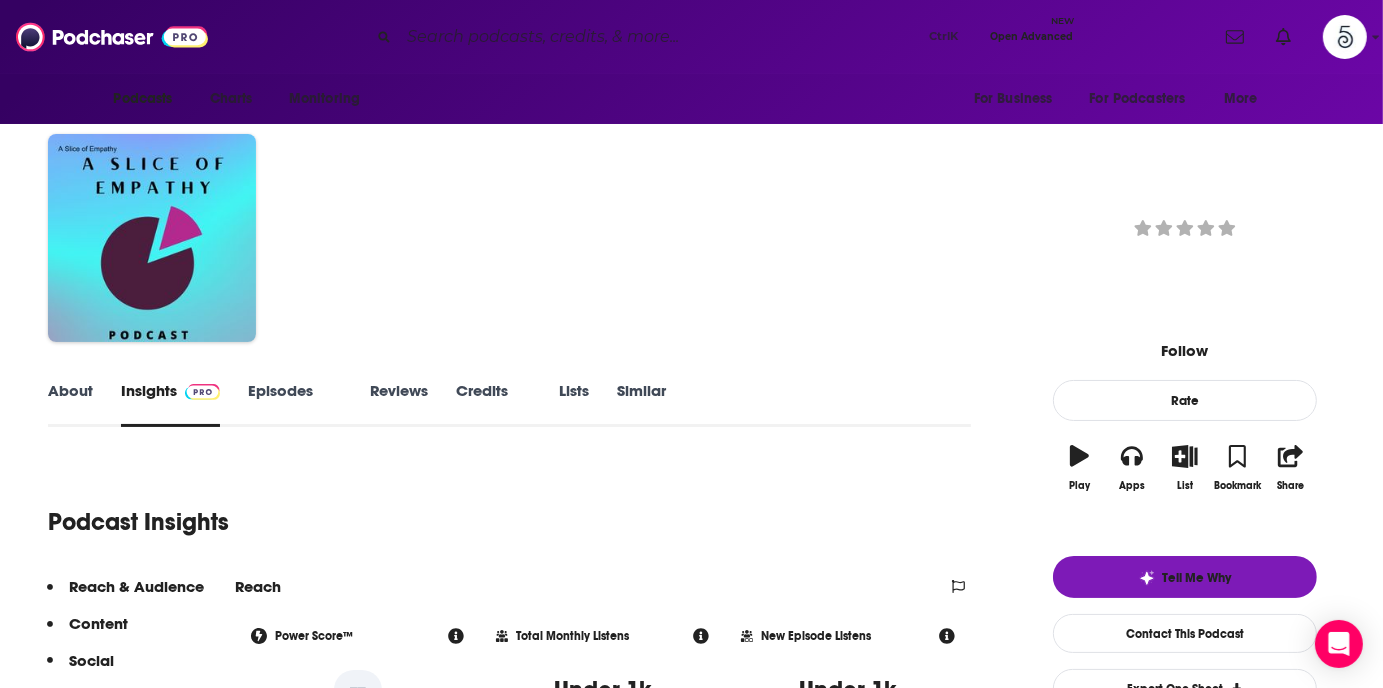 click on "Episodes 50" at bounding box center (295, 404) 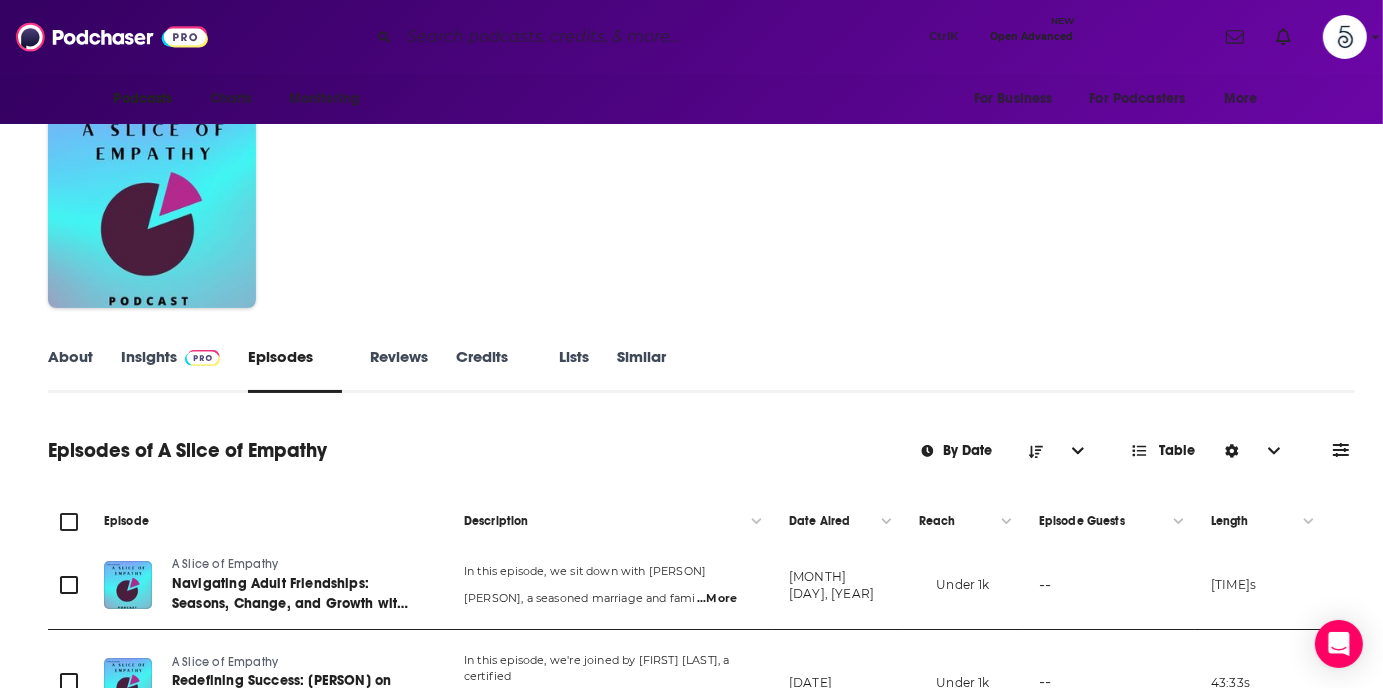 scroll, scrollTop: 0, scrollLeft: 0, axis: both 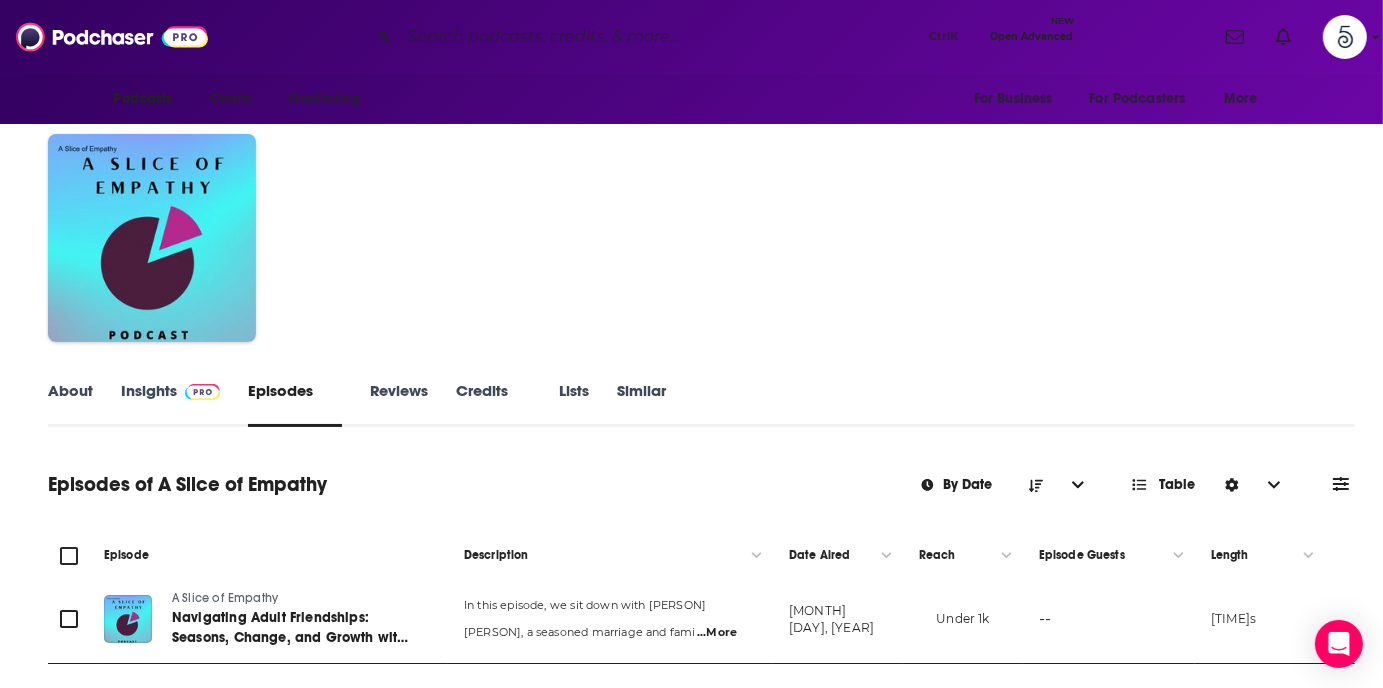 click on "About" at bounding box center (70, 404) 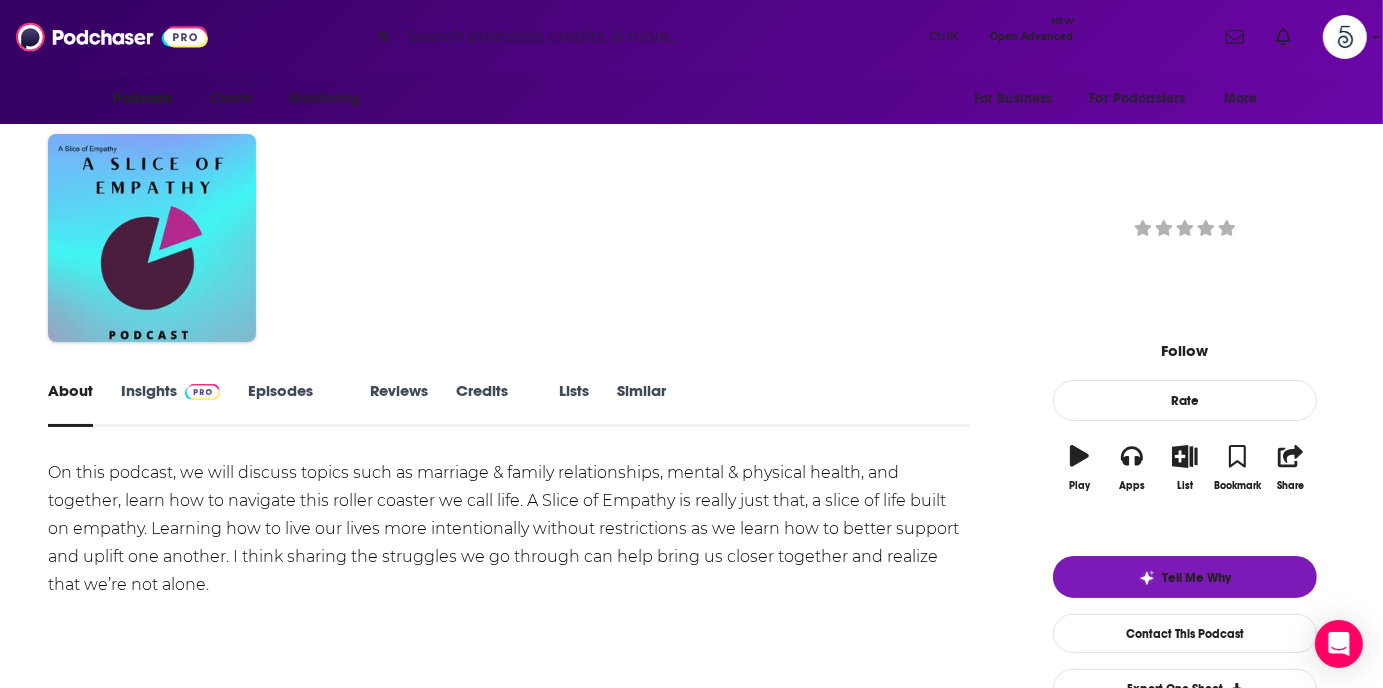 click on "About" at bounding box center [70, 404] 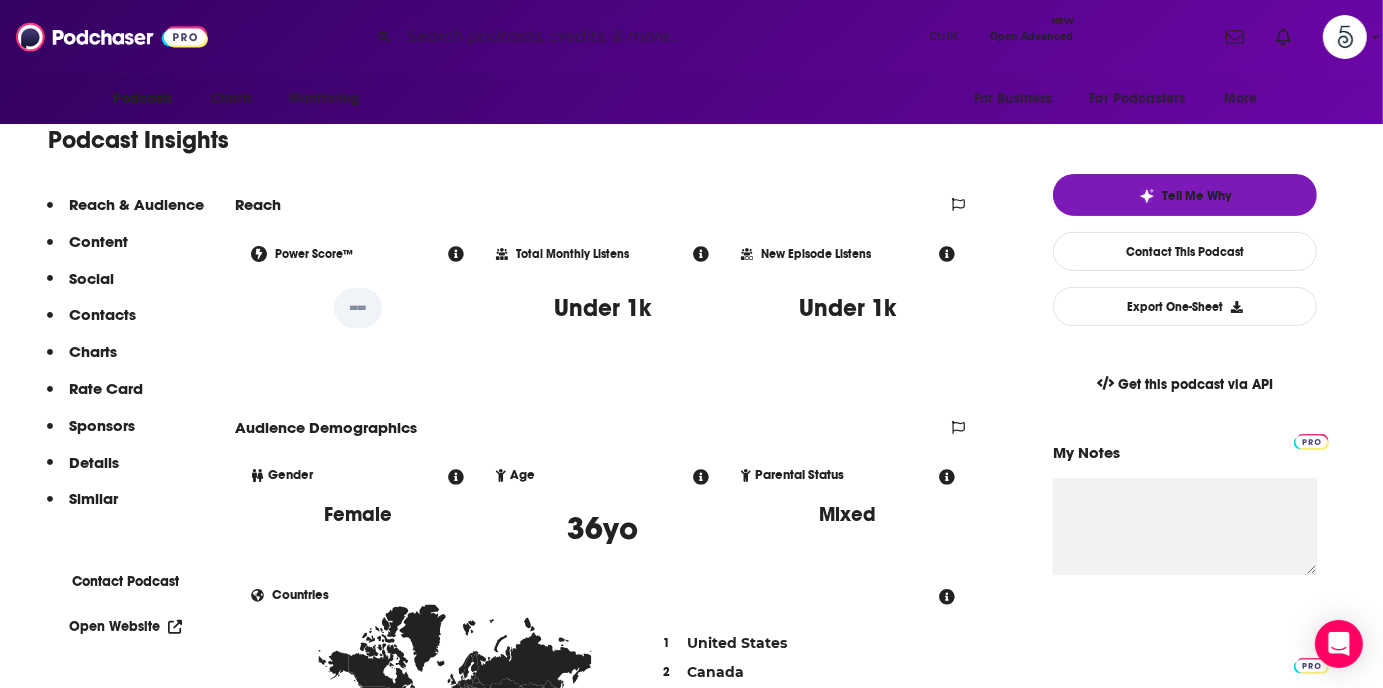 scroll, scrollTop: 293, scrollLeft: 0, axis: vertical 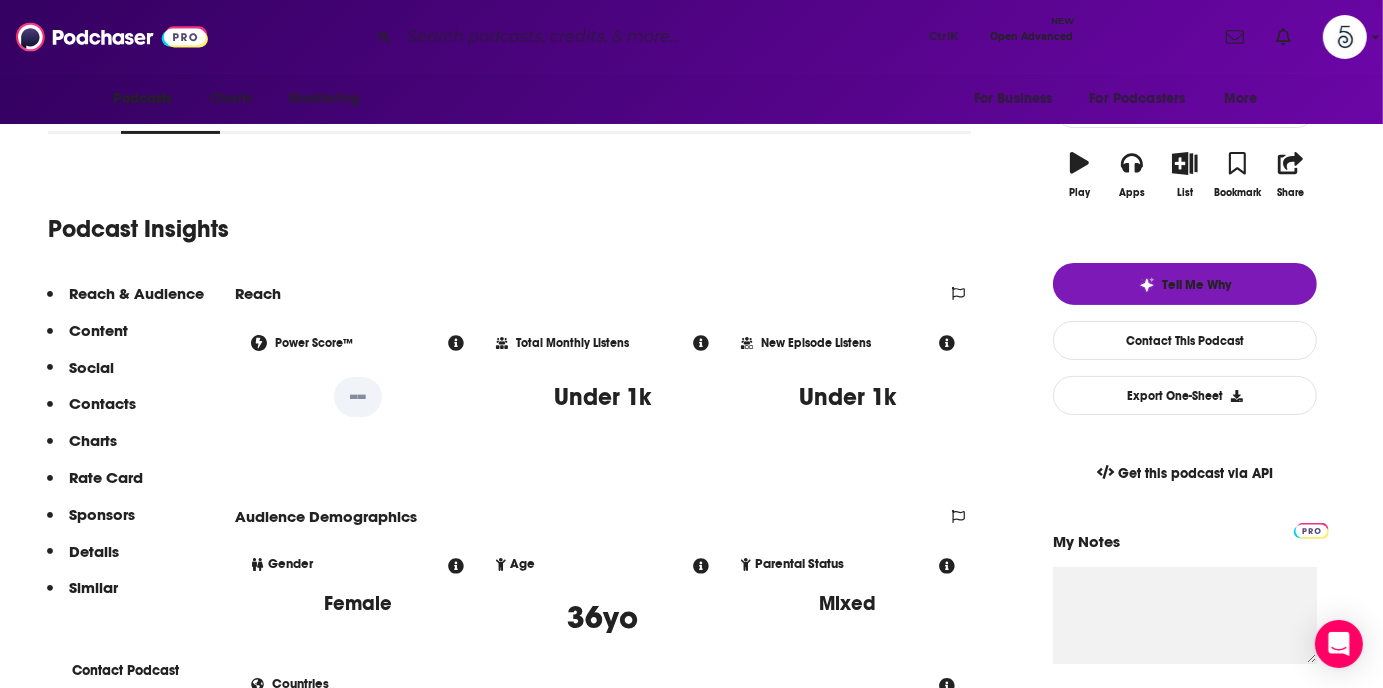 click on "Contacts" at bounding box center (98, 330) 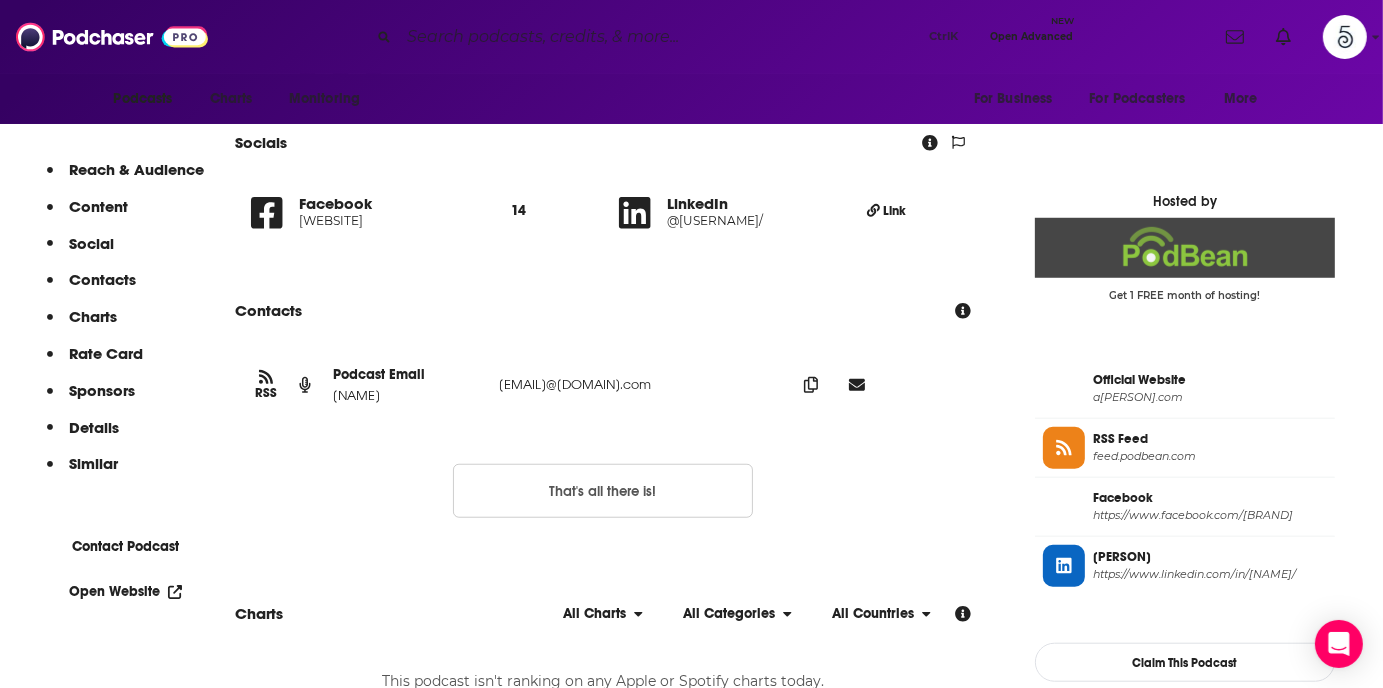 scroll, scrollTop: 1382, scrollLeft: 0, axis: vertical 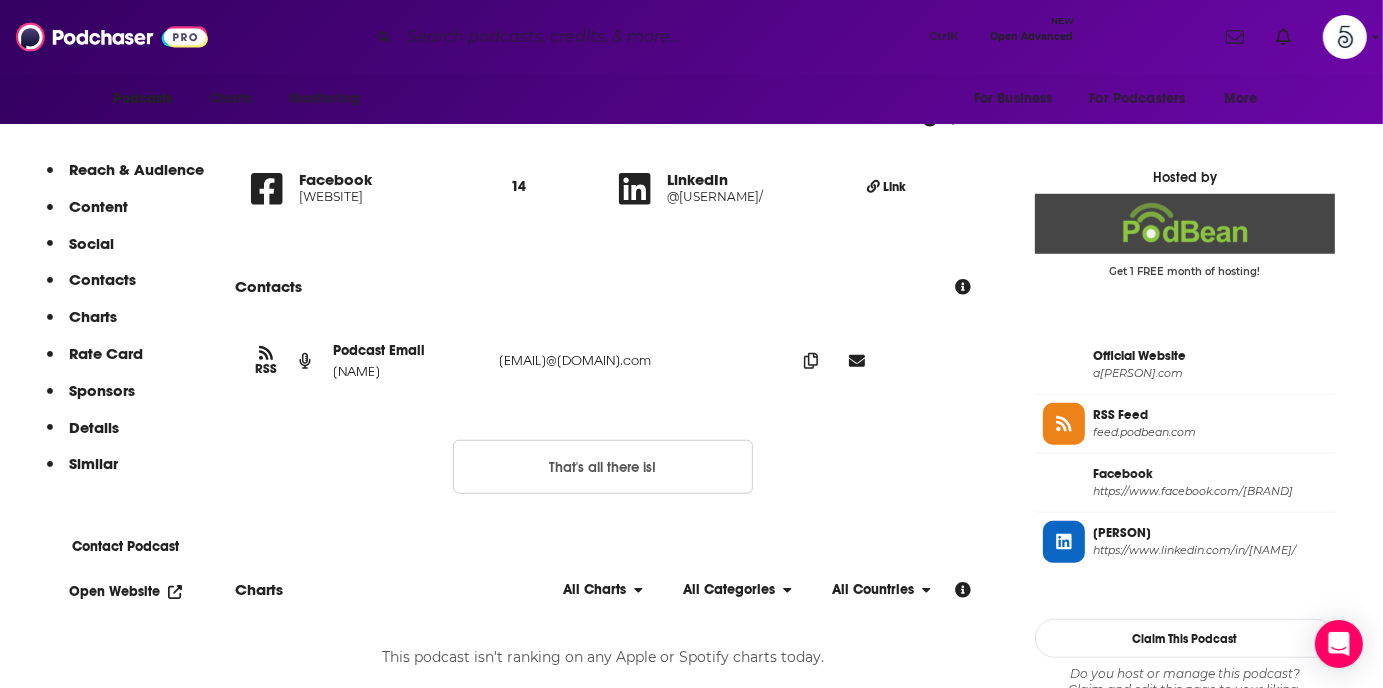 click at bounding box center (660, 37) 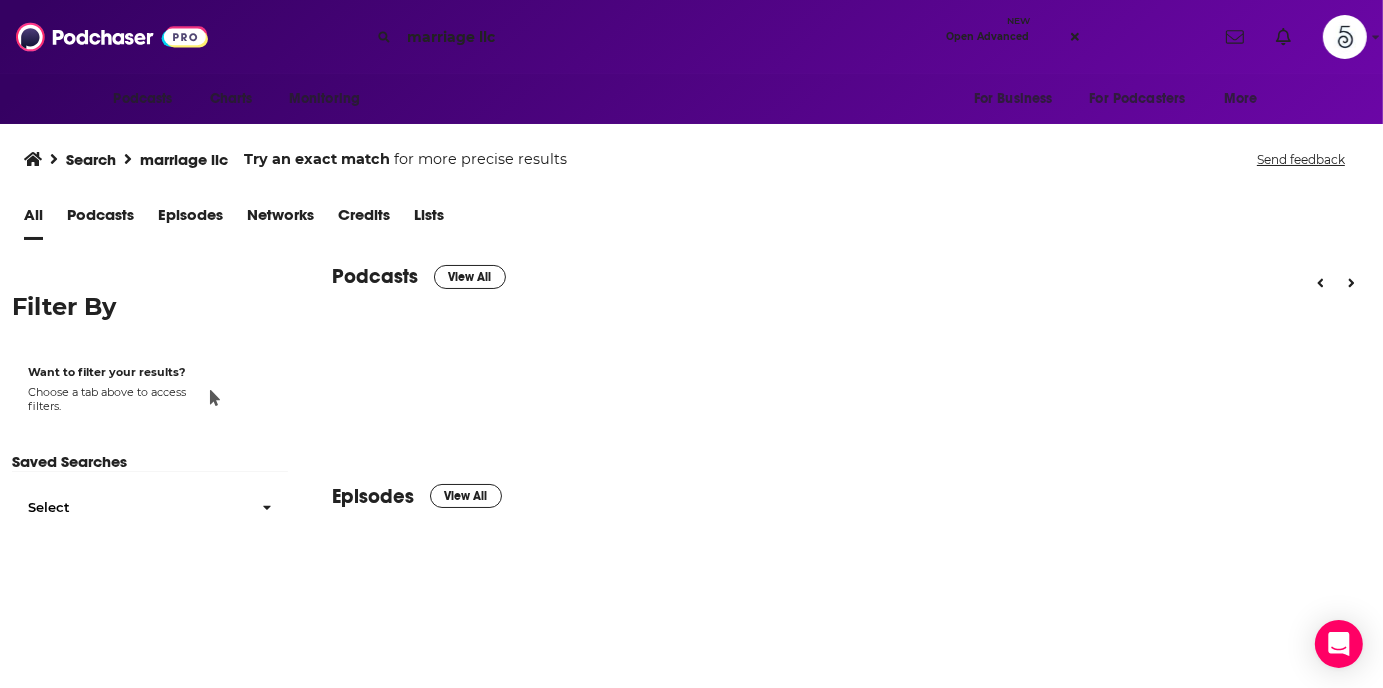 scroll, scrollTop: 0, scrollLeft: 0, axis: both 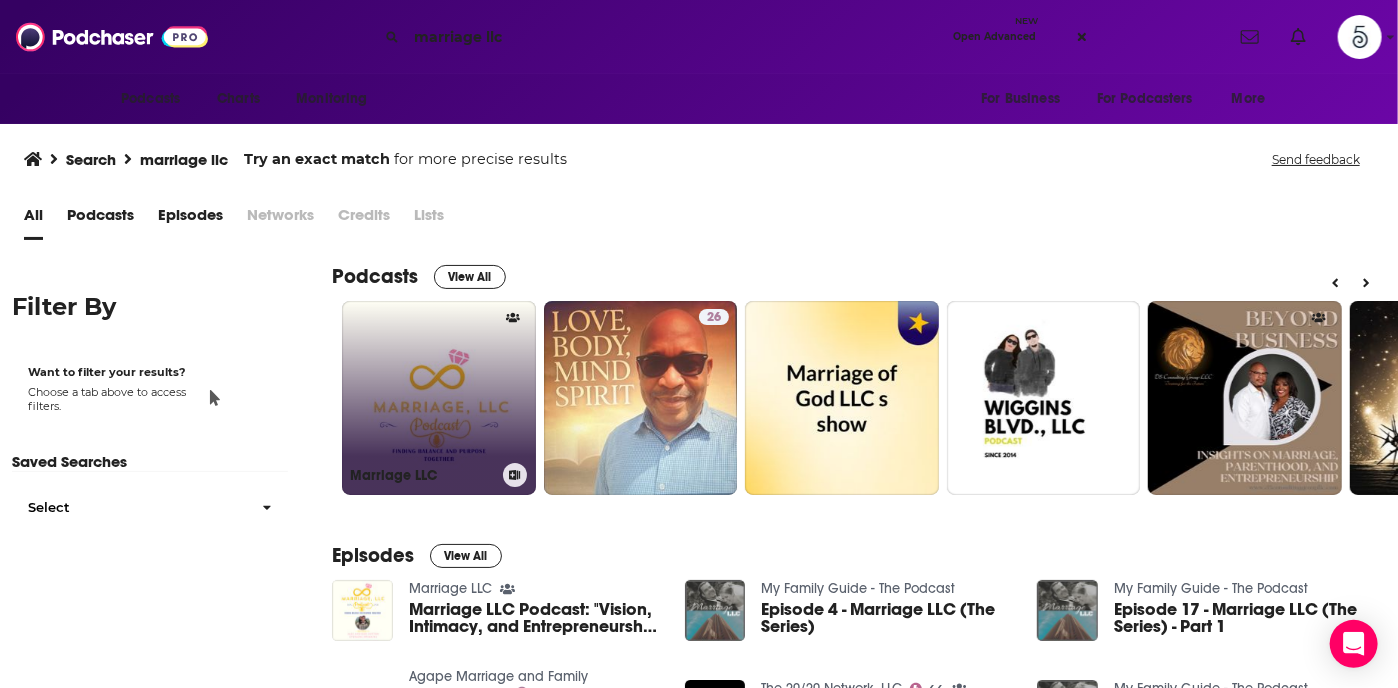 click on "Marriage LLC" at bounding box center (439, 398) 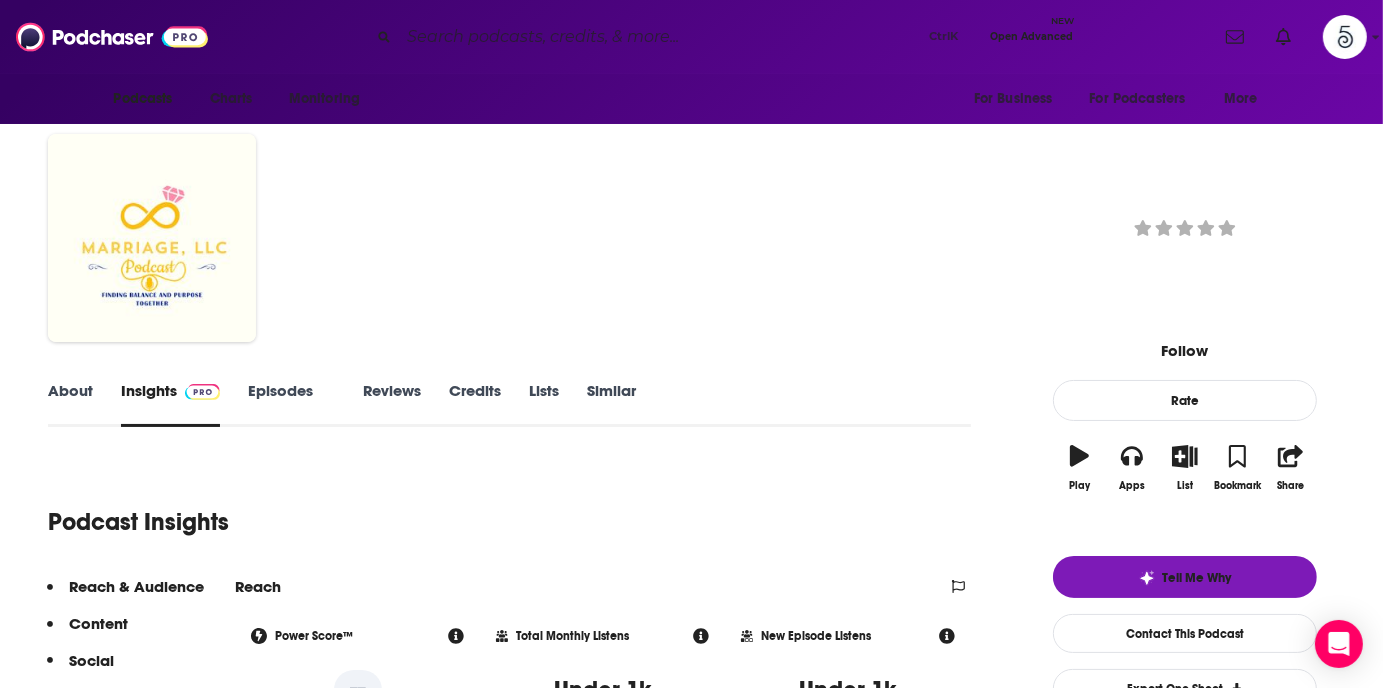 click on "Episodes 5" at bounding box center [291, 404] 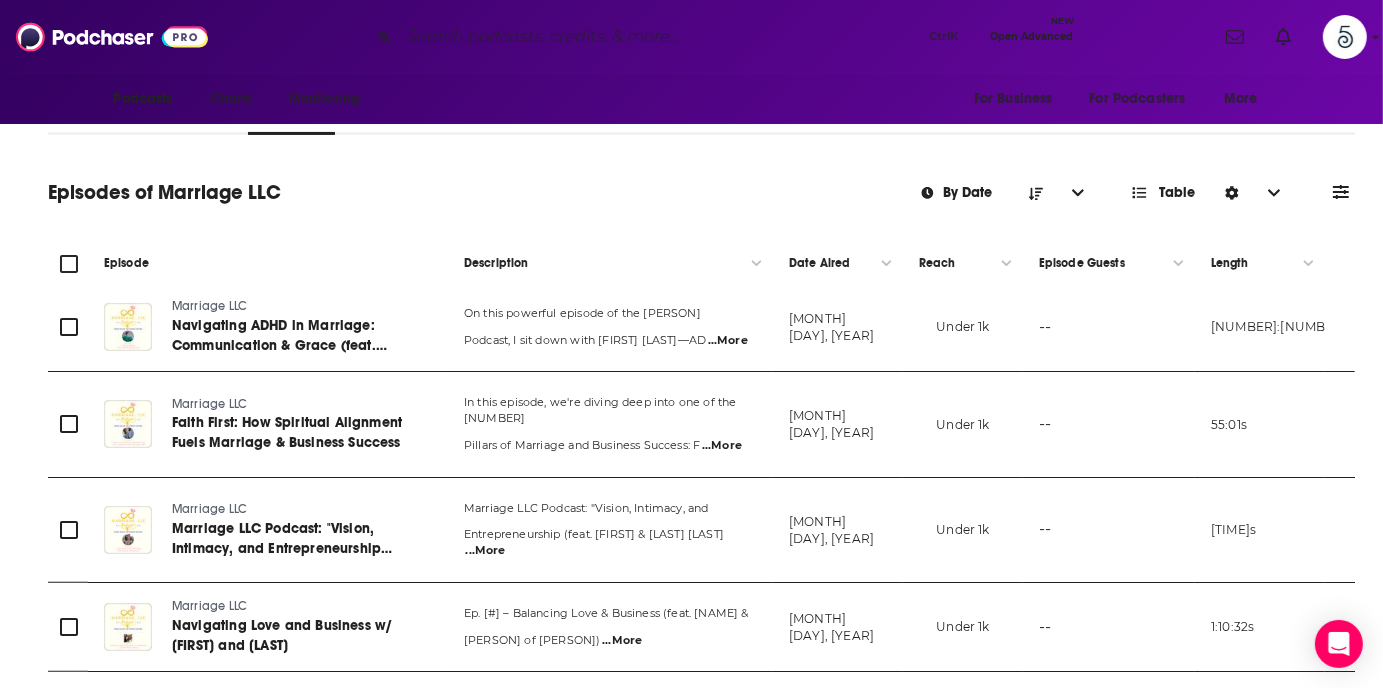 scroll, scrollTop: 192, scrollLeft: 0, axis: vertical 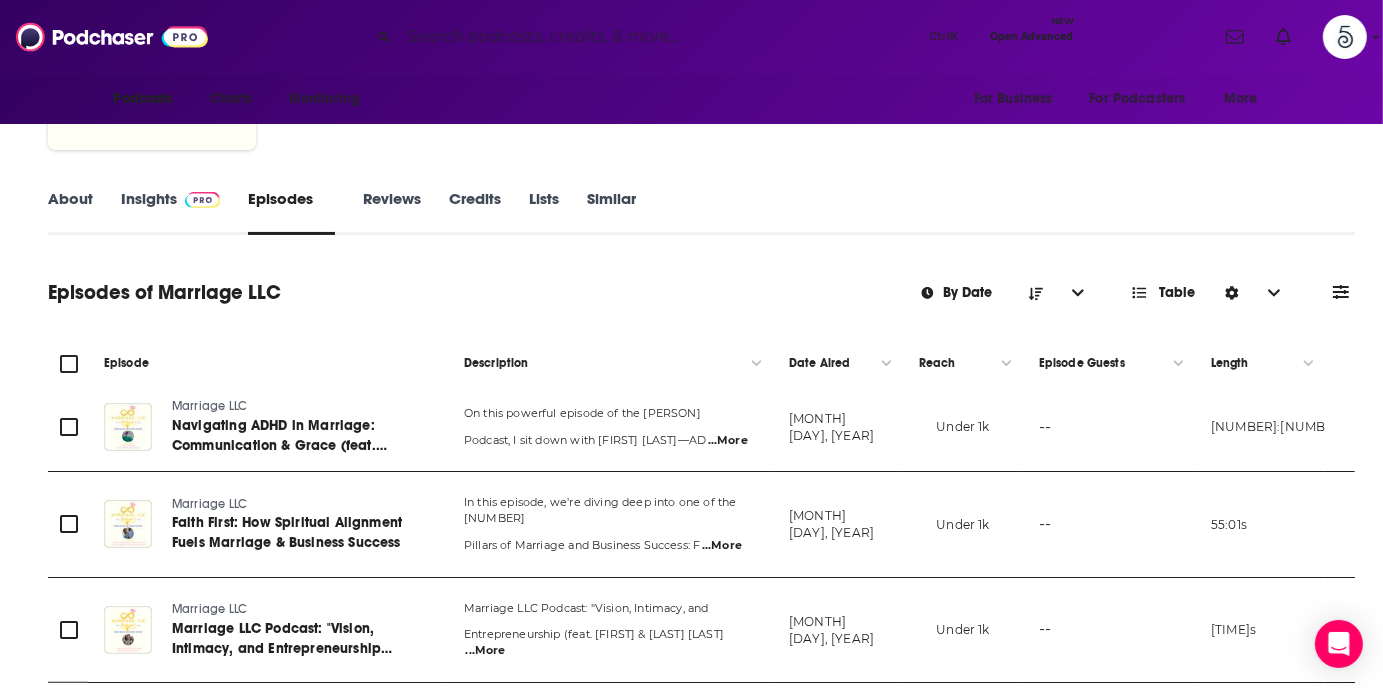 click at bounding box center (660, 37) 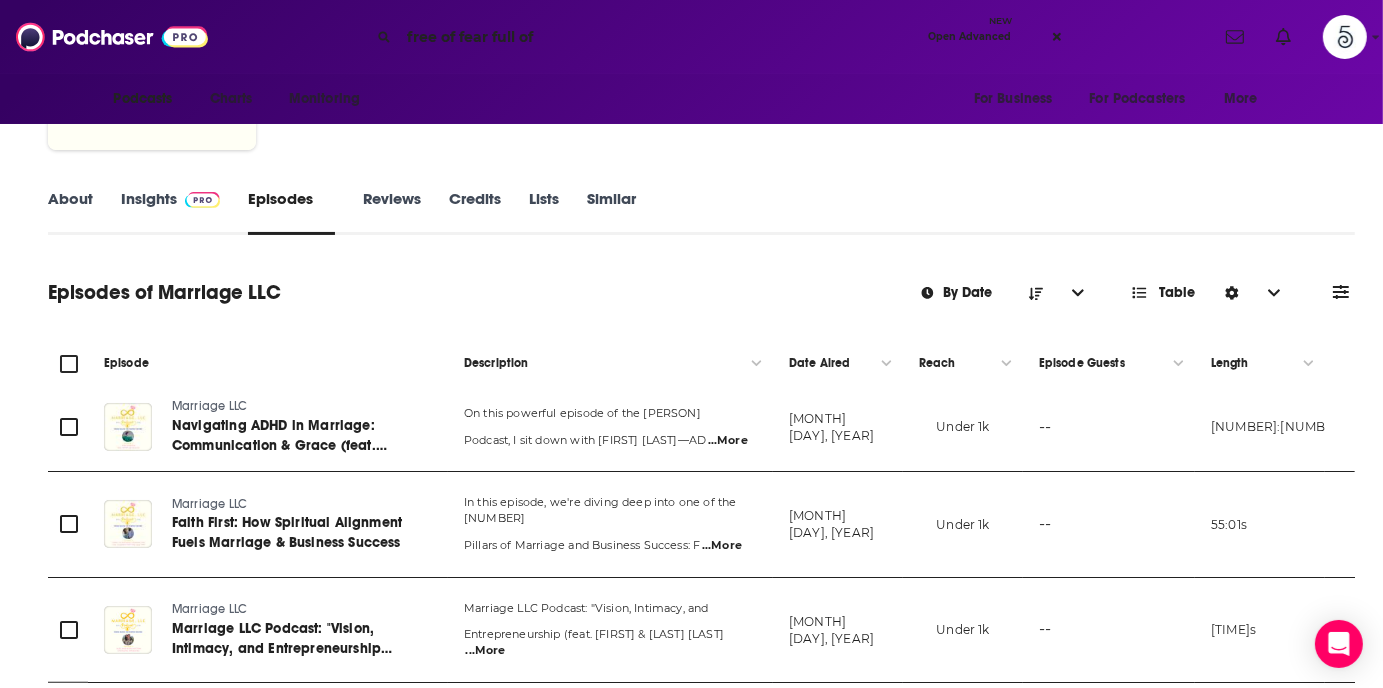 type on "free of fear full of" 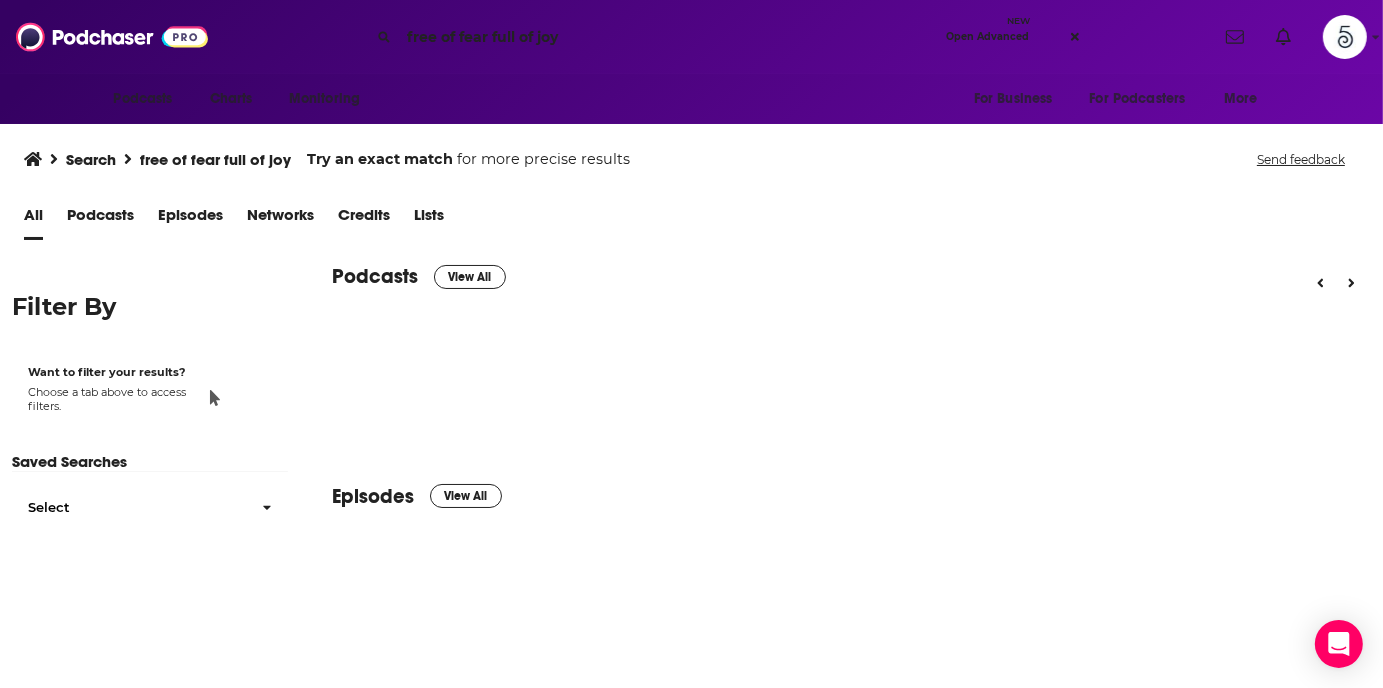 scroll, scrollTop: 0, scrollLeft: 0, axis: both 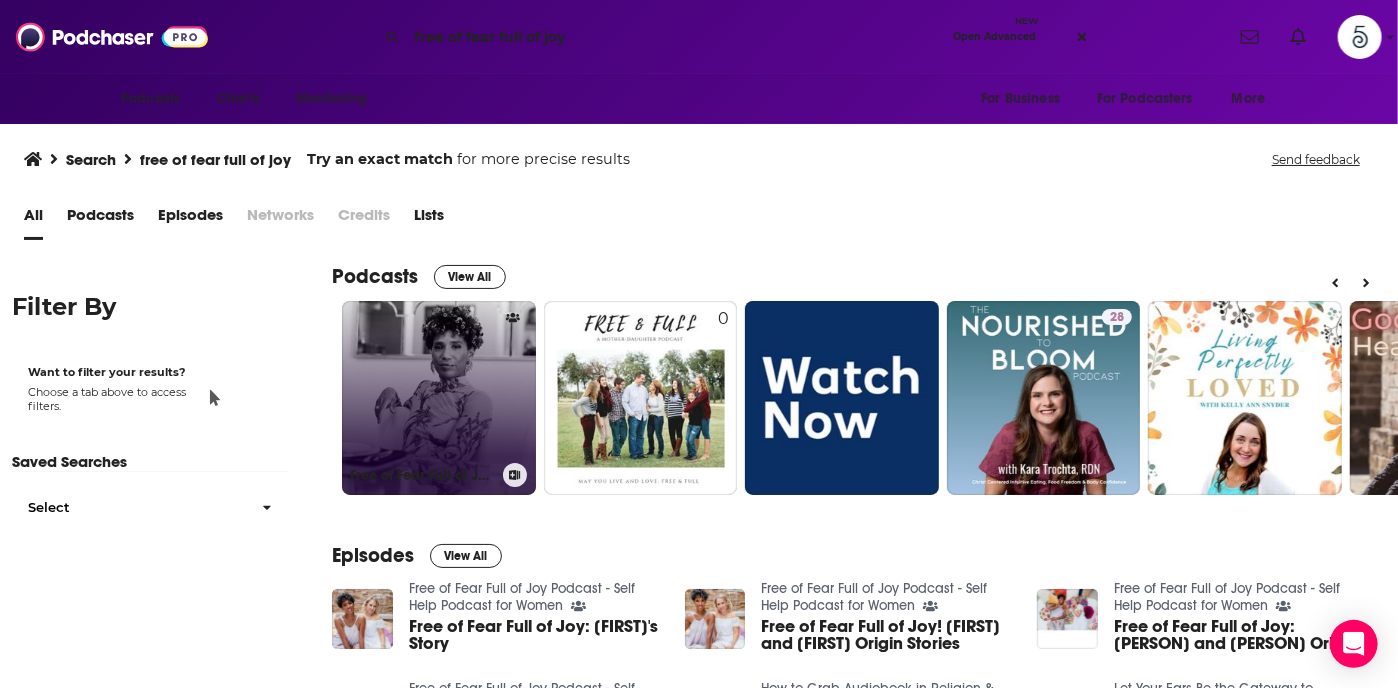 click on "Free of Fear Full of Joy Podcast - Self Help Podcast for Women" at bounding box center [439, 398] 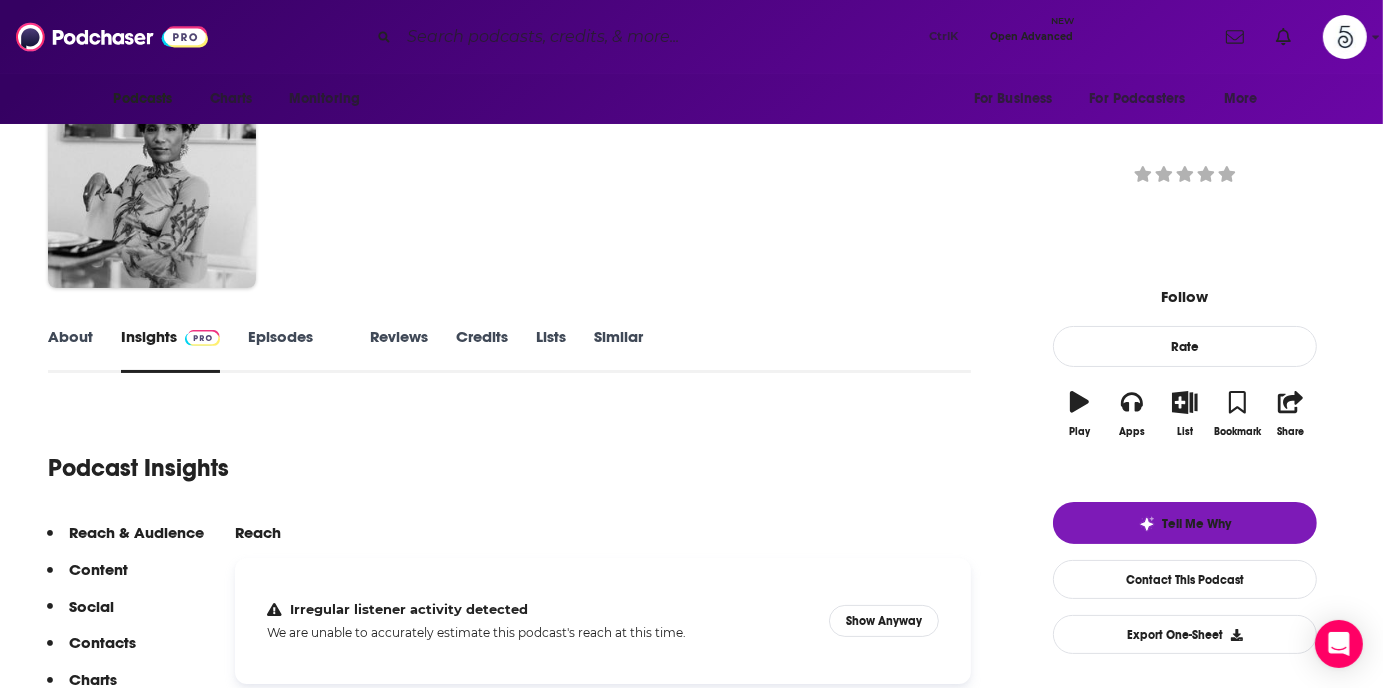 scroll, scrollTop: 0, scrollLeft: 0, axis: both 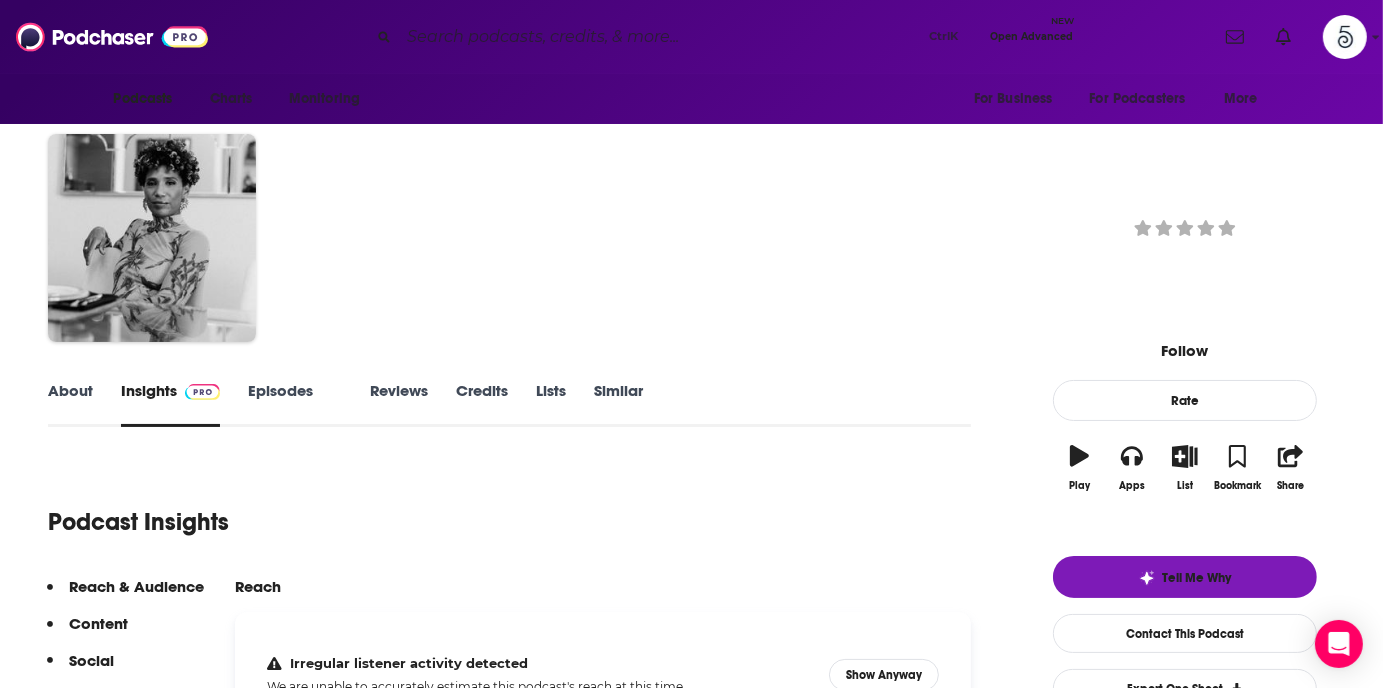 click on "Episodes 46" at bounding box center [295, 404] 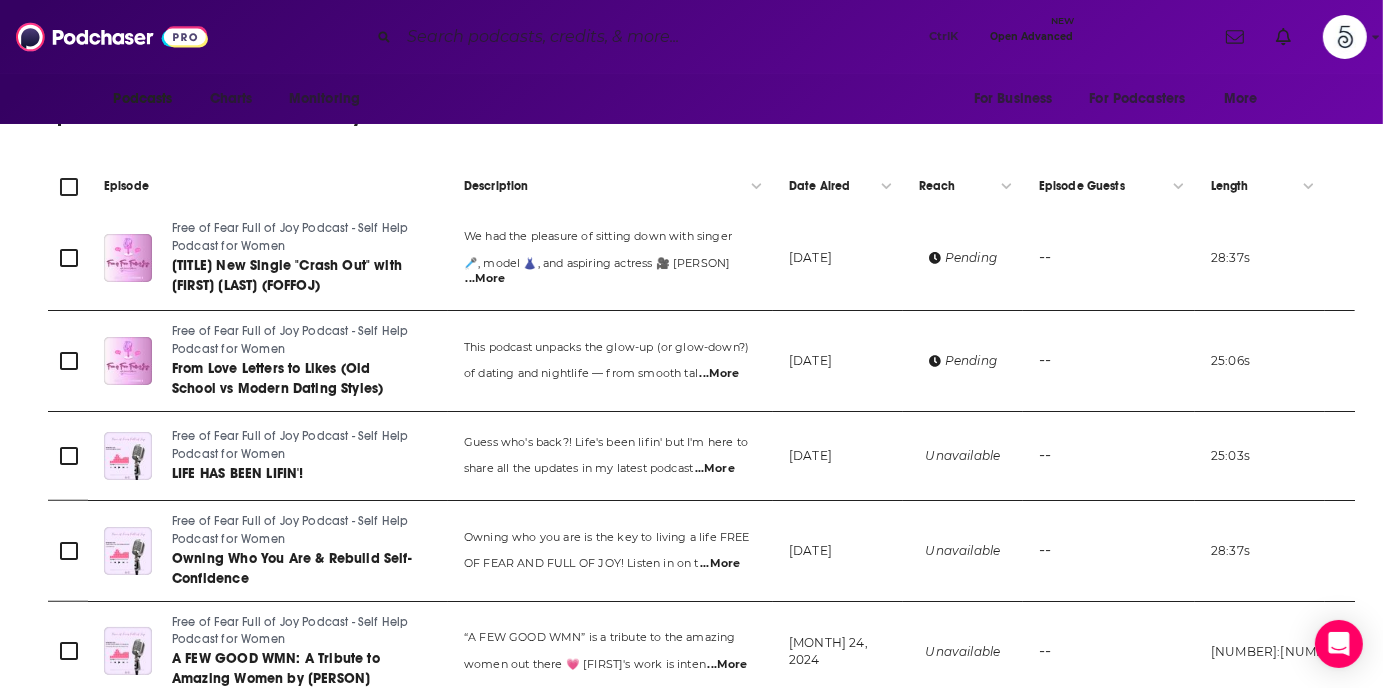 scroll, scrollTop: 0, scrollLeft: 0, axis: both 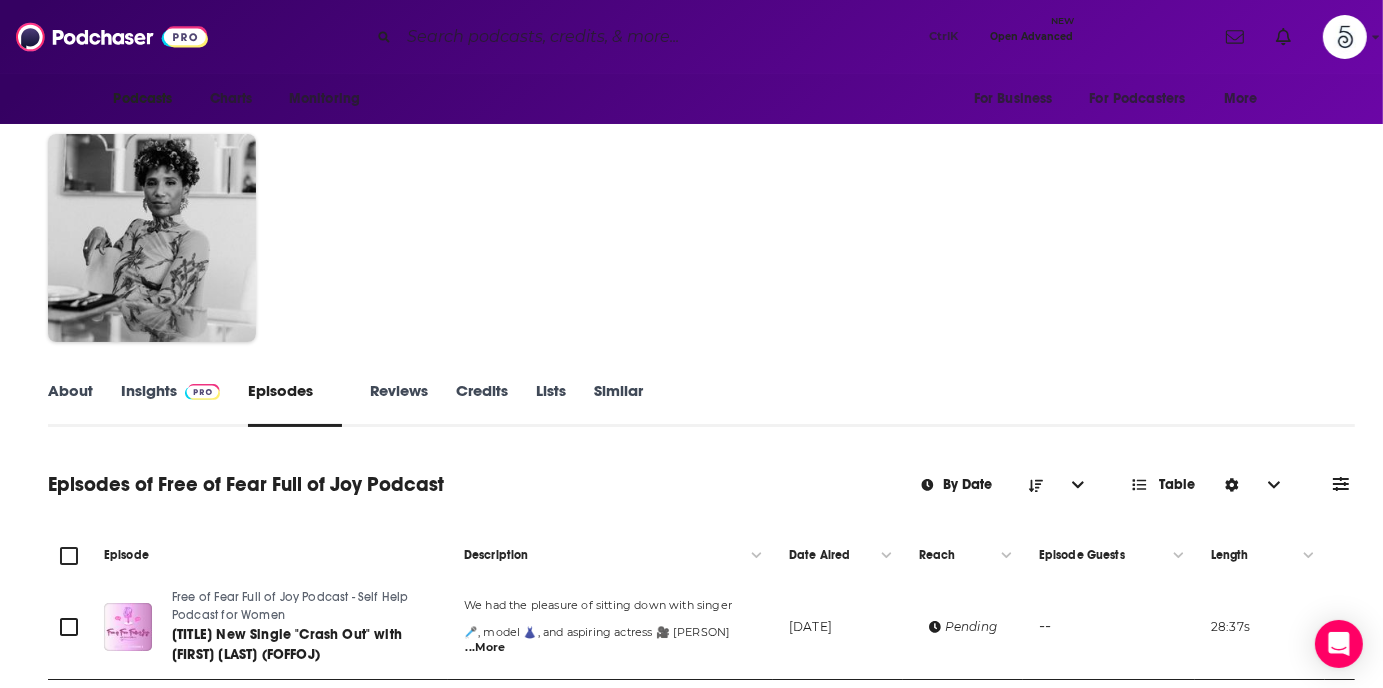 click at bounding box center (660, 37) 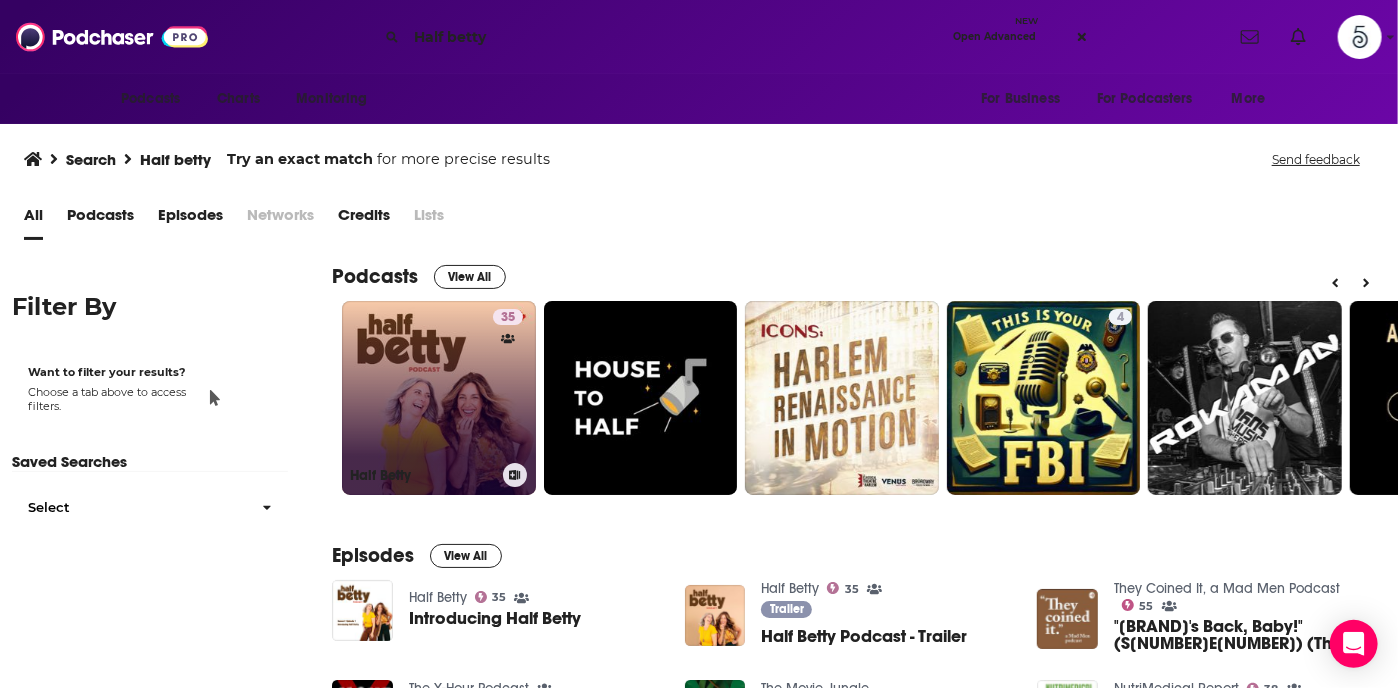 click on "35 Half Betty" at bounding box center [439, 398] 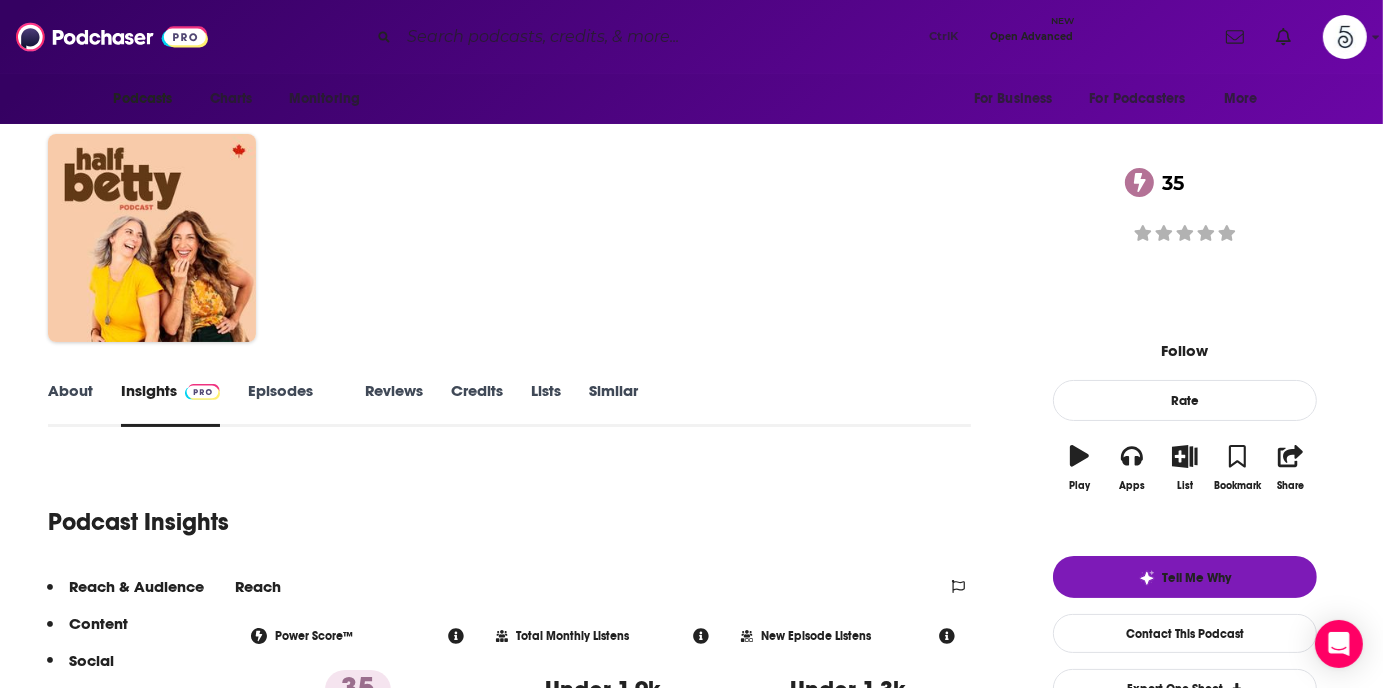 click on "Episodes 11" at bounding box center [292, 404] 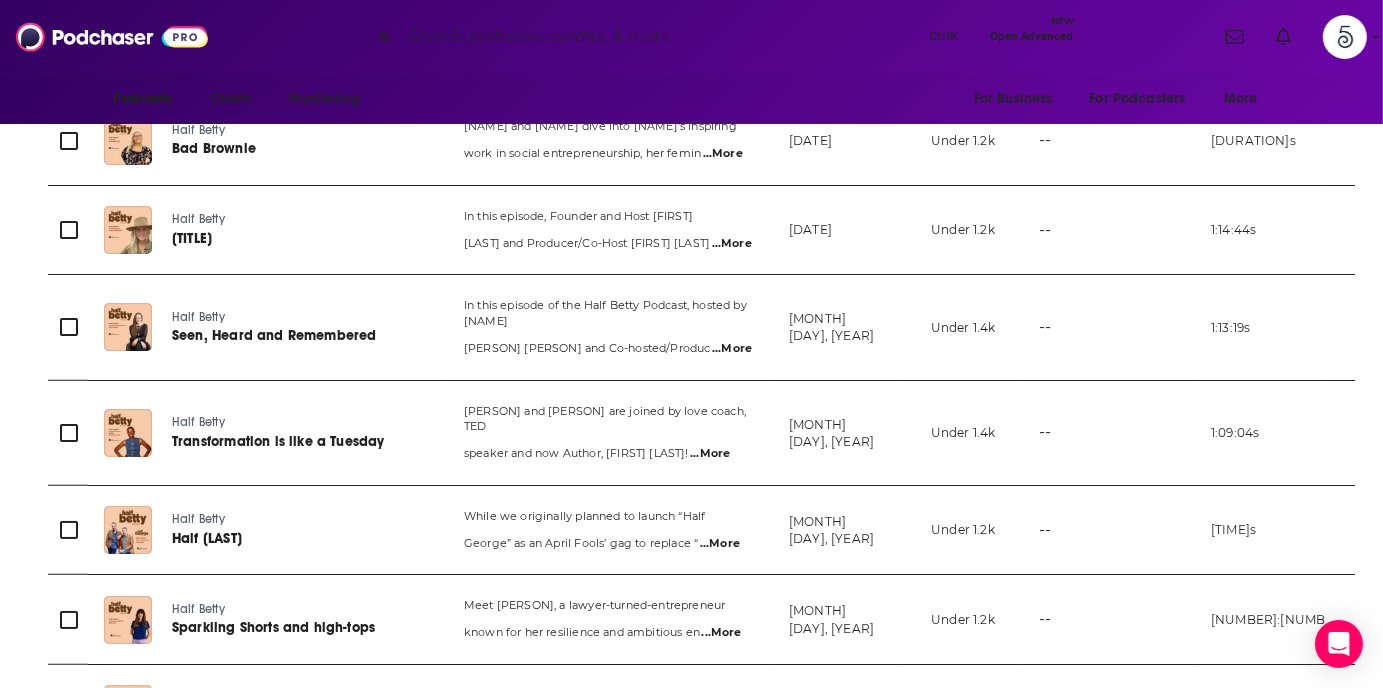 scroll, scrollTop: 598, scrollLeft: 0, axis: vertical 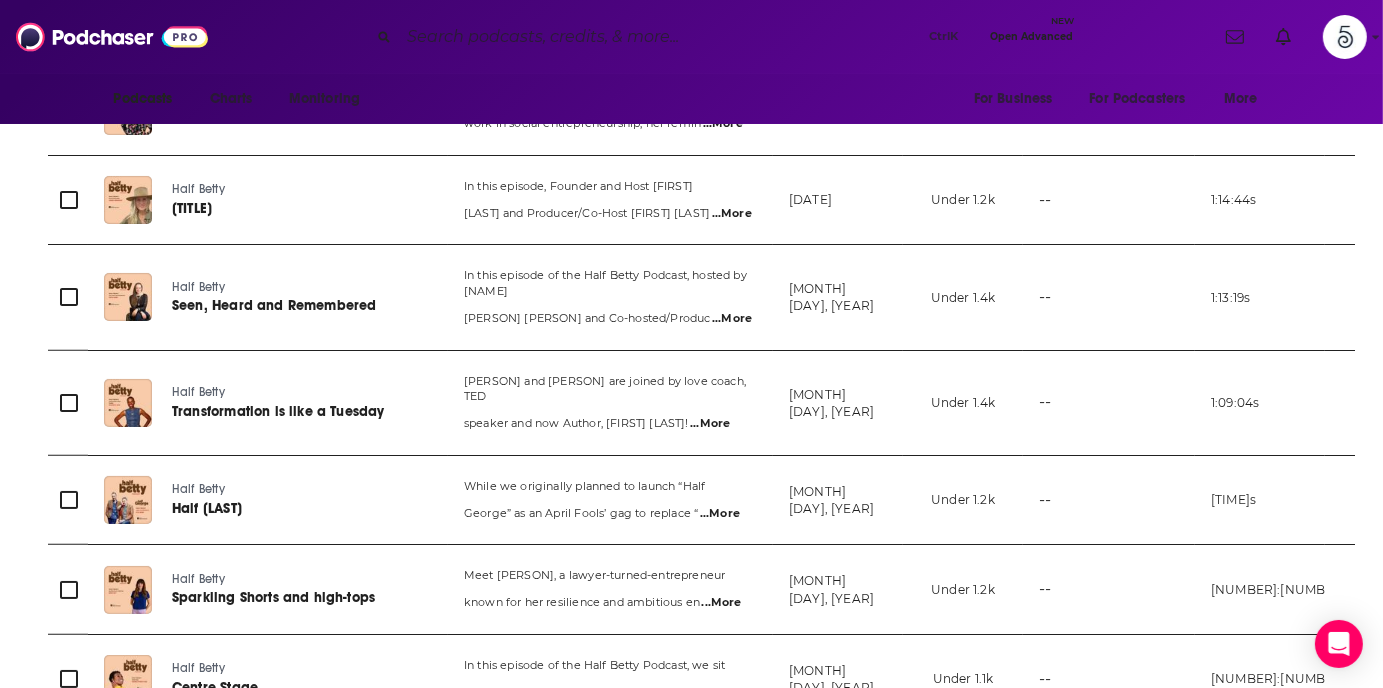 click on "...More" at bounding box center (729, 35) 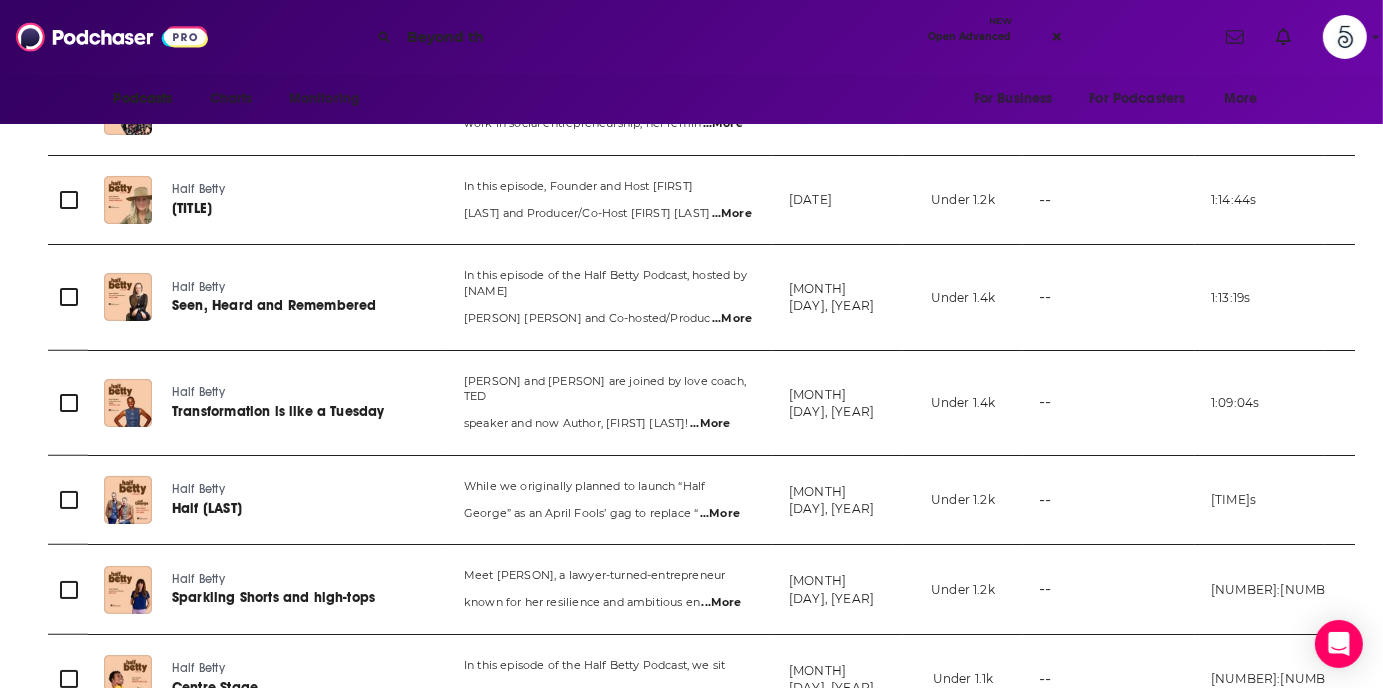 type on "Beyond the" 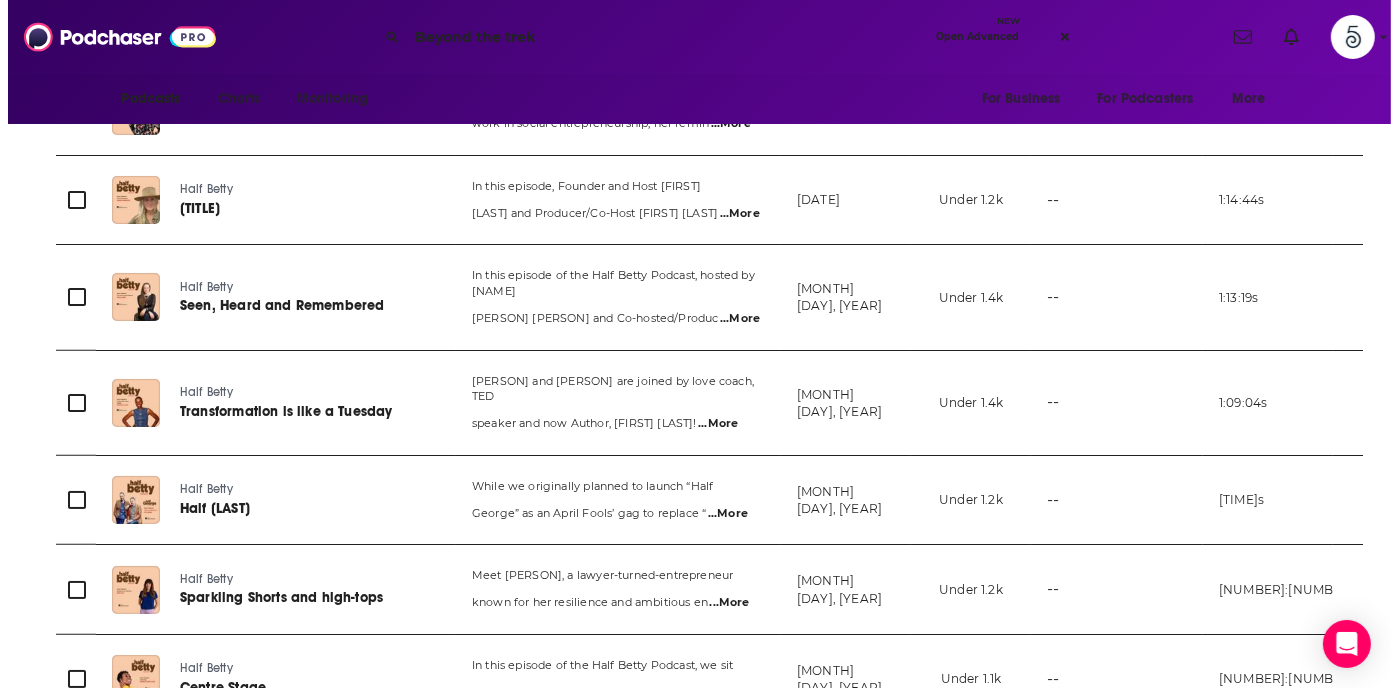 scroll, scrollTop: 0, scrollLeft: 0, axis: both 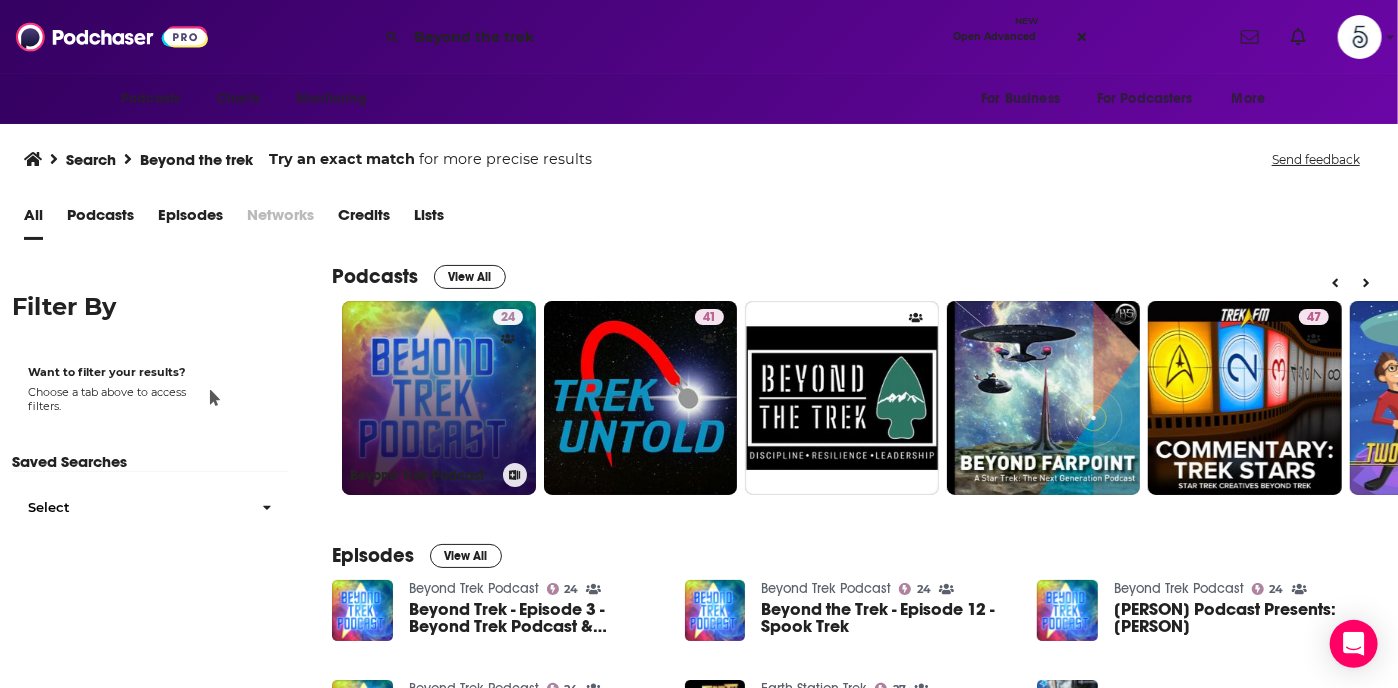 click on "24 Beyond Trek Podcast" at bounding box center [439, 398] 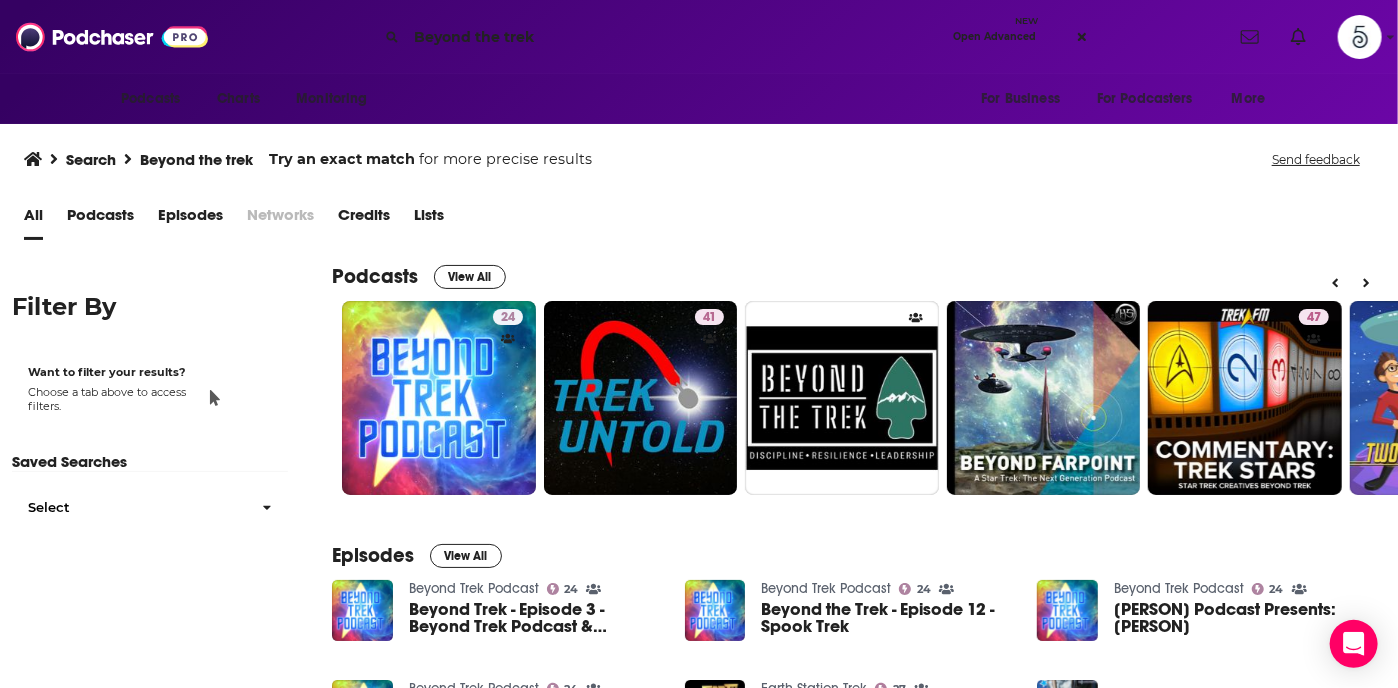 click on "View All" at bounding box center (470, 277) 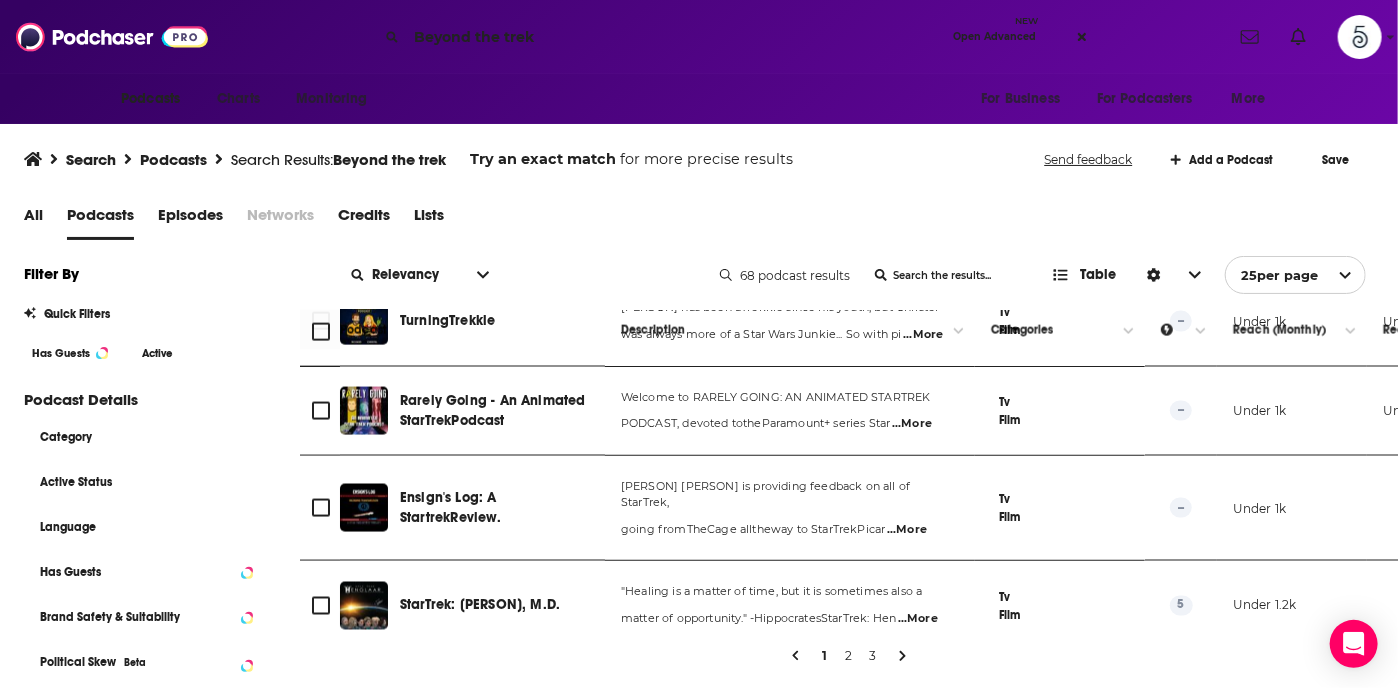 scroll, scrollTop: 1640, scrollLeft: 0, axis: vertical 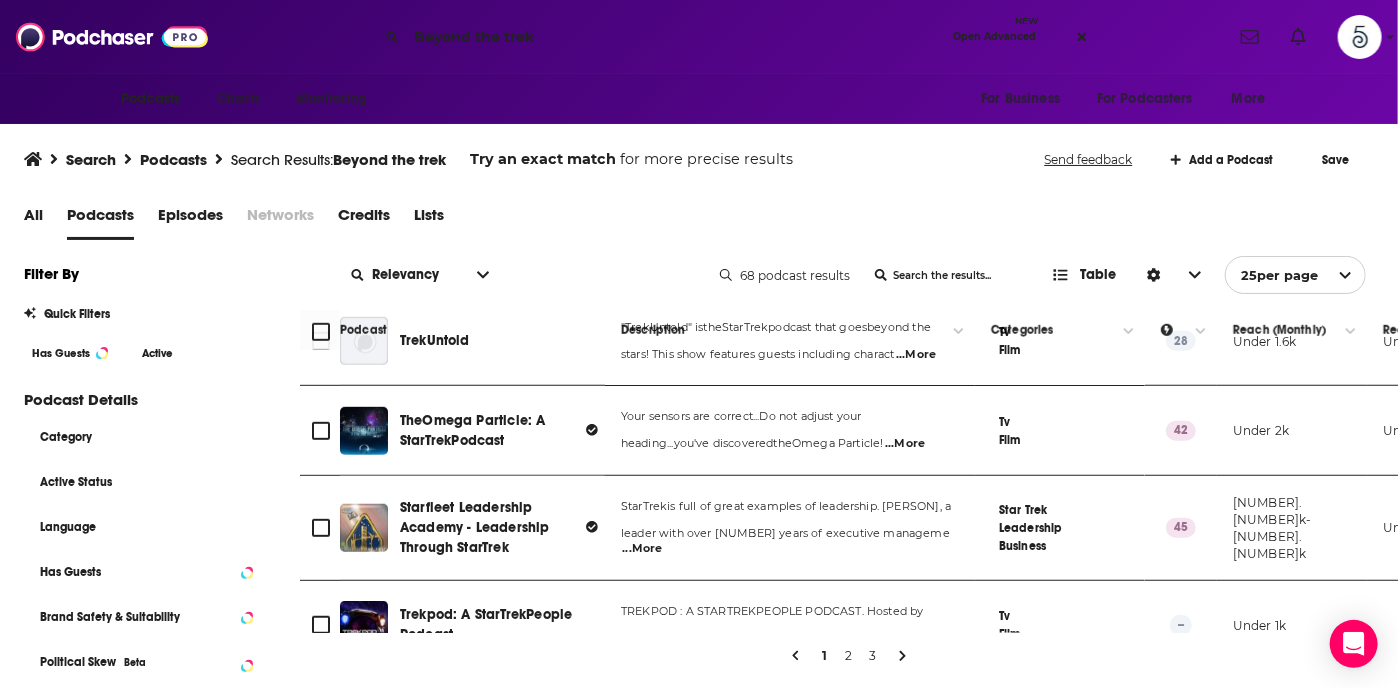 click on "Beyond the trek" at bounding box center (676, 37) 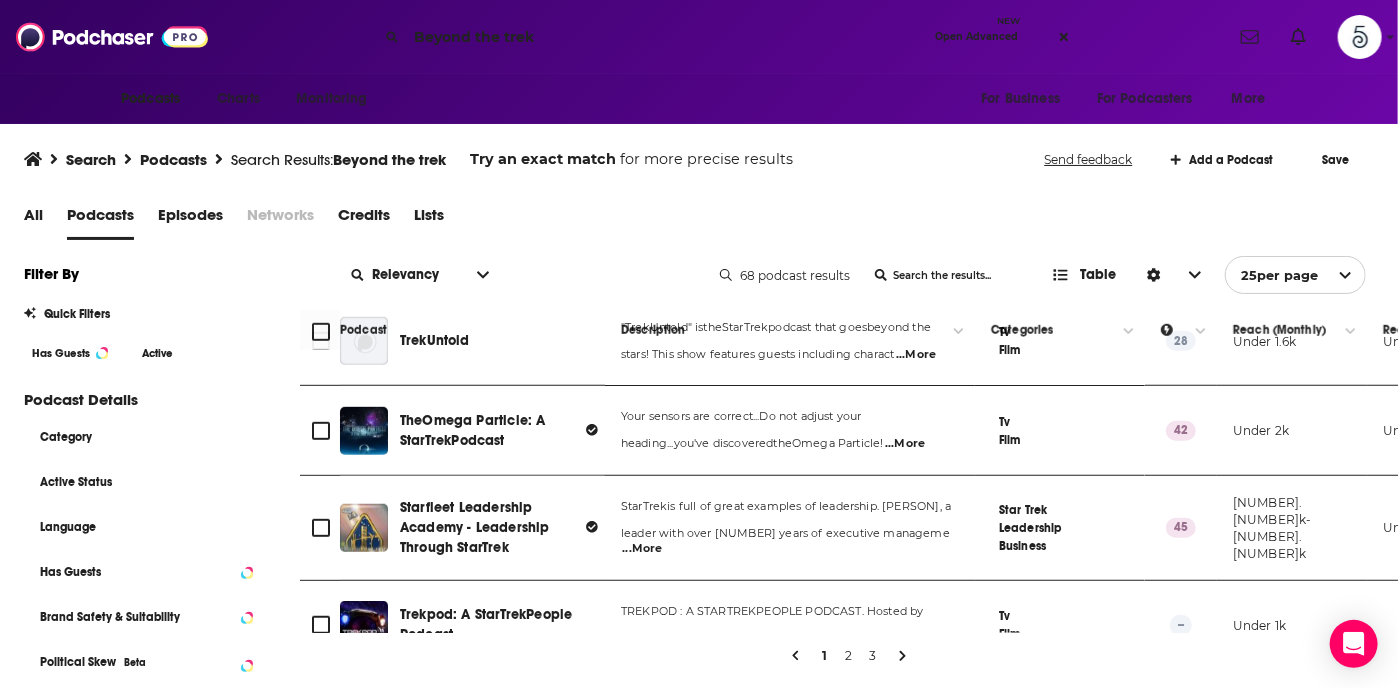 click on "Beyond the trek" at bounding box center [667, 37] 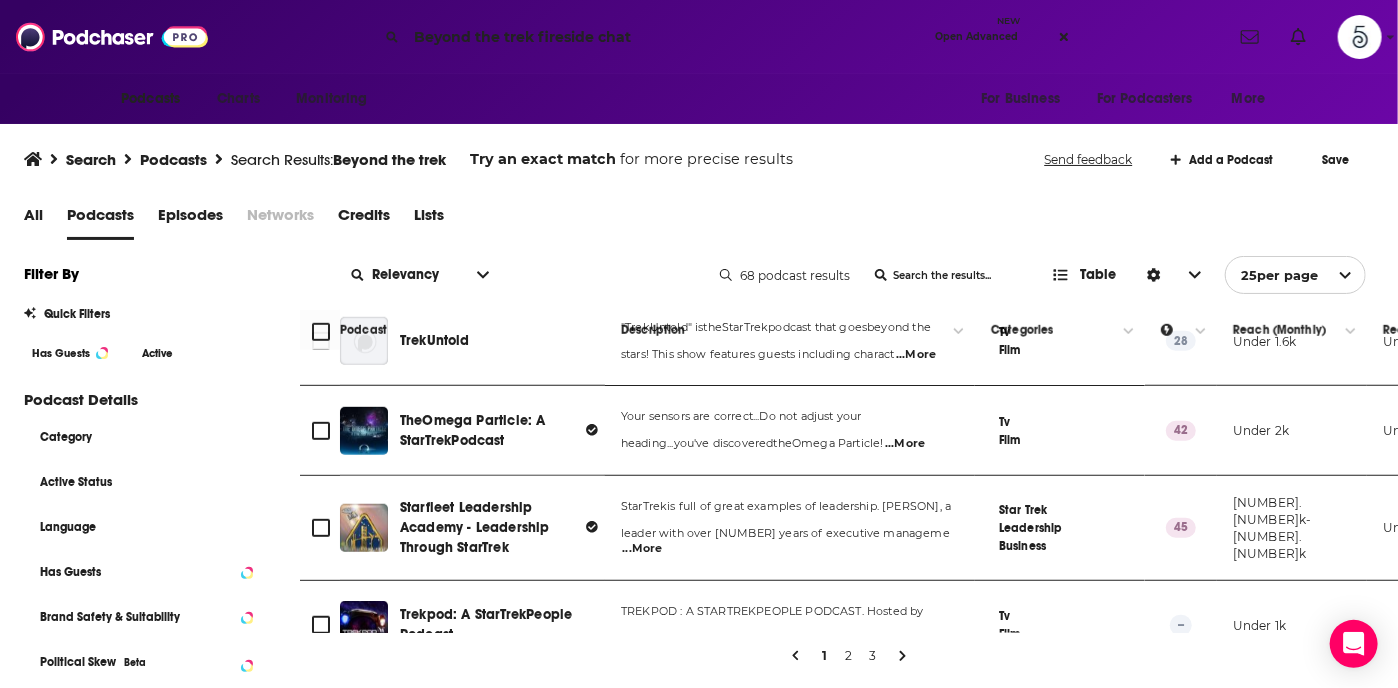 type on "Beyond the trek fireside chat" 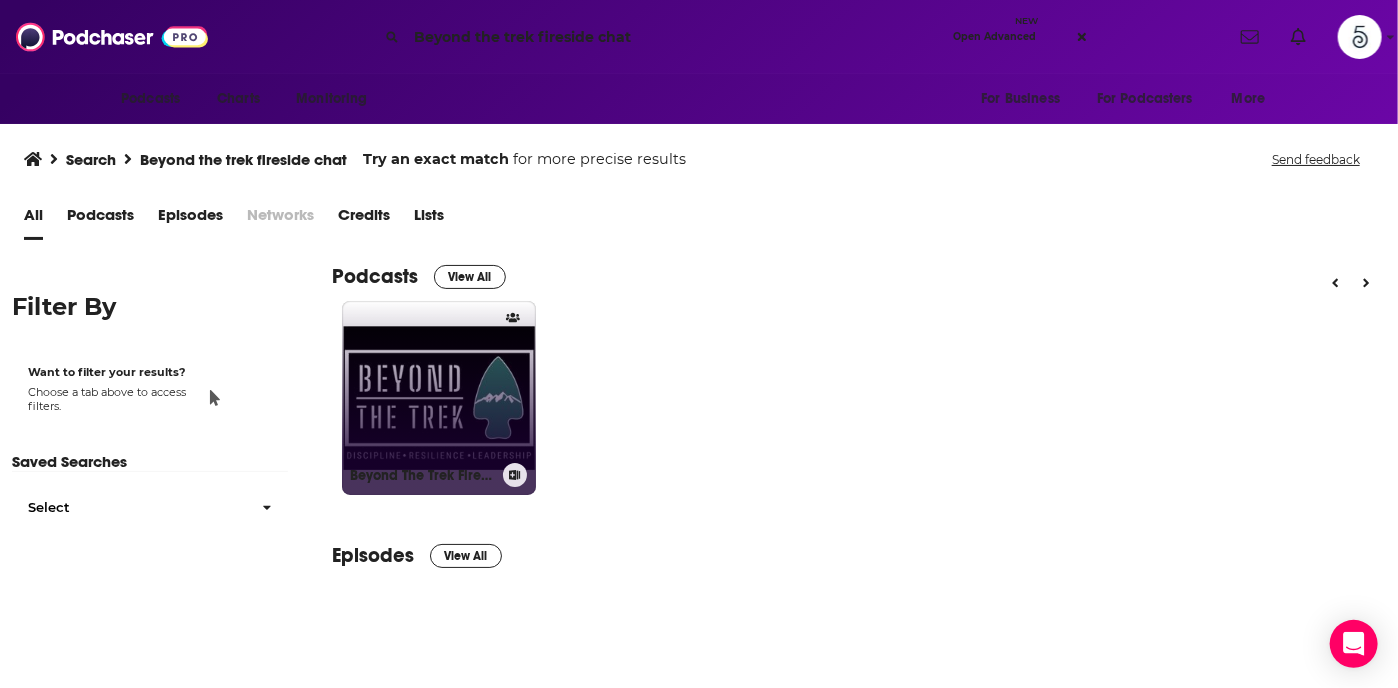click on "Beyond The Trek Fireside Chat: Conversations That Inspire" at bounding box center (439, 398) 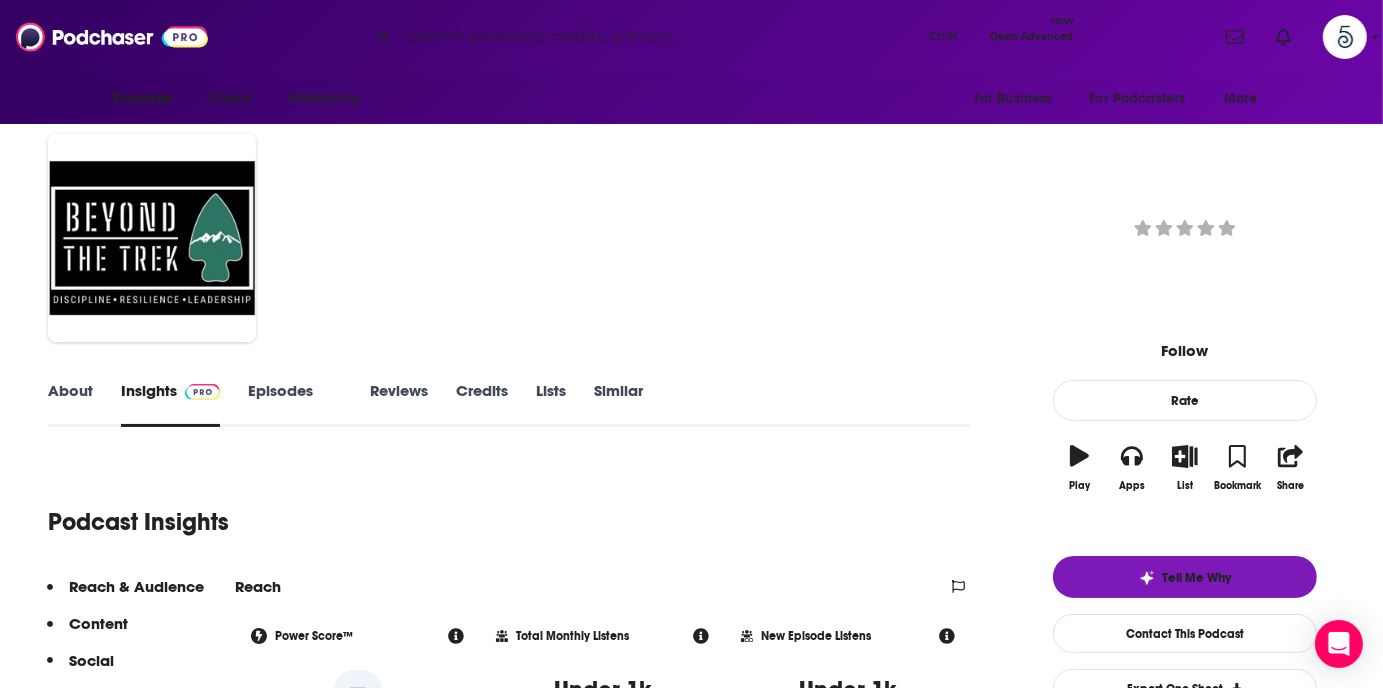 click on "Episodes 20" at bounding box center (295, 404) 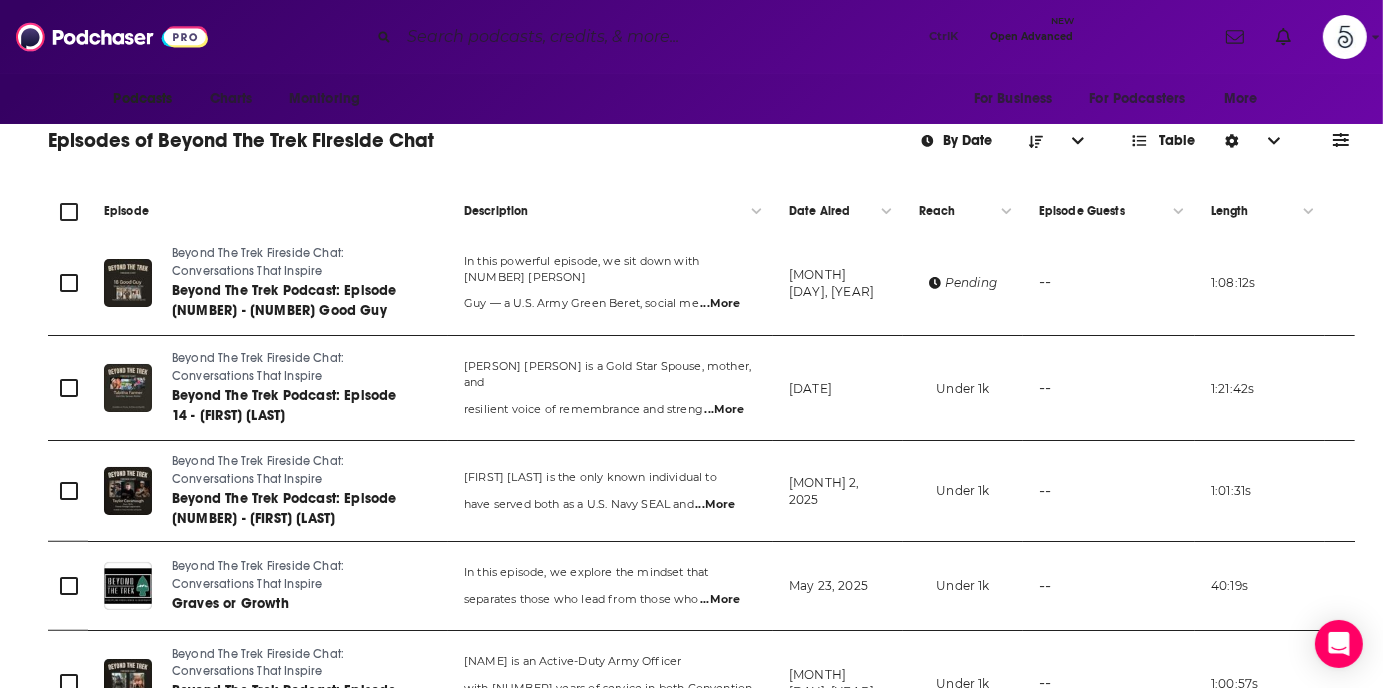 scroll, scrollTop: 0, scrollLeft: 0, axis: both 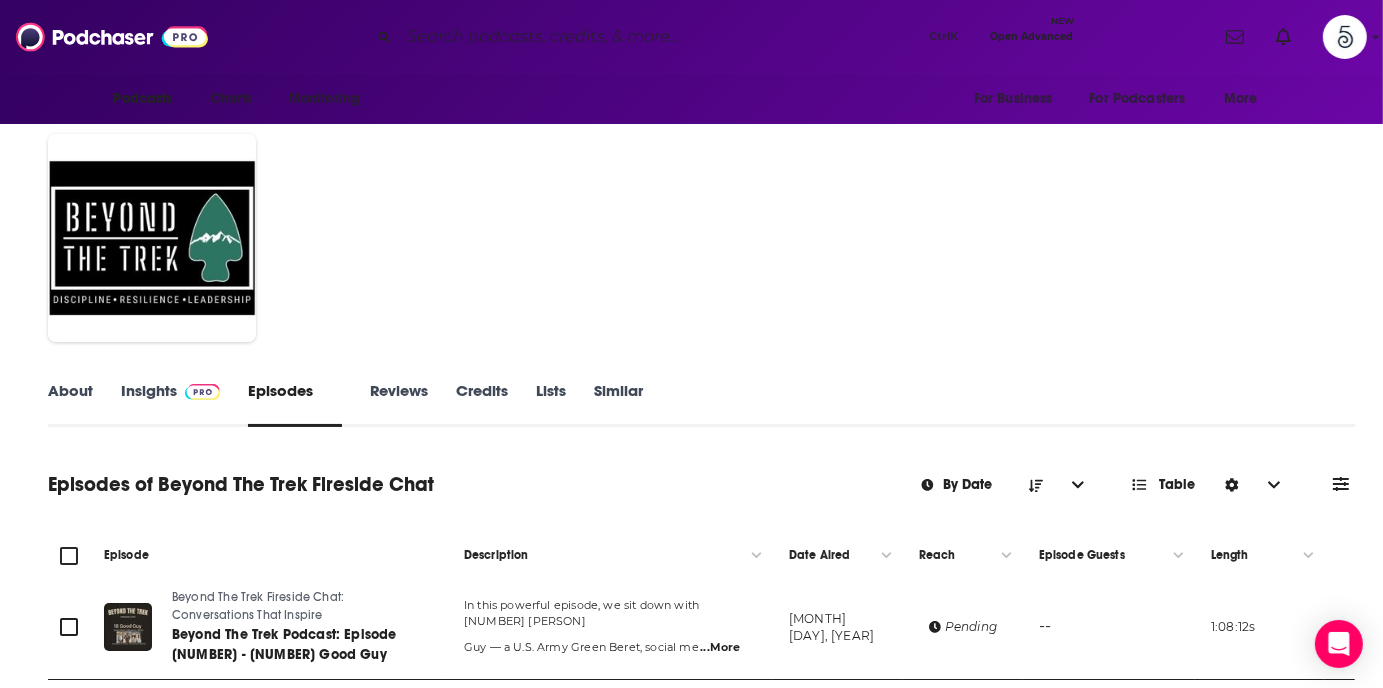 click at bounding box center [660, 37] 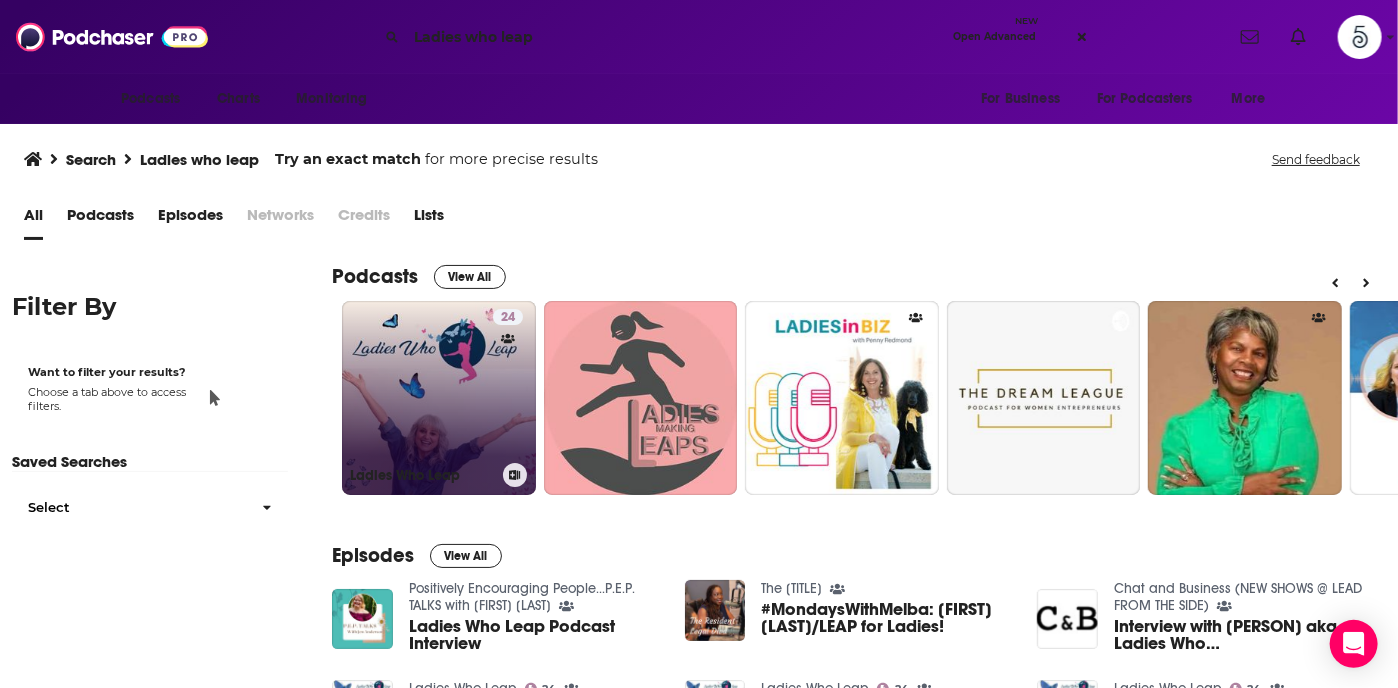 click on "24 Ladies Who Leap" at bounding box center (439, 398) 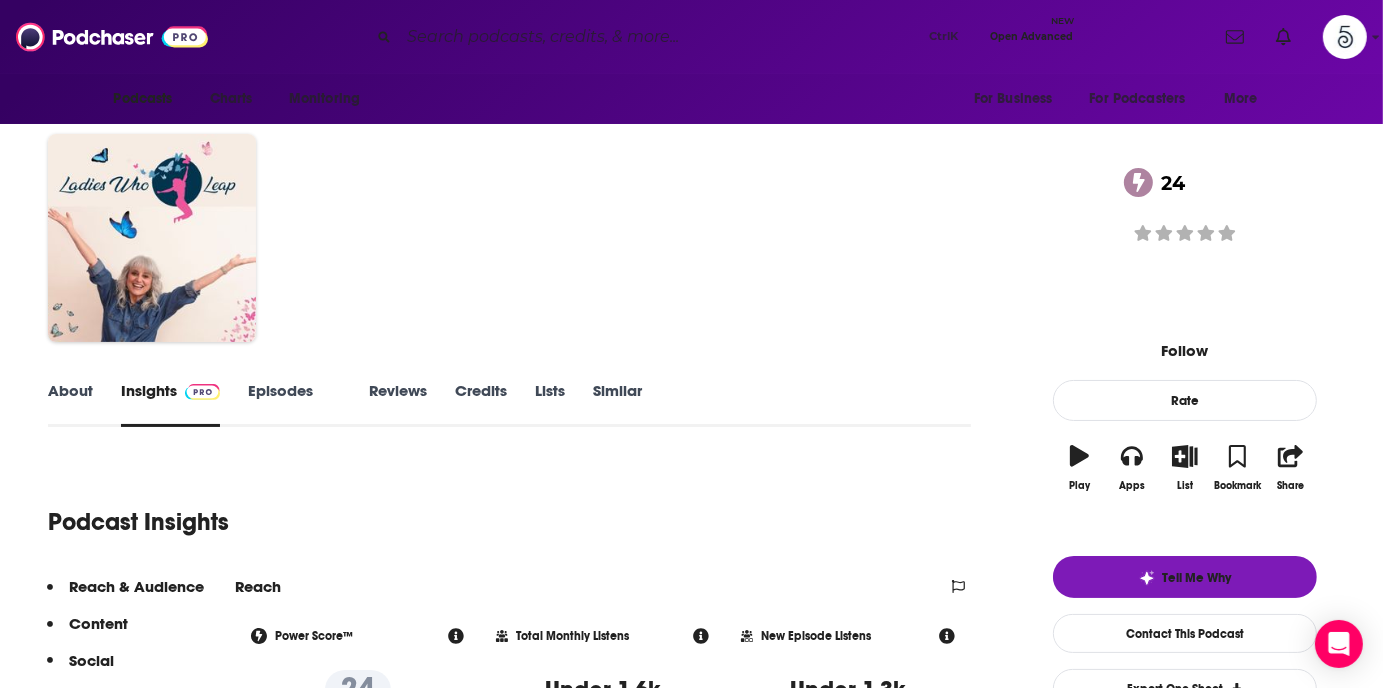 click on "Episodes 39" at bounding box center (294, 404) 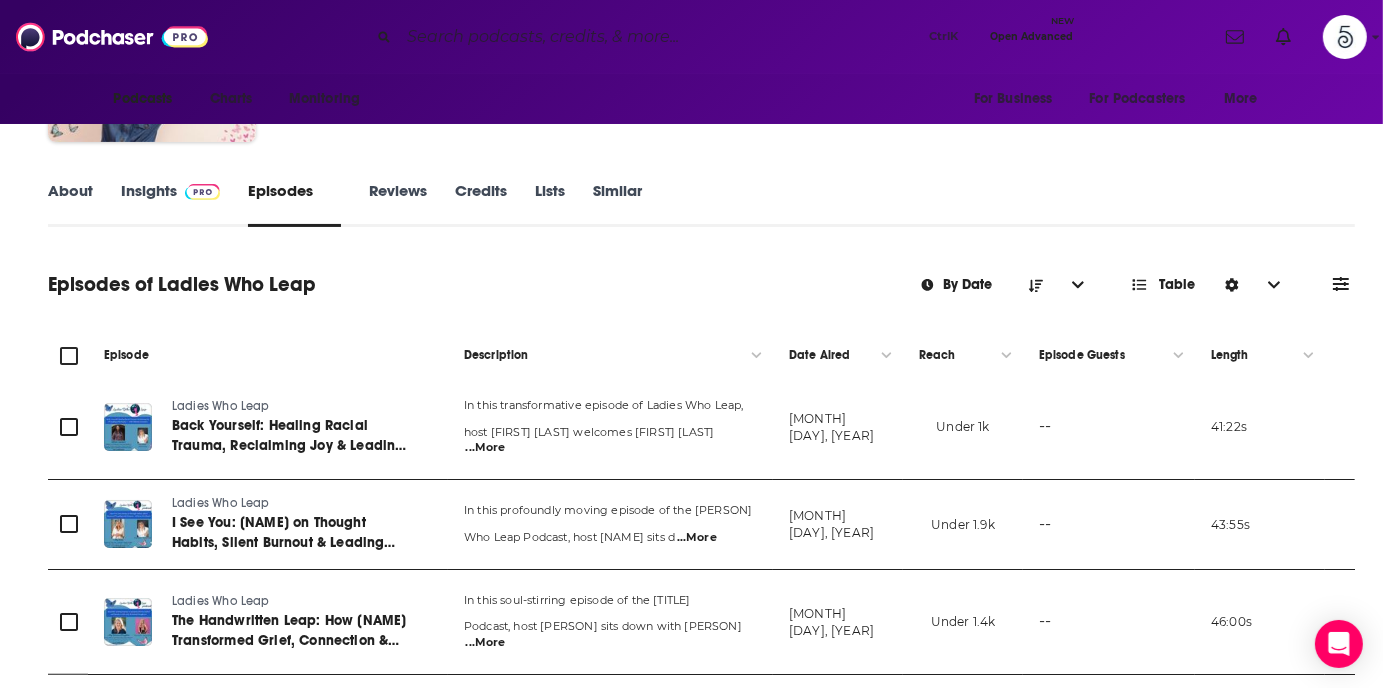 scroll, scrollTop: 0, scrollLeft: 0, axis: both 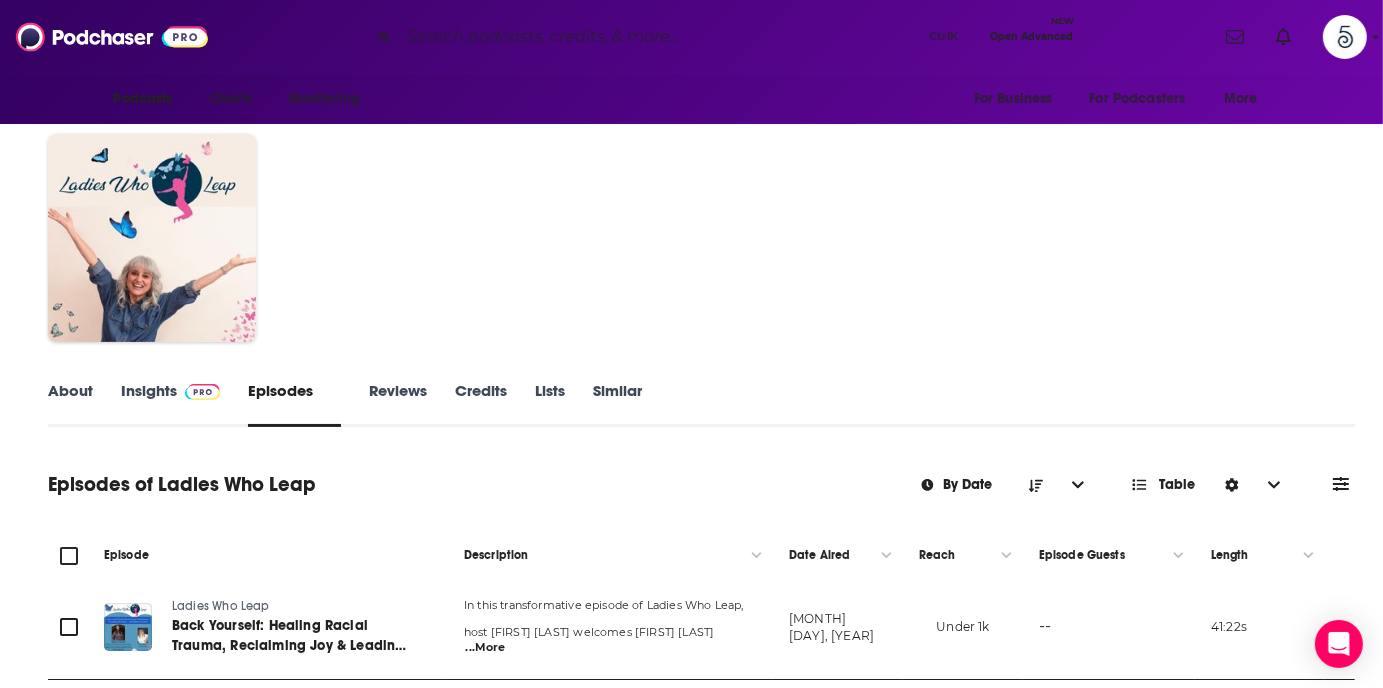 click on "Insights" at bounding box center [170, 404] 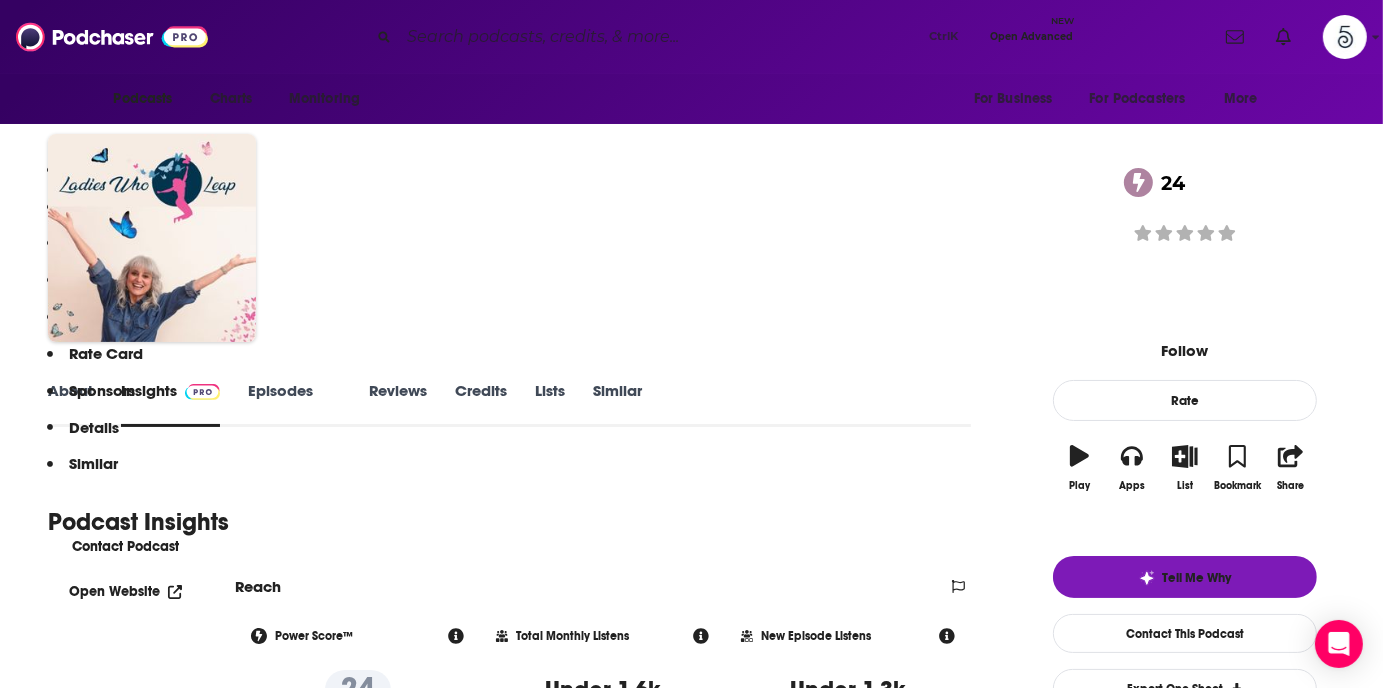 scroll, scrollTop: 464, scrollLeft: 0, axis: vertical 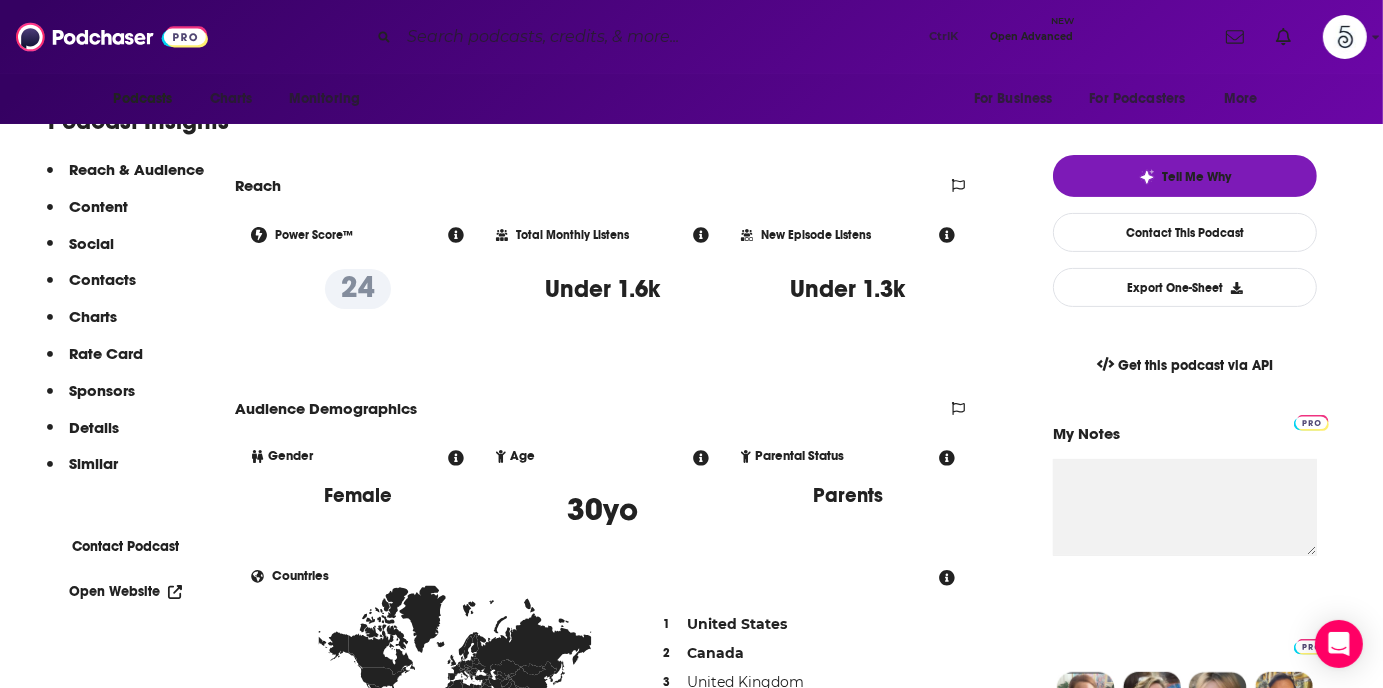 click on "Contacts" at bounding box center (98, 206) 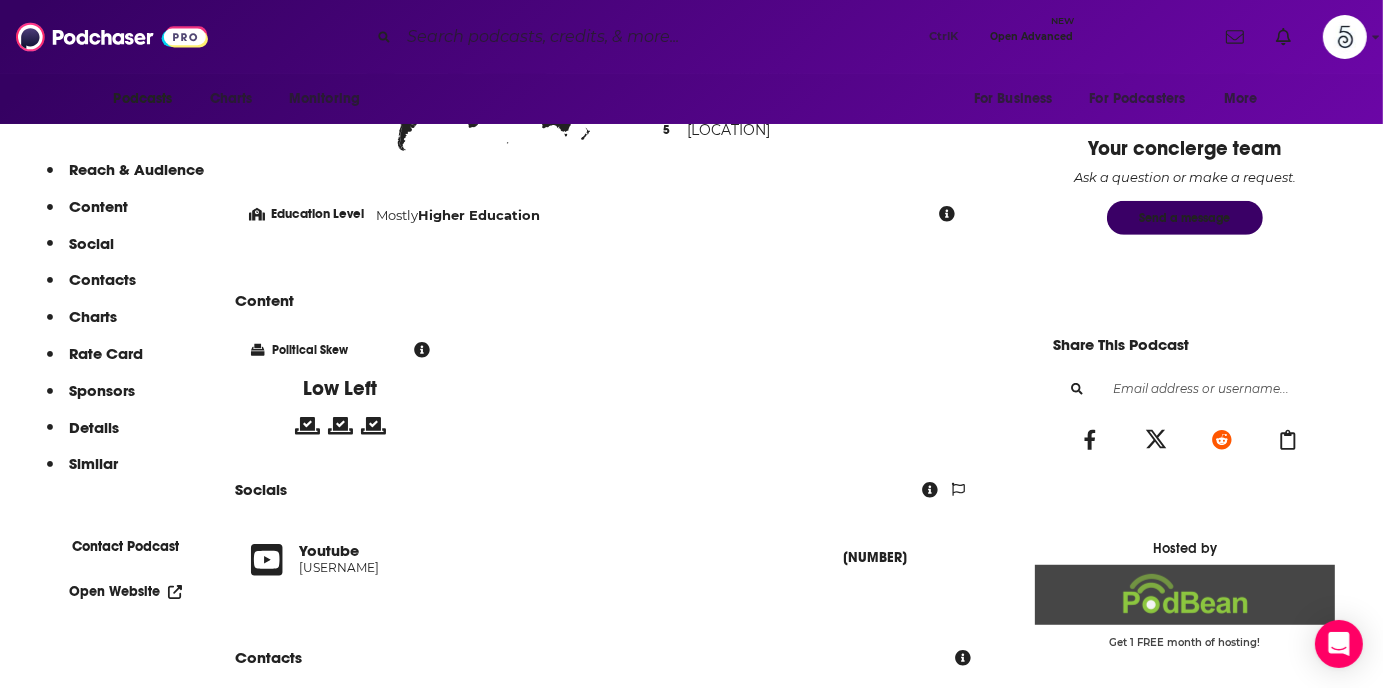scroll, scrollTop: 1380, scrollLeft: 0, axis: vertical 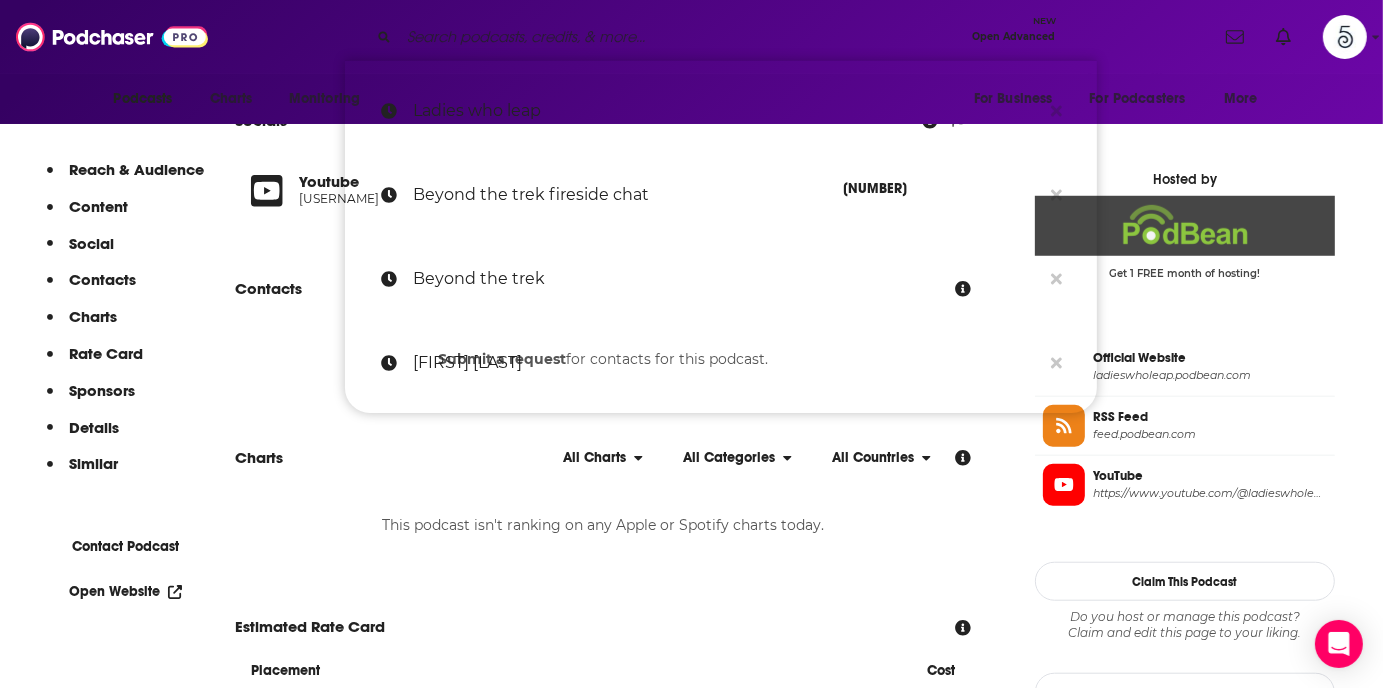 click at bounding box center (681, 37) 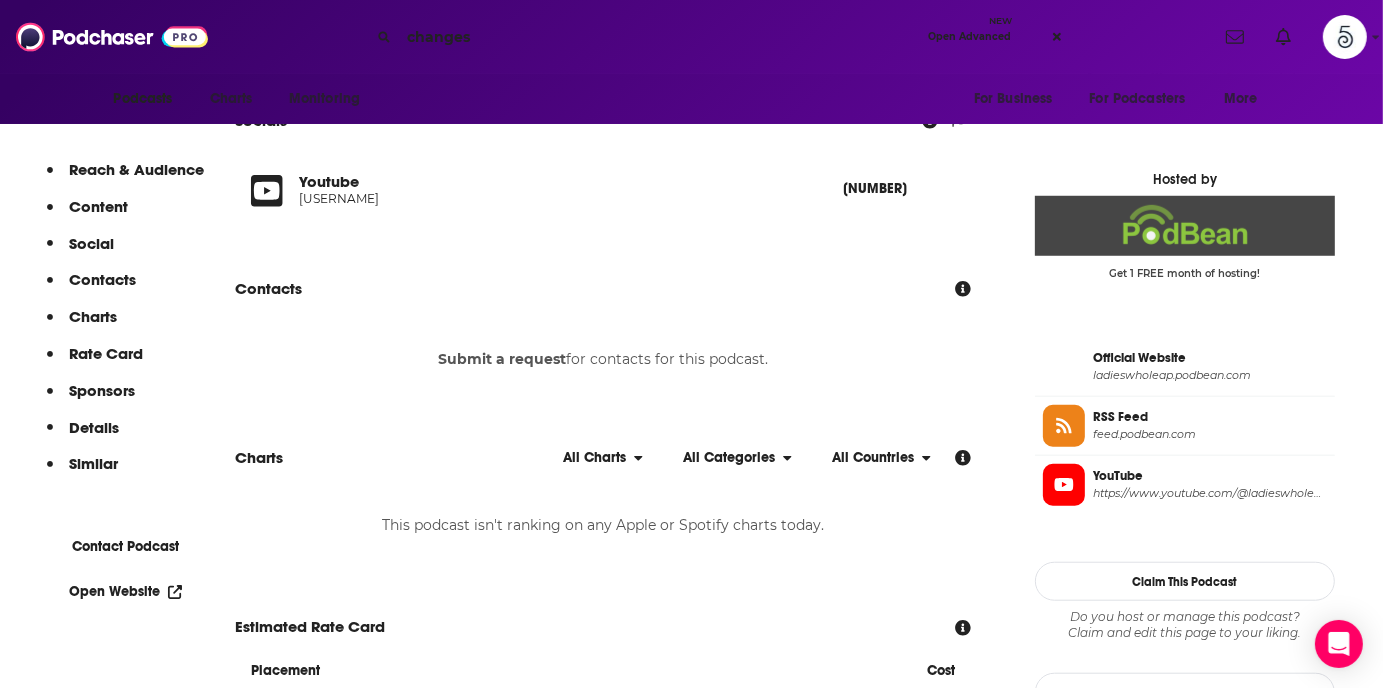type on "changes" 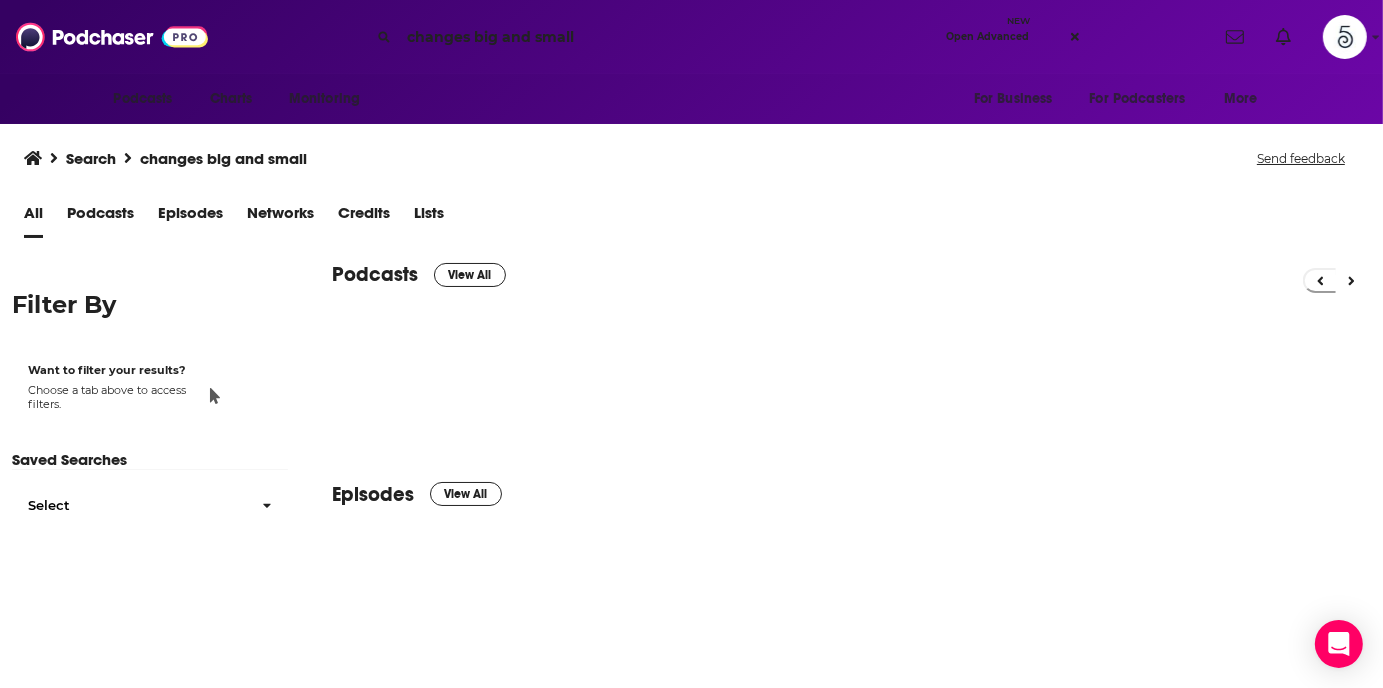 scroll, scrollTop: 0, scrollLeft: 0, axis: both 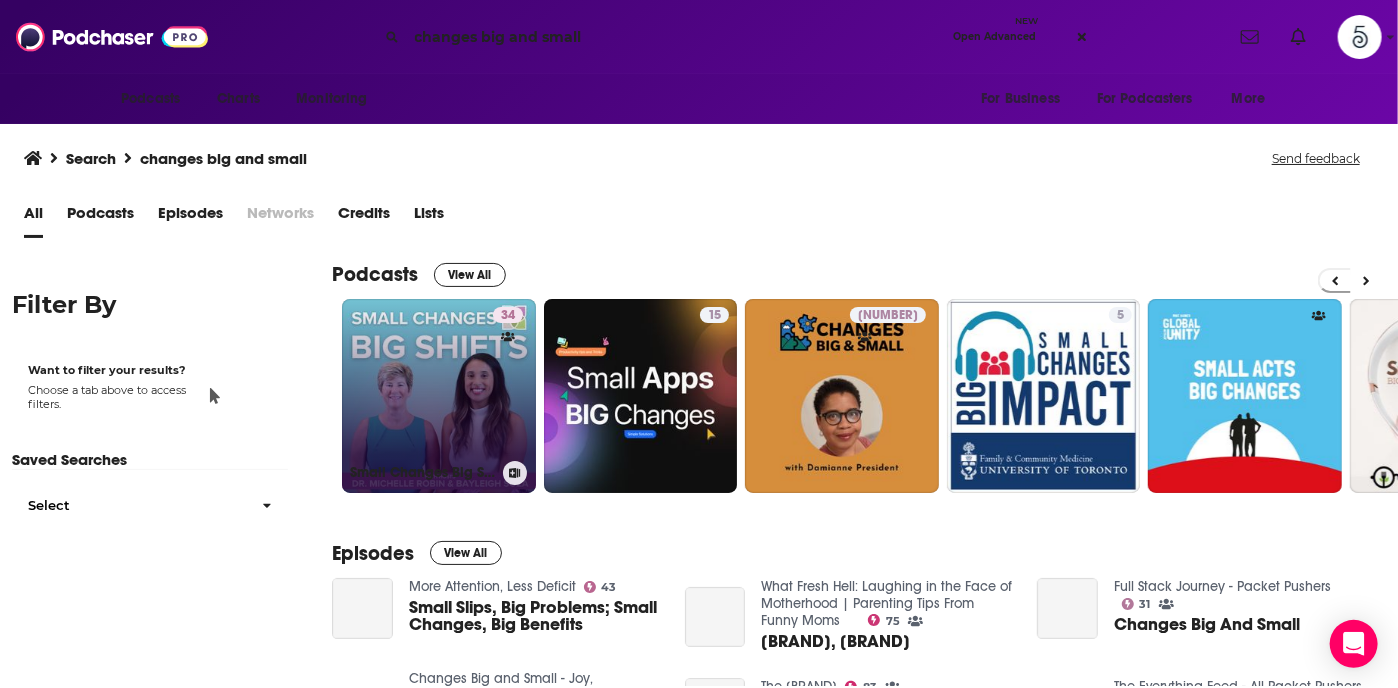 click on "34 Small Changes Big Shifts" at bounding box center (439, 396) 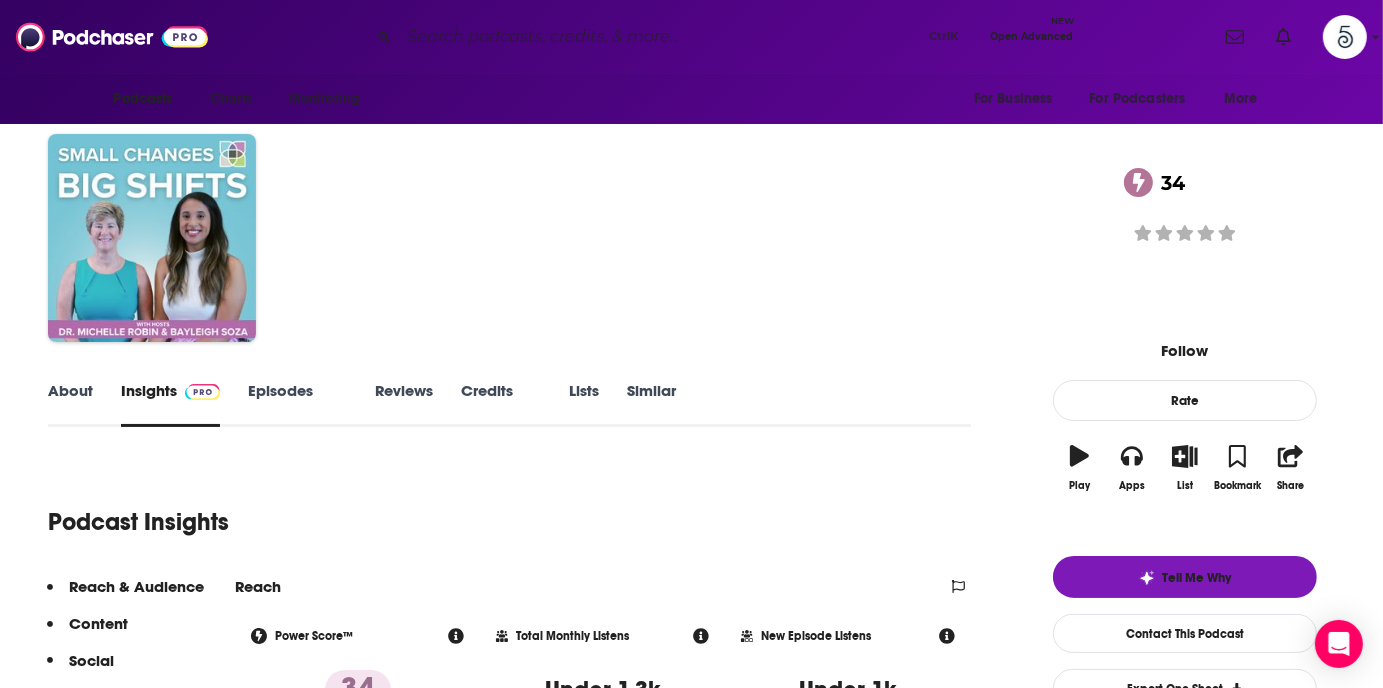 click on "Episodes 536" at bounding box center [297, 404] 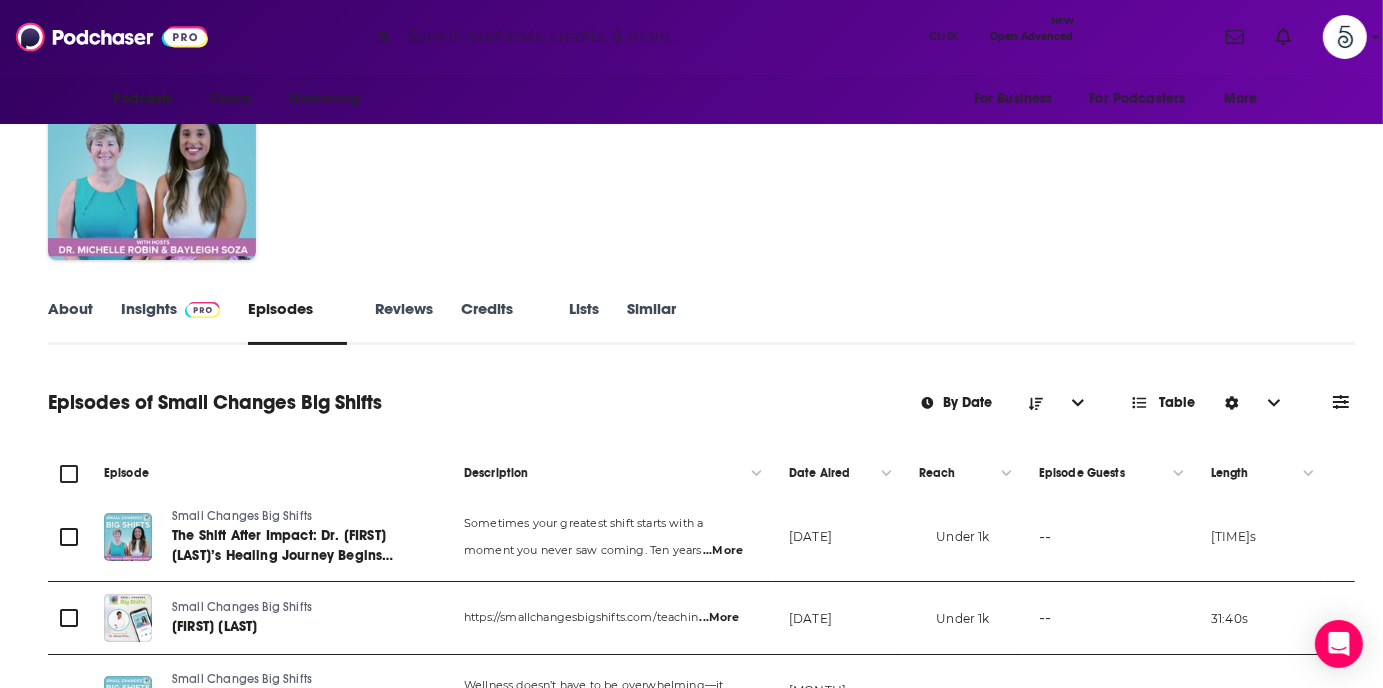scroll, scrollTop: 0, scrollLeft: 0, axis: both 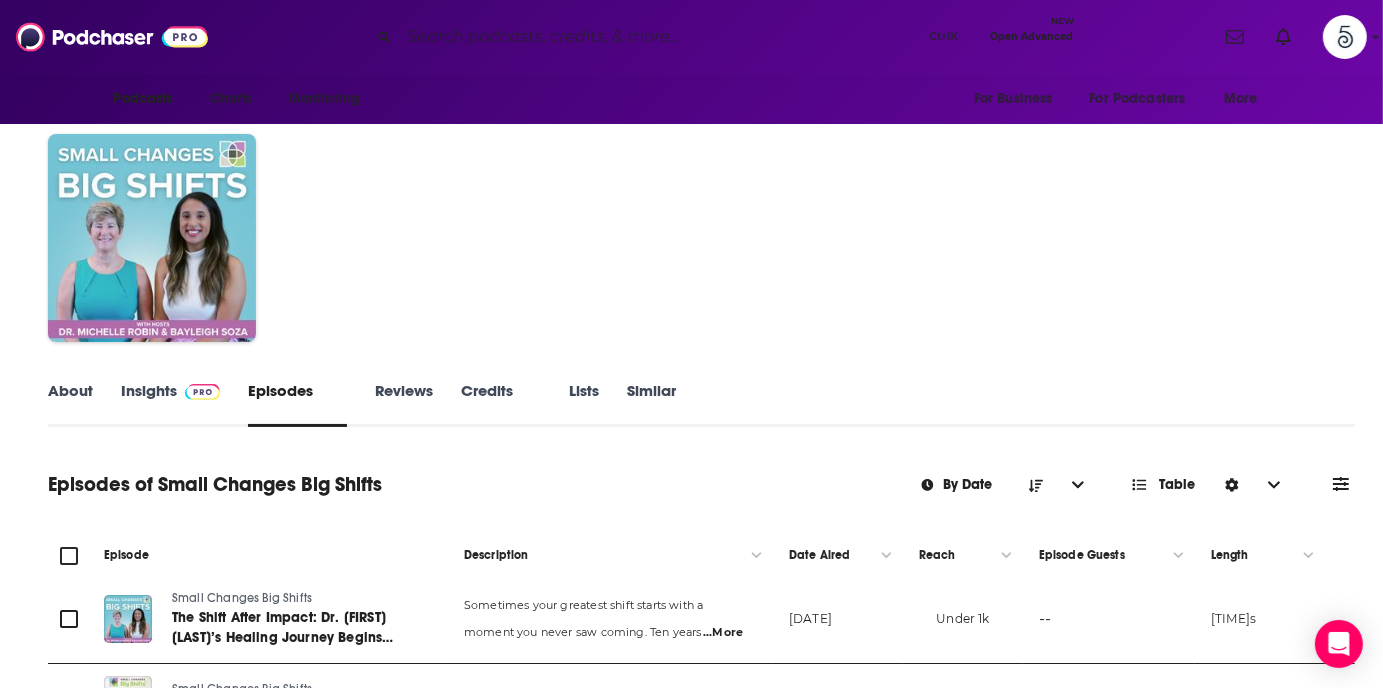 click on "About" at bounding box center (70, 404) 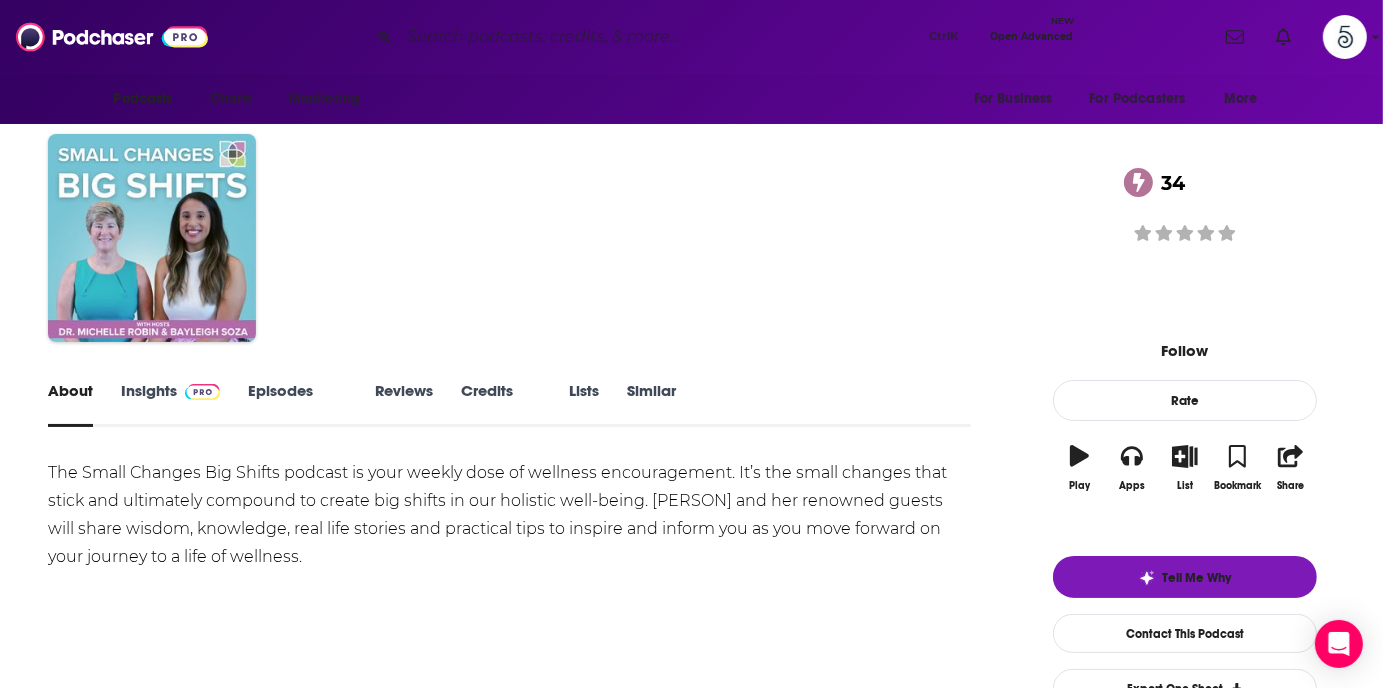 click on "About" at bounding box center (70, 404) 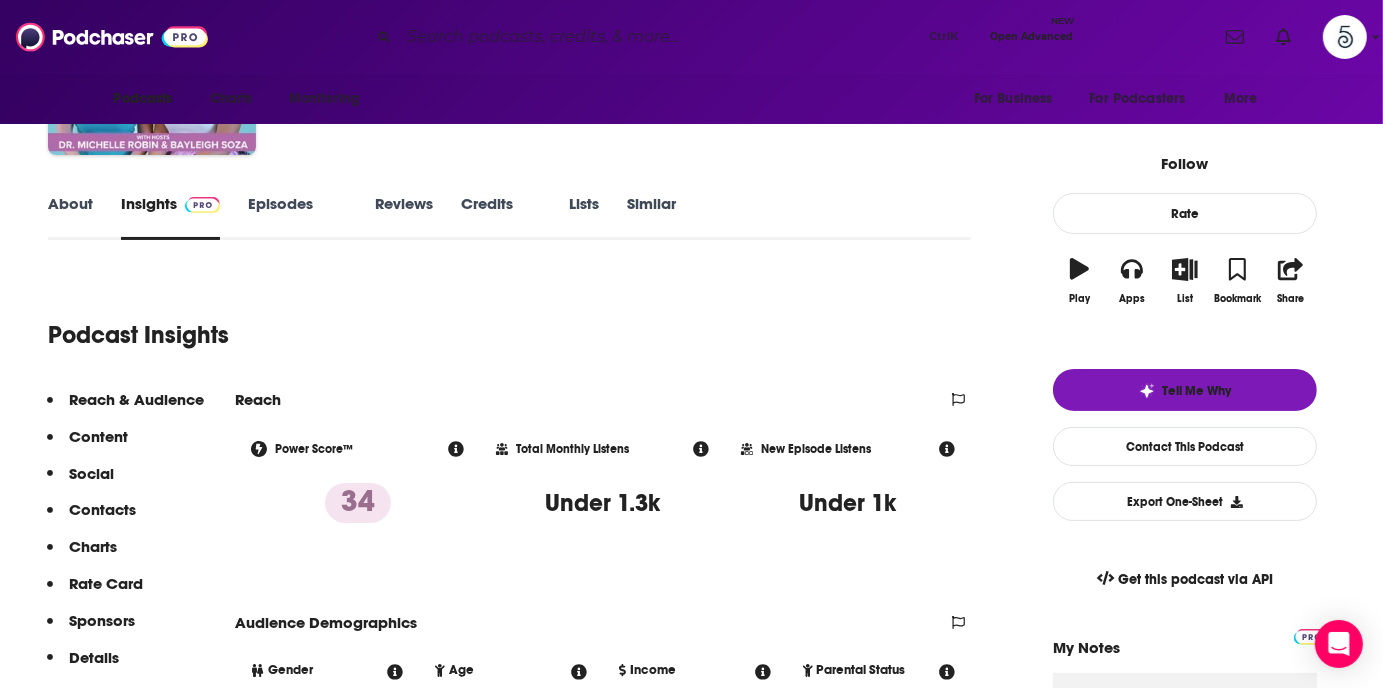 scroll, scrollTop: 357, scrollLeft: 0, axis: vertical 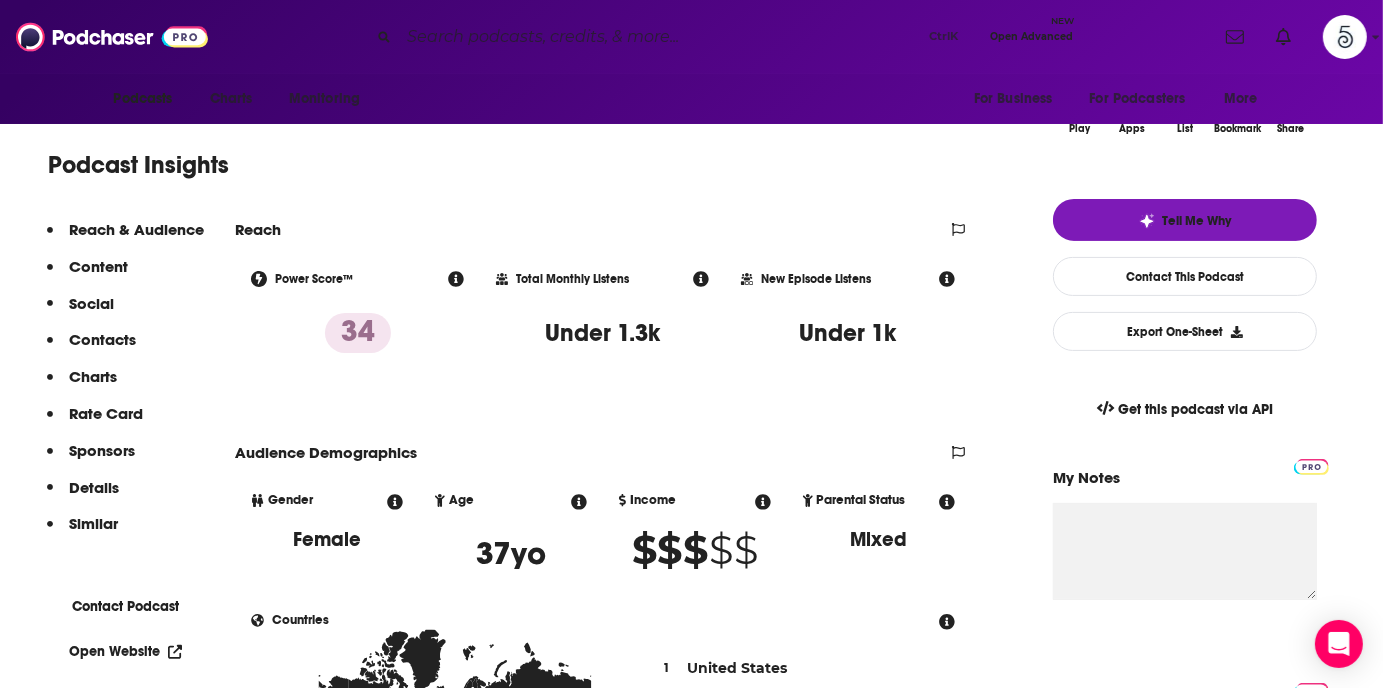 click on "Contacts" at bounding box center (98, 266) 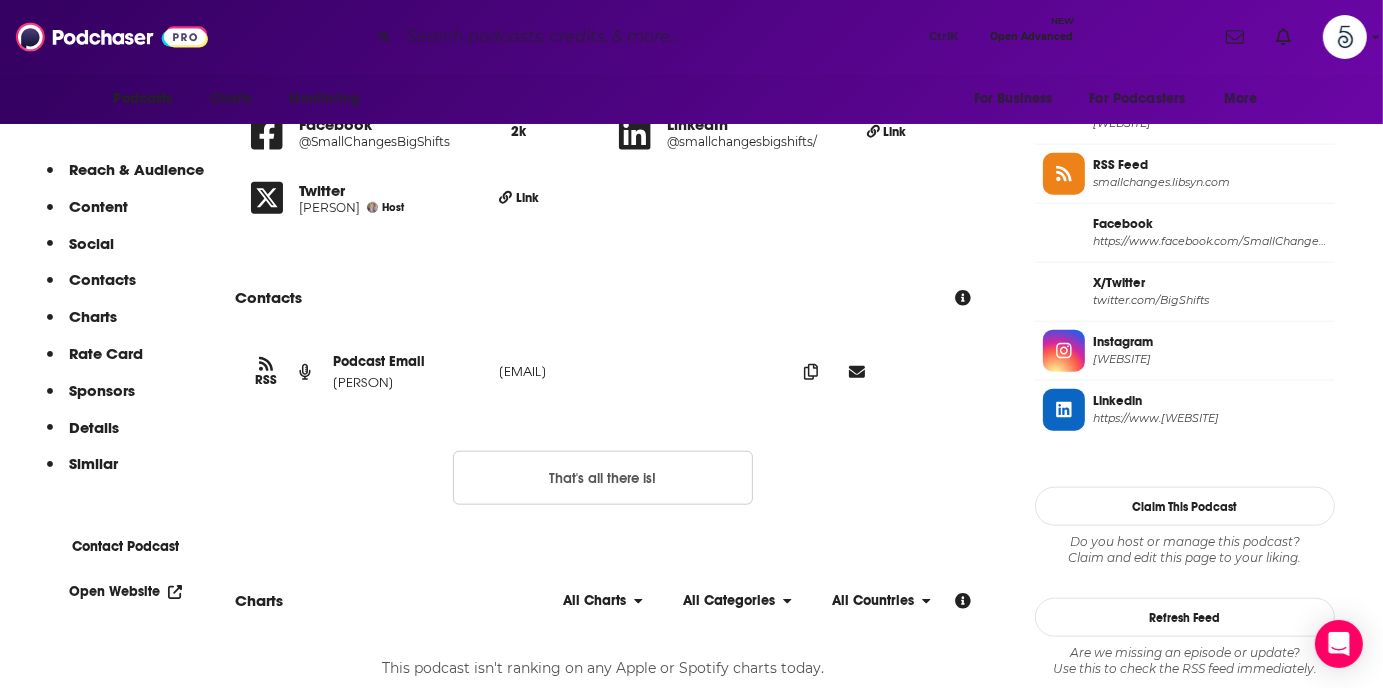 scroll, scrollTop: 1808, scrollLeft: 0, axis: vertical 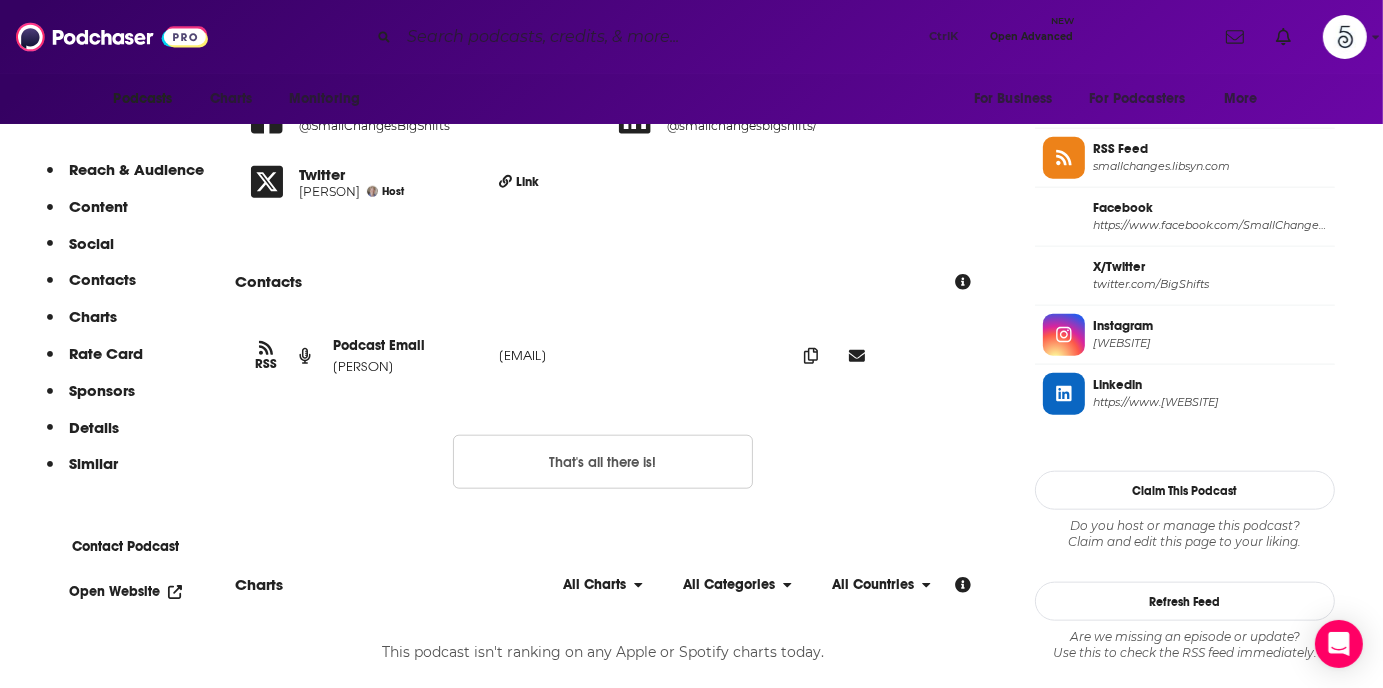click at bounding box center [660, 37] 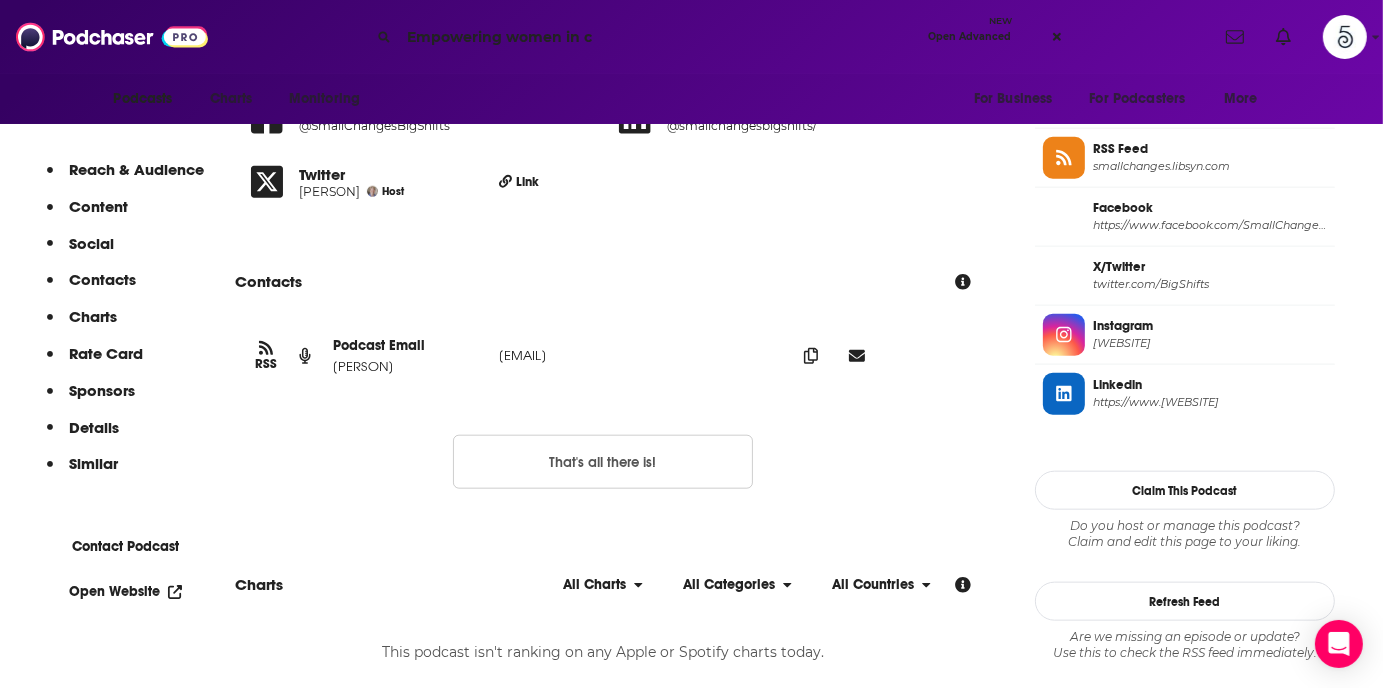 type on "Empowering women in co" 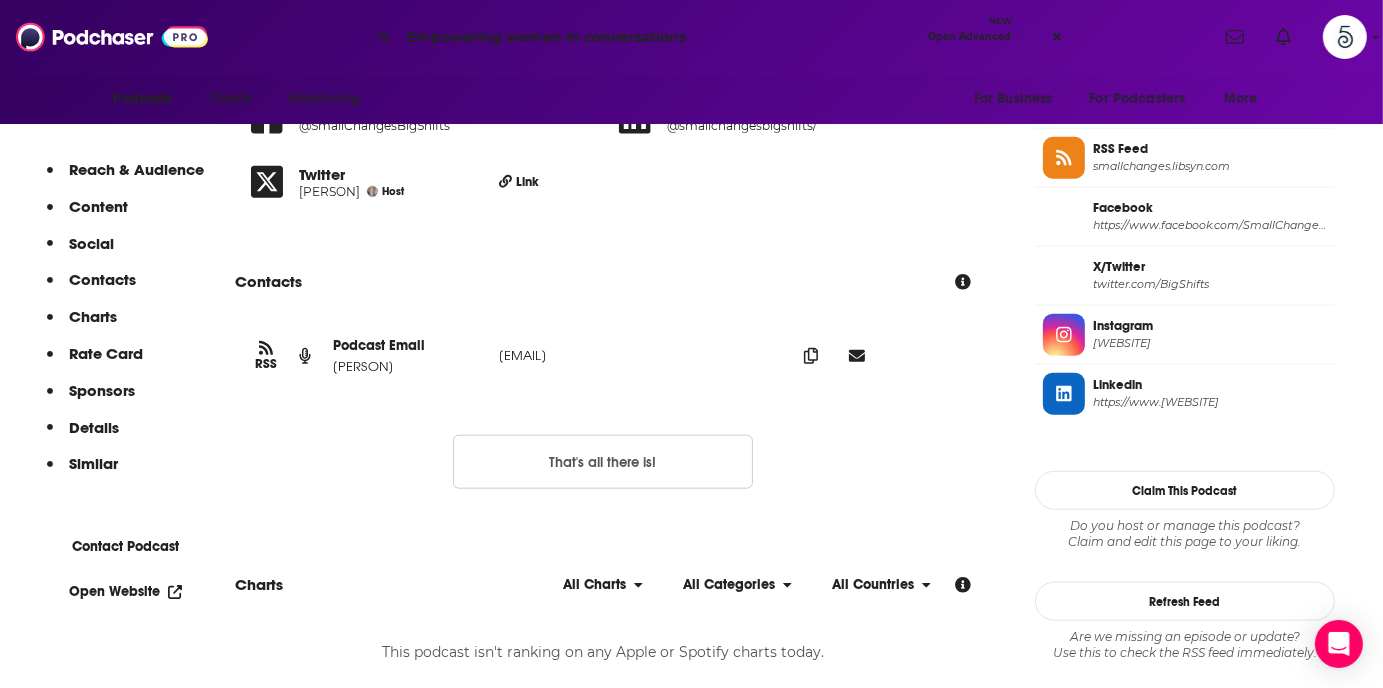 scroll, scrollTop: 0, scrollLeft: 0, axis: both 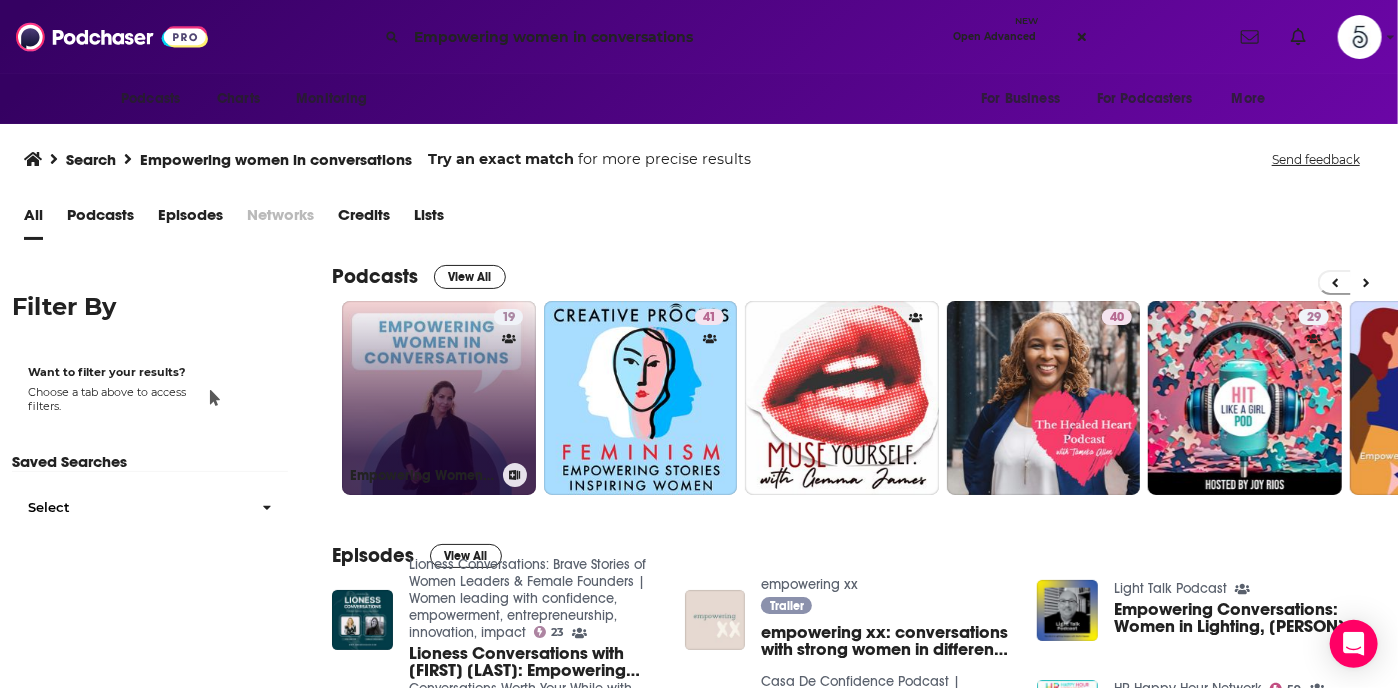 click on "[NUMBER] Empowering Women In Conversations" at bounding box center (439, 398) 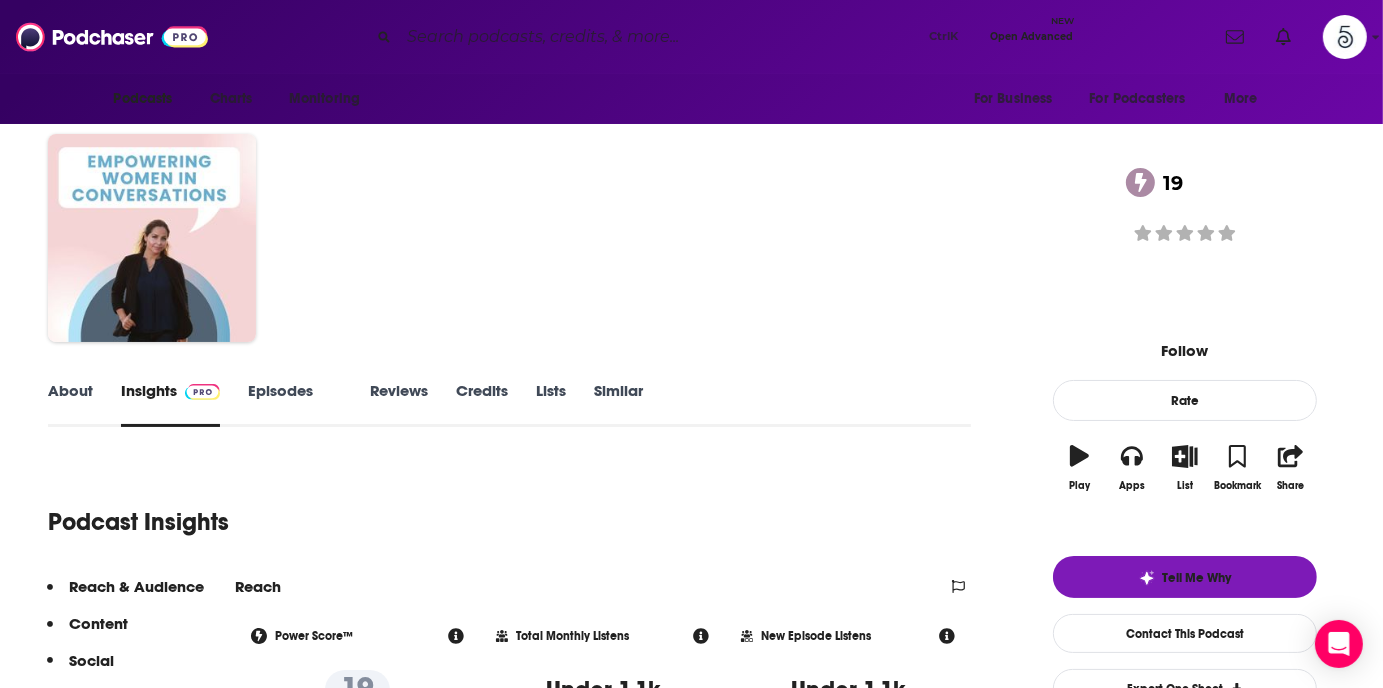 click on "Episodes 24" at bounding box center (295, 404) 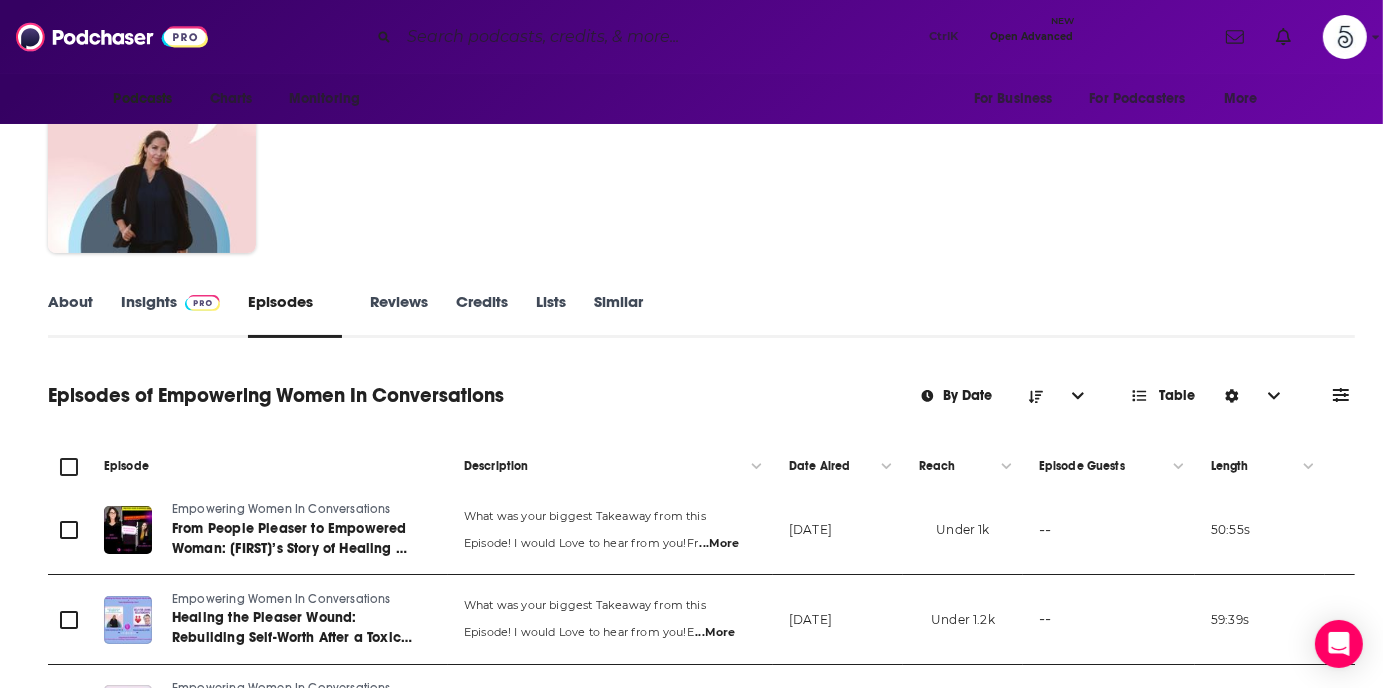 scroll, scrollTop: 0, scrollLeft: 0, axis: both 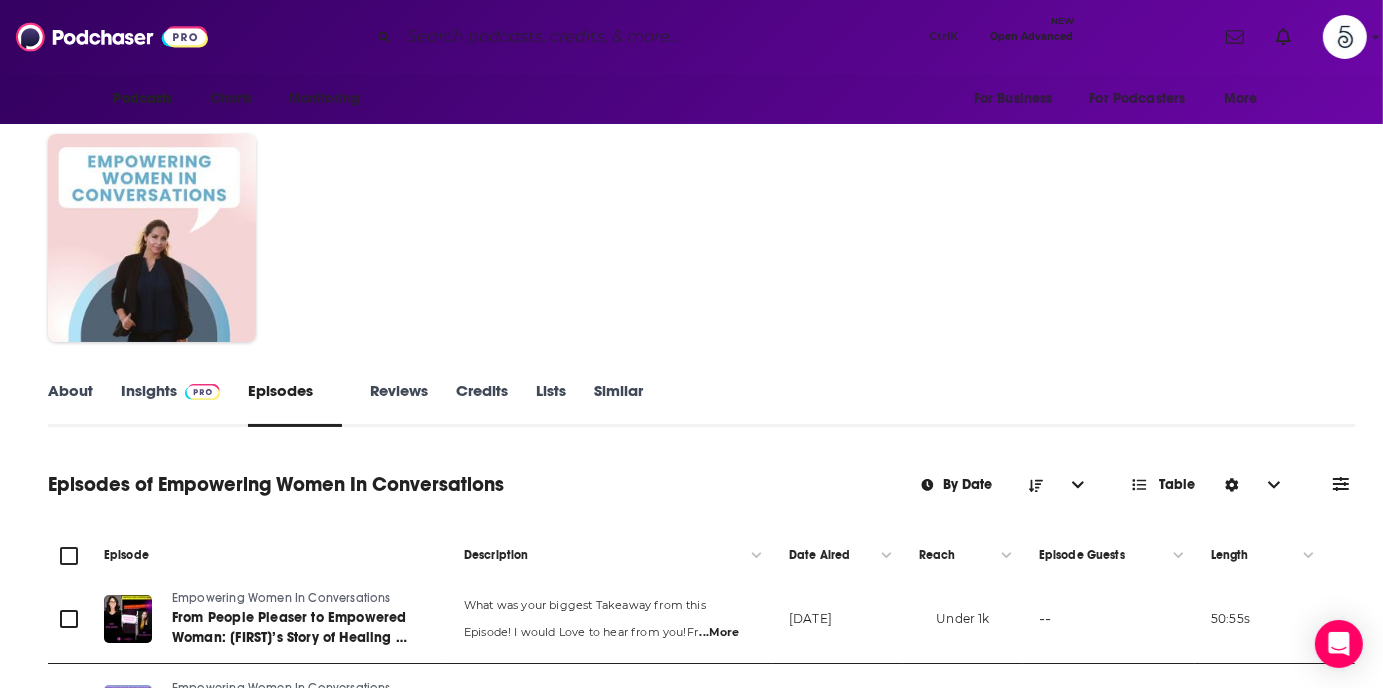 click on "Insights" at bounding box center [170, 404] 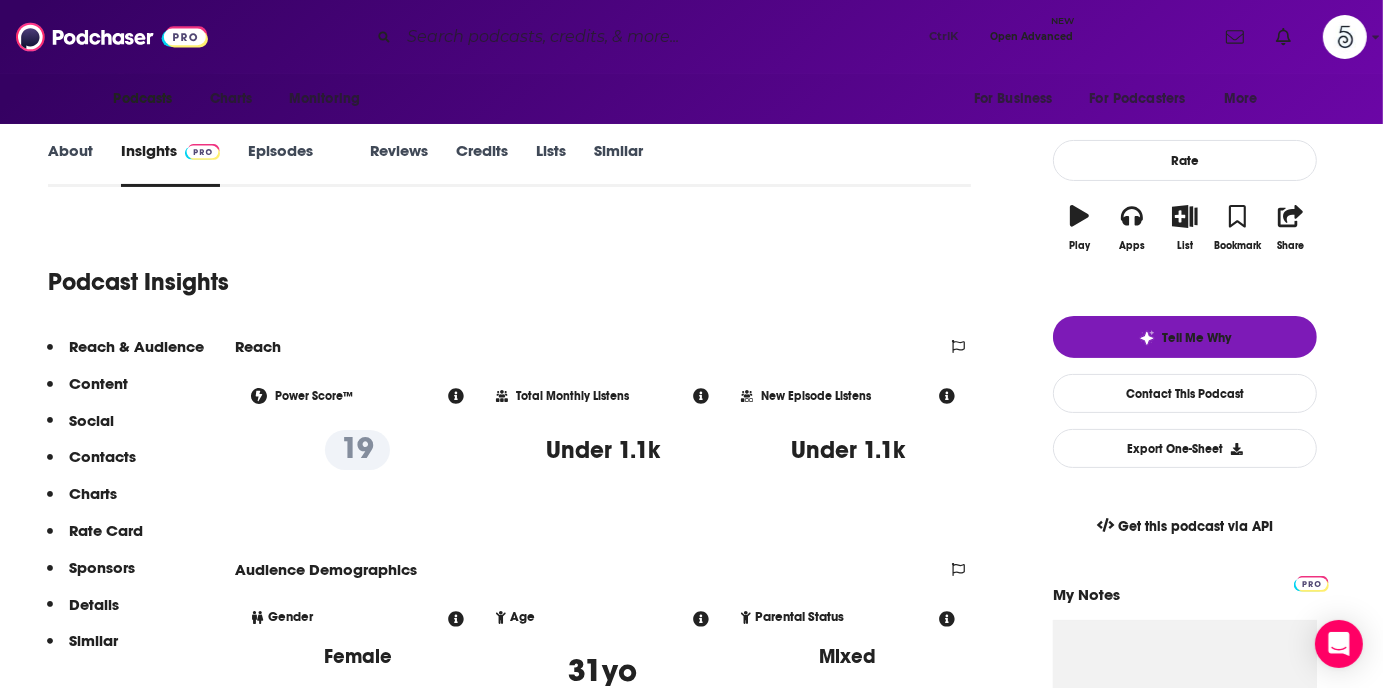 scroll, scrollTop: 253, scrollLeft: 0, axis: vertical 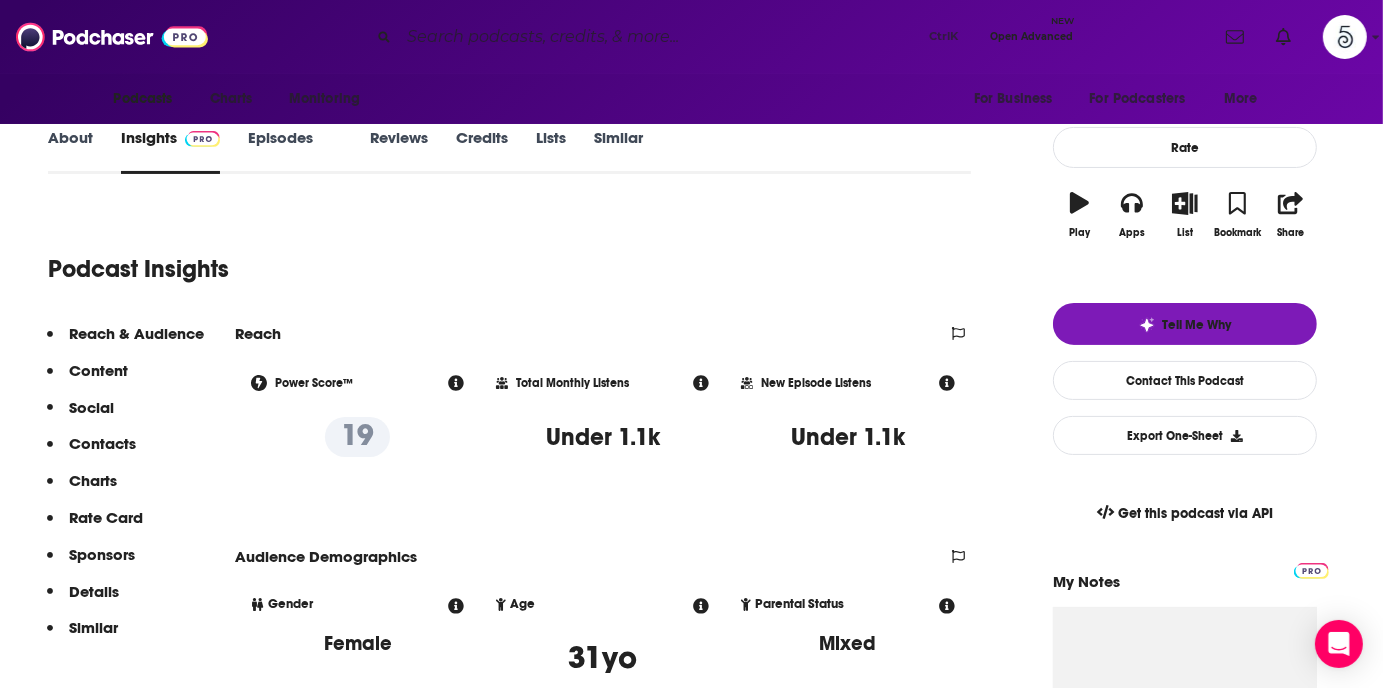 click on "Contacts" at bounding box center (98, 370) 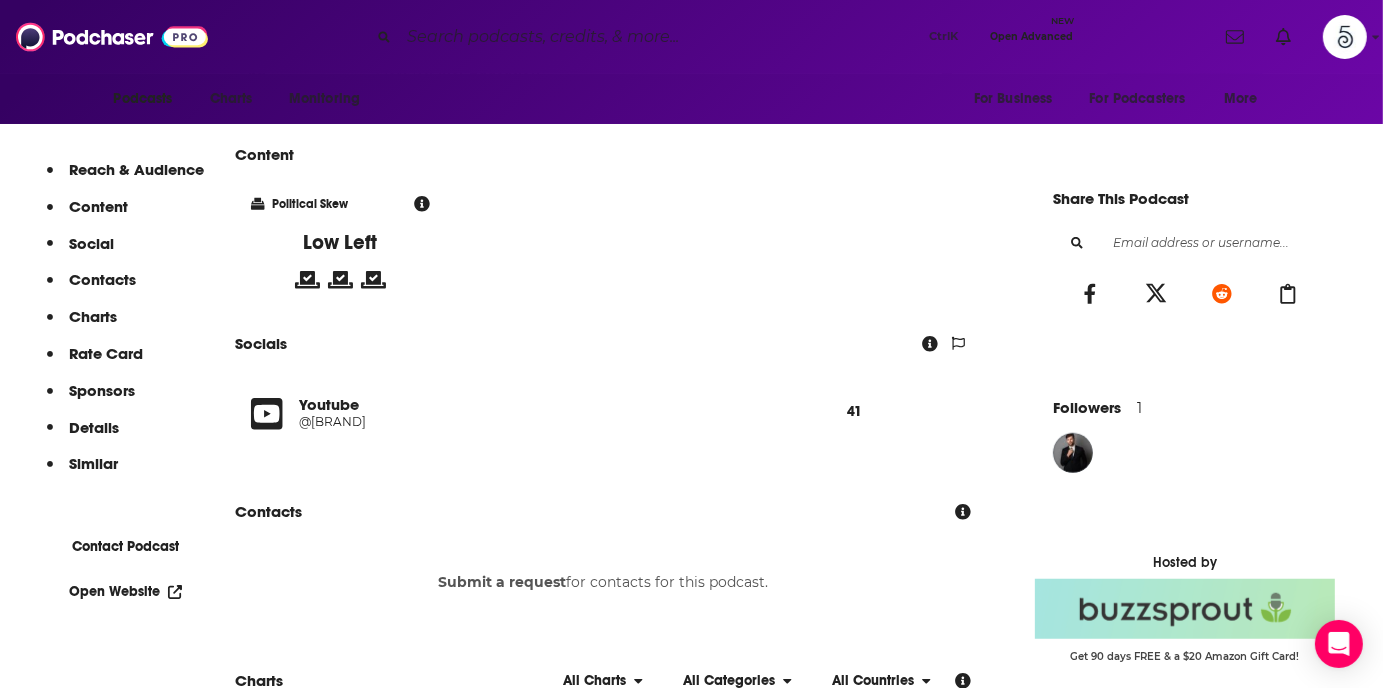 scroll, scrollTop: 1380, scrollLeft: 0, axis: vertical 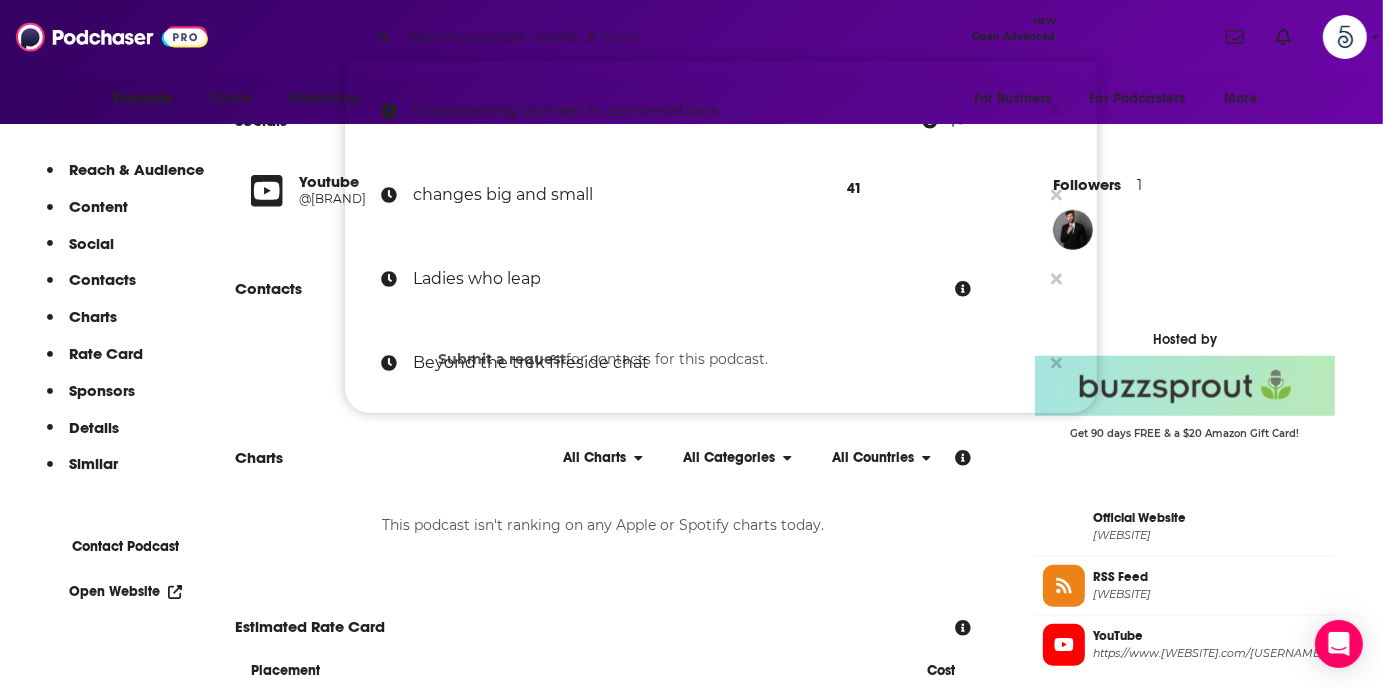 click at bounding box center (681, 37) 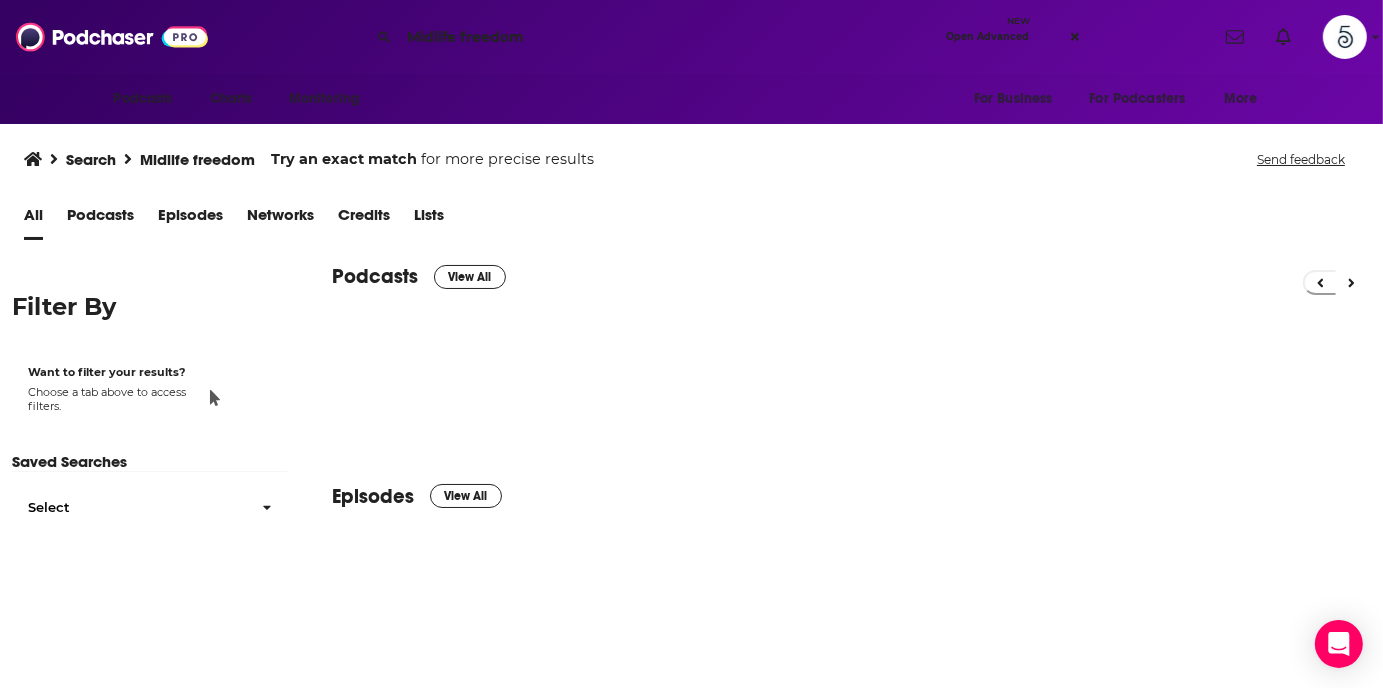 scroll, scrollTop: 0, scrollLeft: 0, axis: both 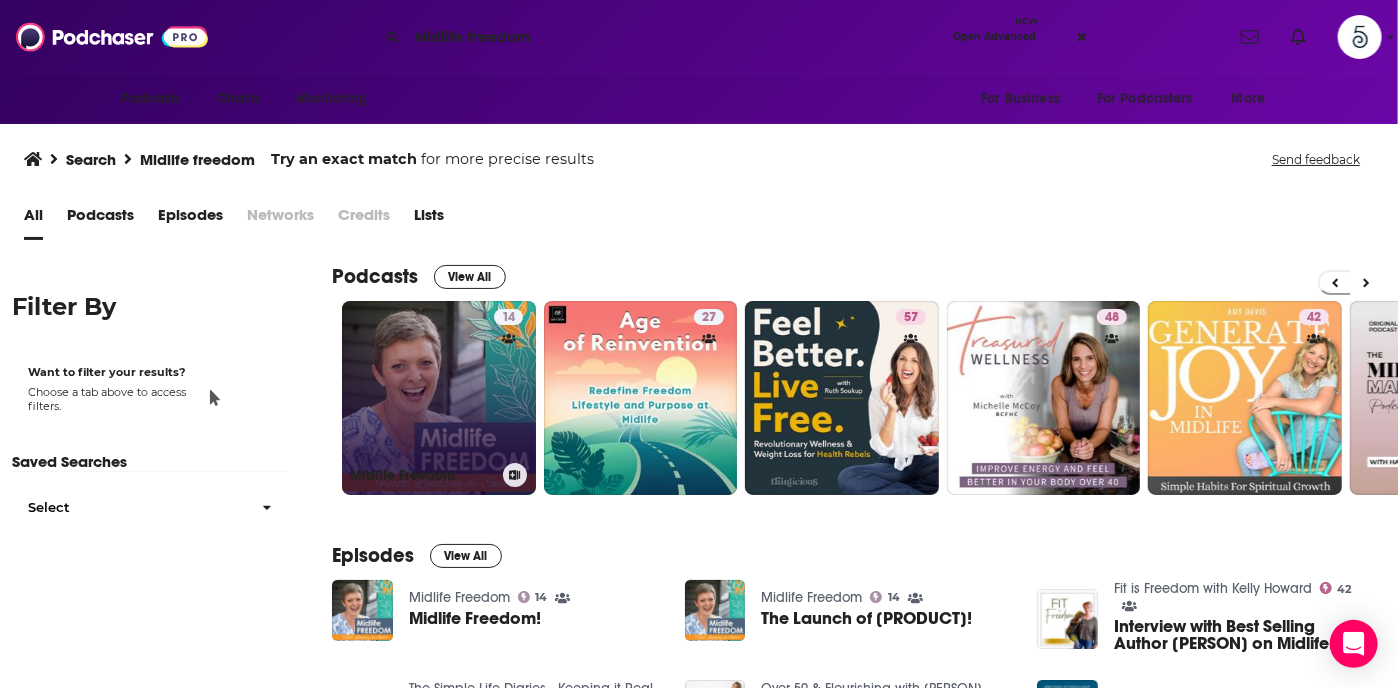 click on "14 Midlife Freedom" at bounding box center (439, 398) 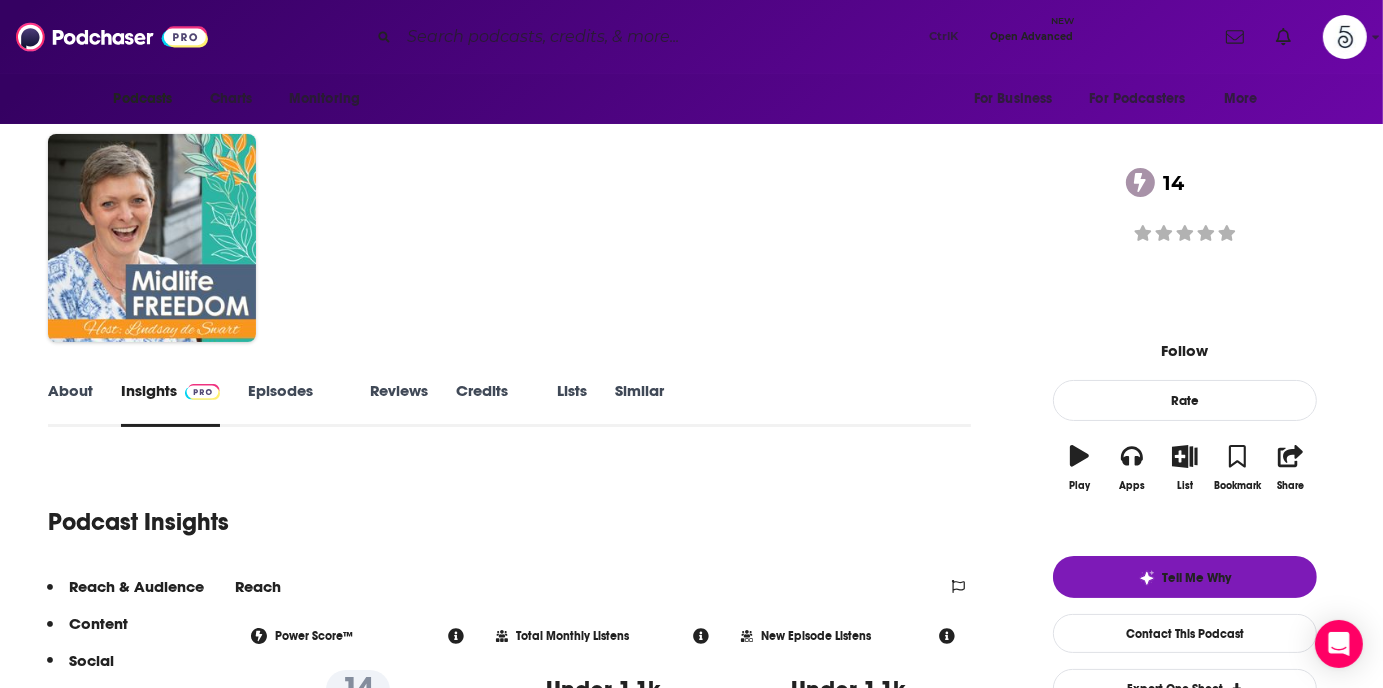 click on "Episodes 87" at bounding box center (295, 404) 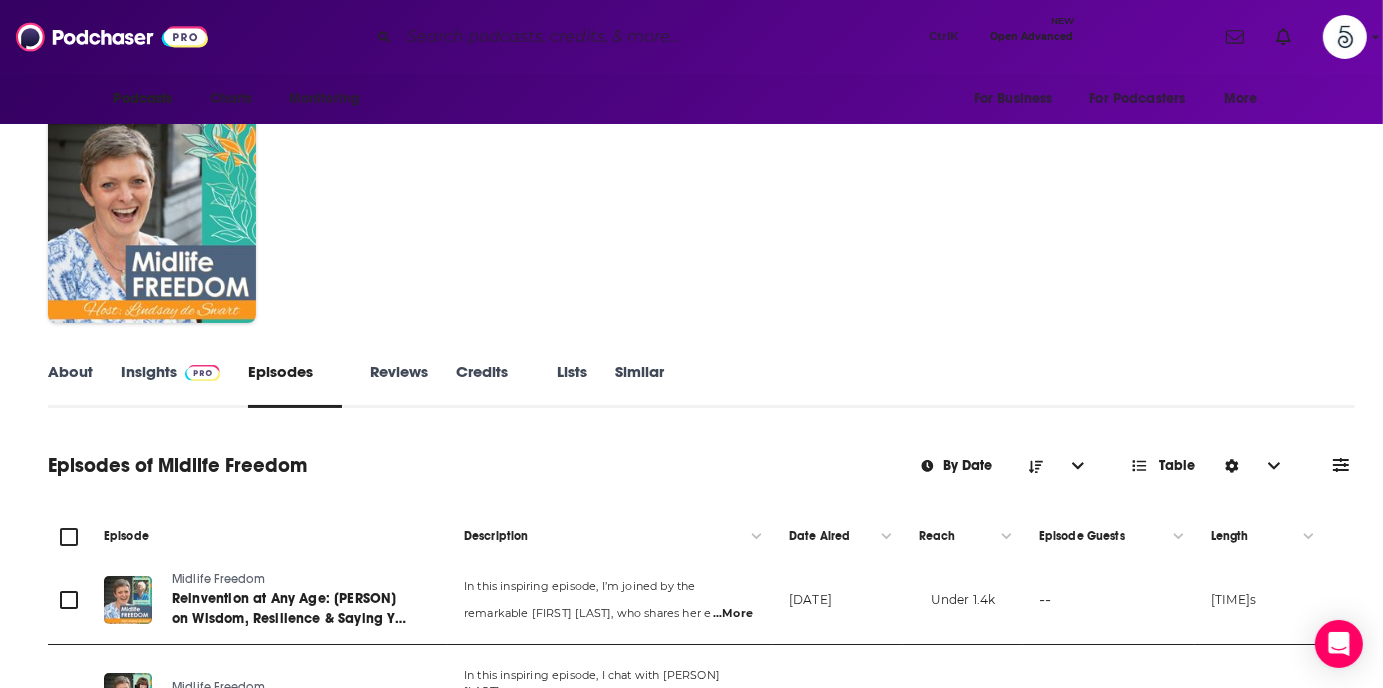 scroll, scrollTop: 0, scrollLeft: 0, axis: both 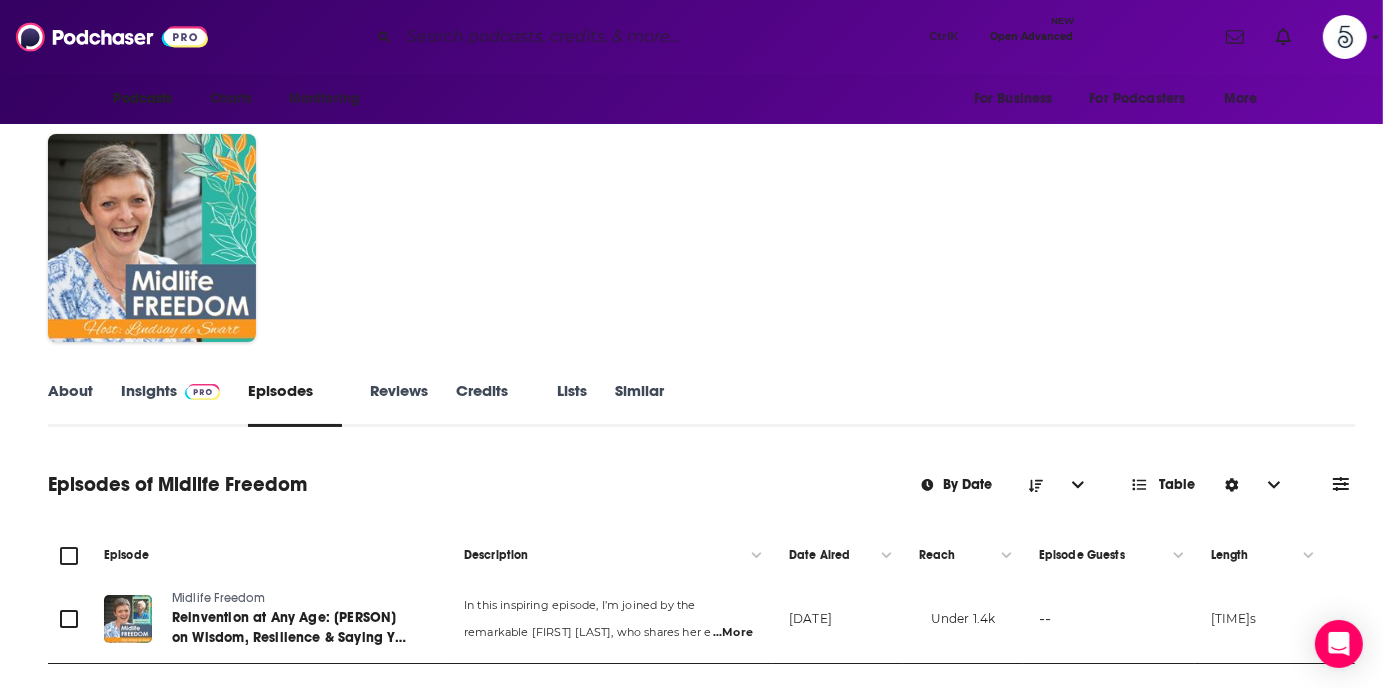 click on "Insights" at bounding box center [170, 404] 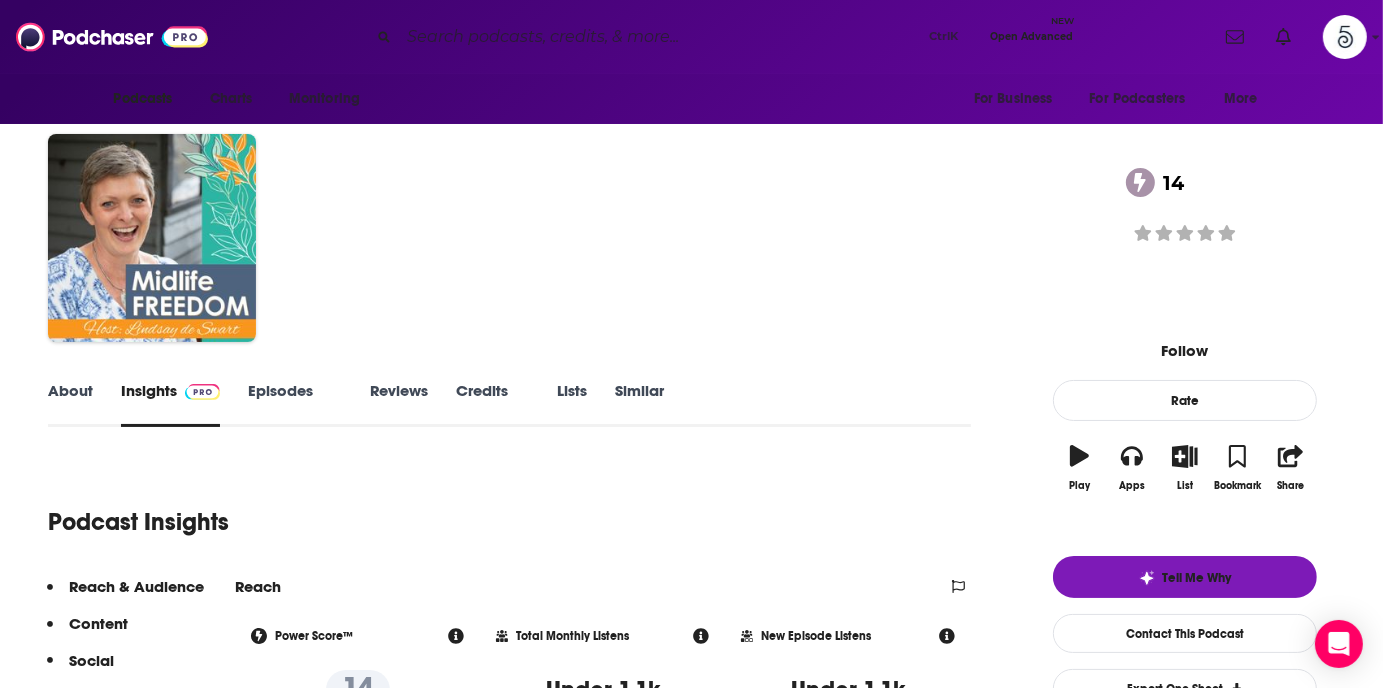 scroll, scrollTop: 318, scrollLeft: 0, axis: vertical 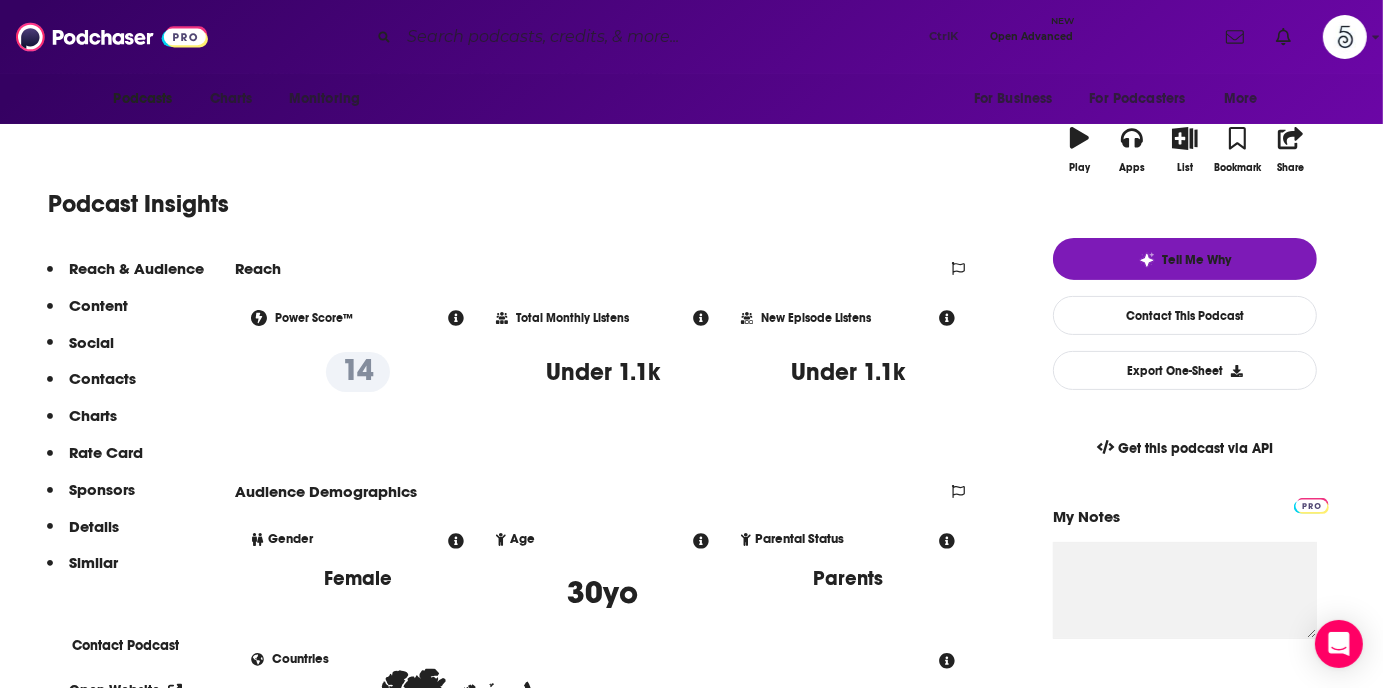 click on "Contacts" at bounding box center [98, 305] 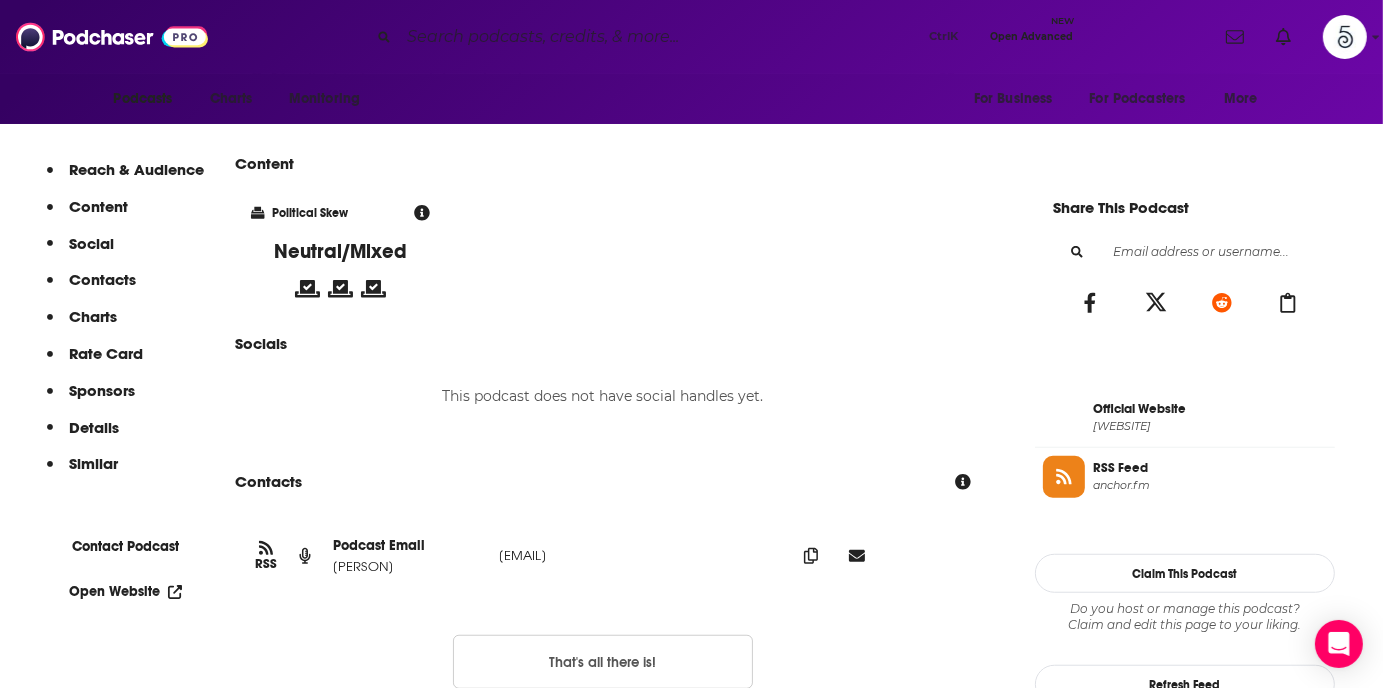 scroll, scrollTop: 1343, scrollLeft: 0, axis: vertical 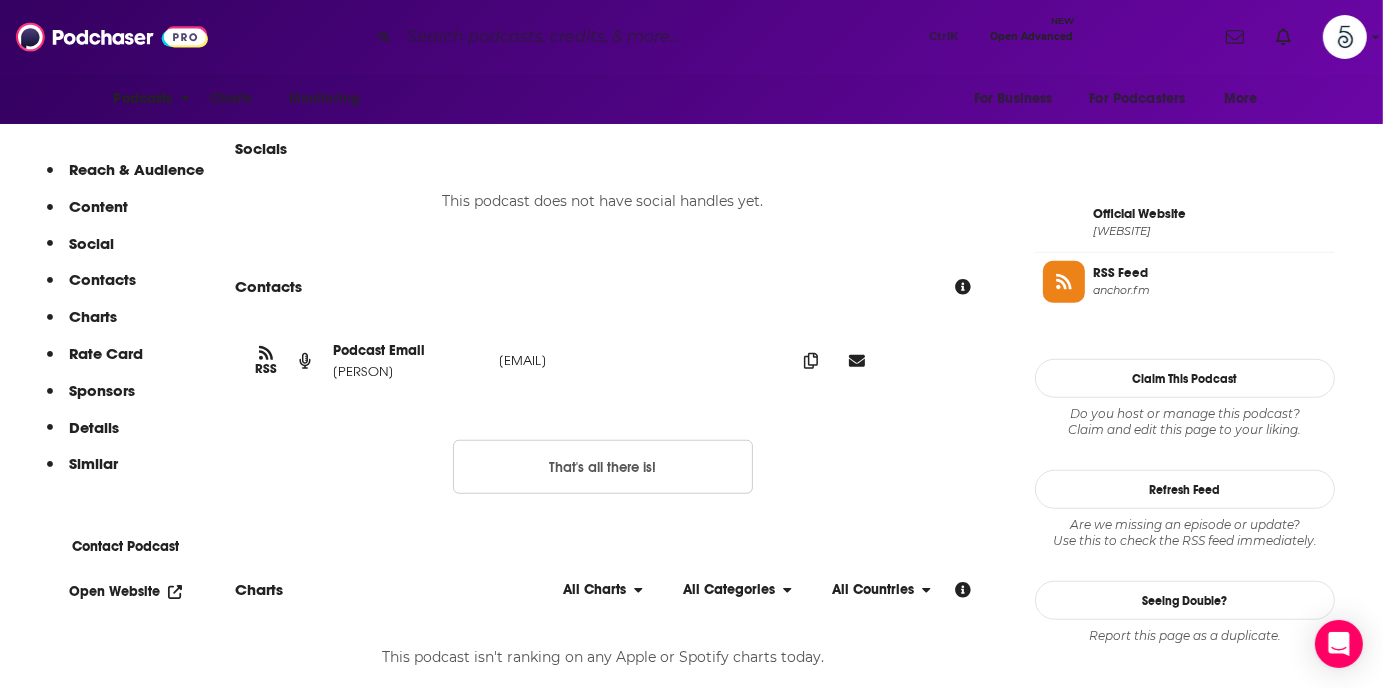 click on "Podcasts" at bounding box center (149, 99) 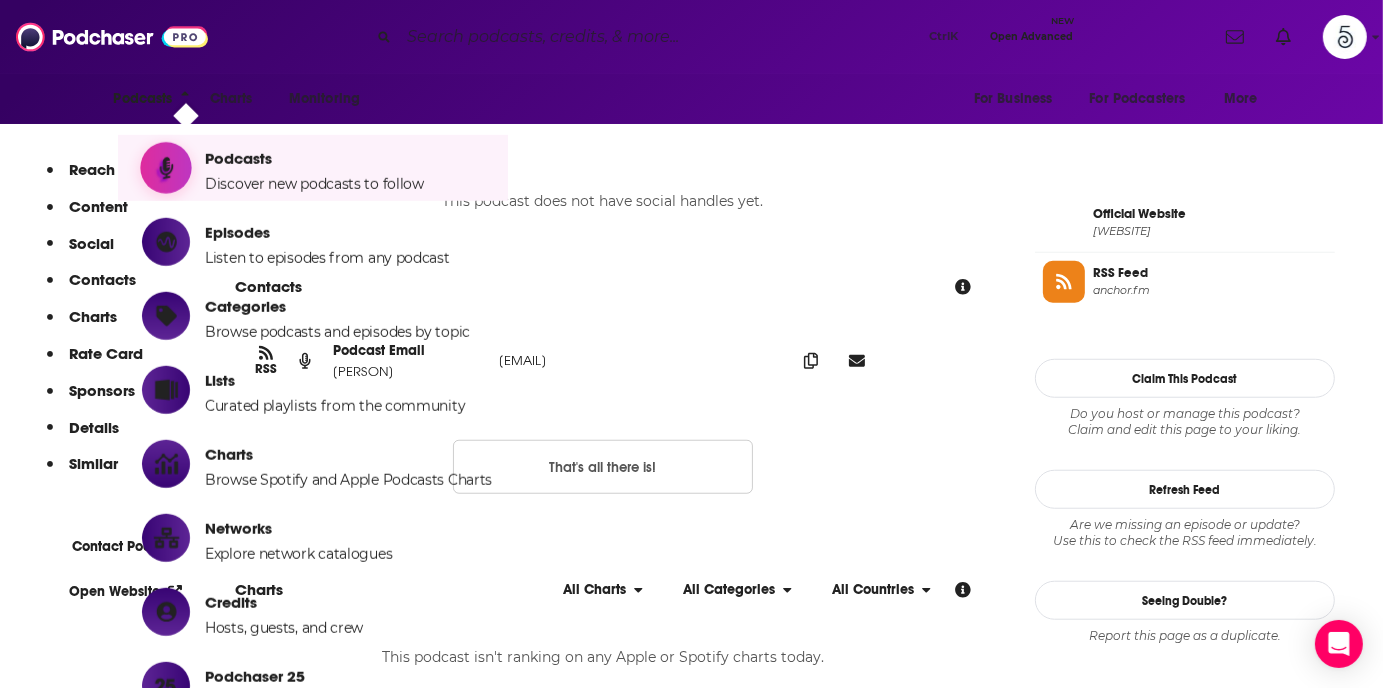 click on "Podcasts" at bounding box center [314, 158] 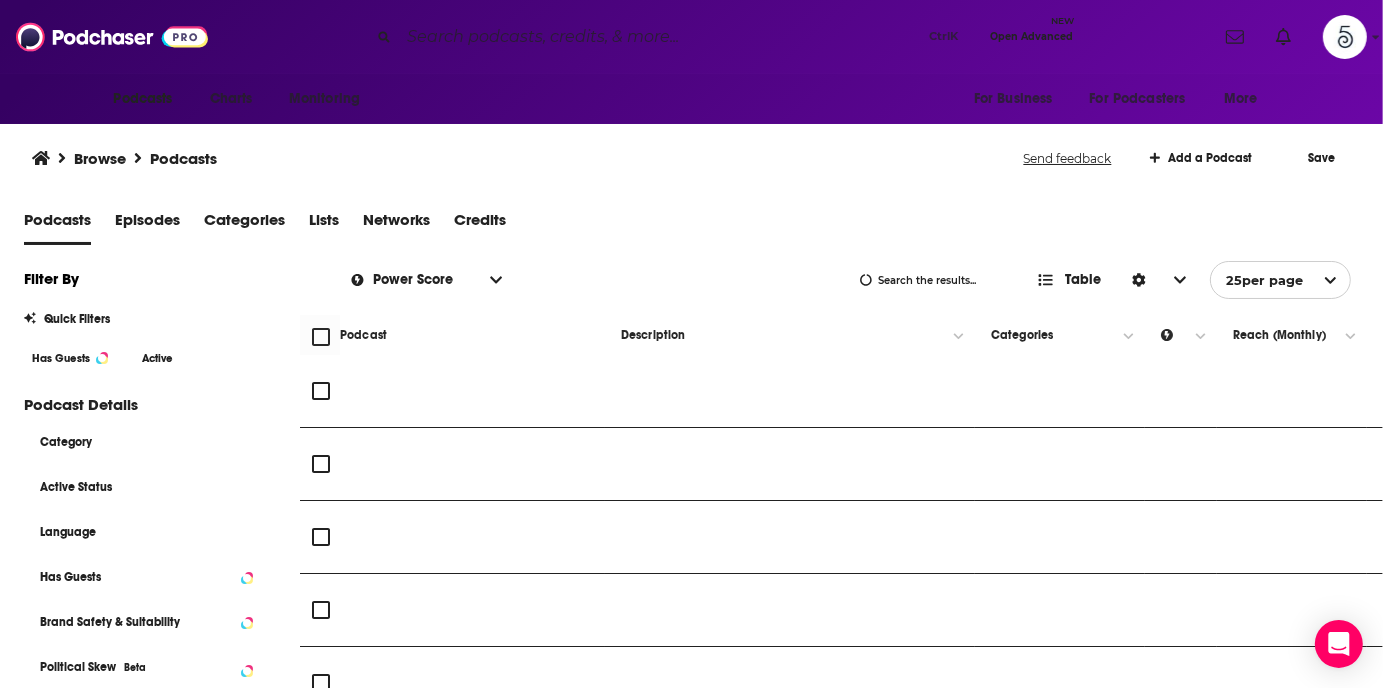 scroll, scrollTop: 0, scrollLeft: 0, axis: both 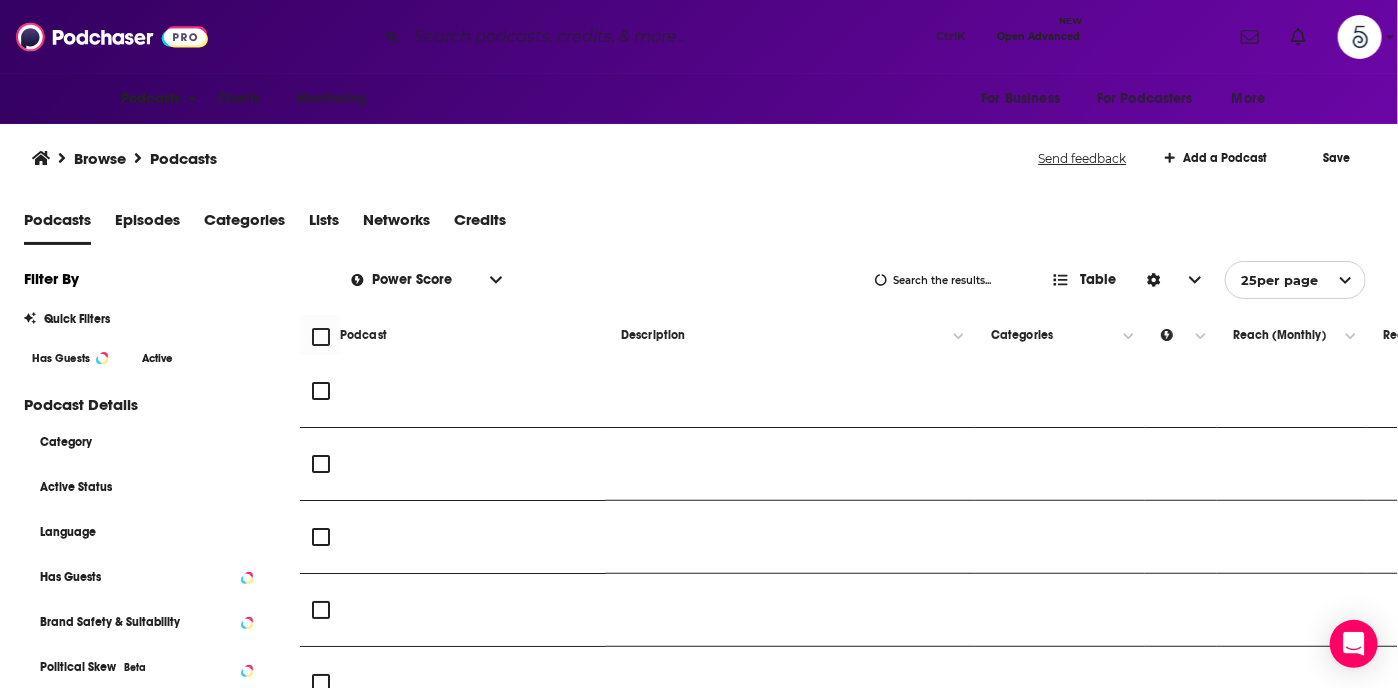 click on "Podcasts" at bounding box center (156, 99) 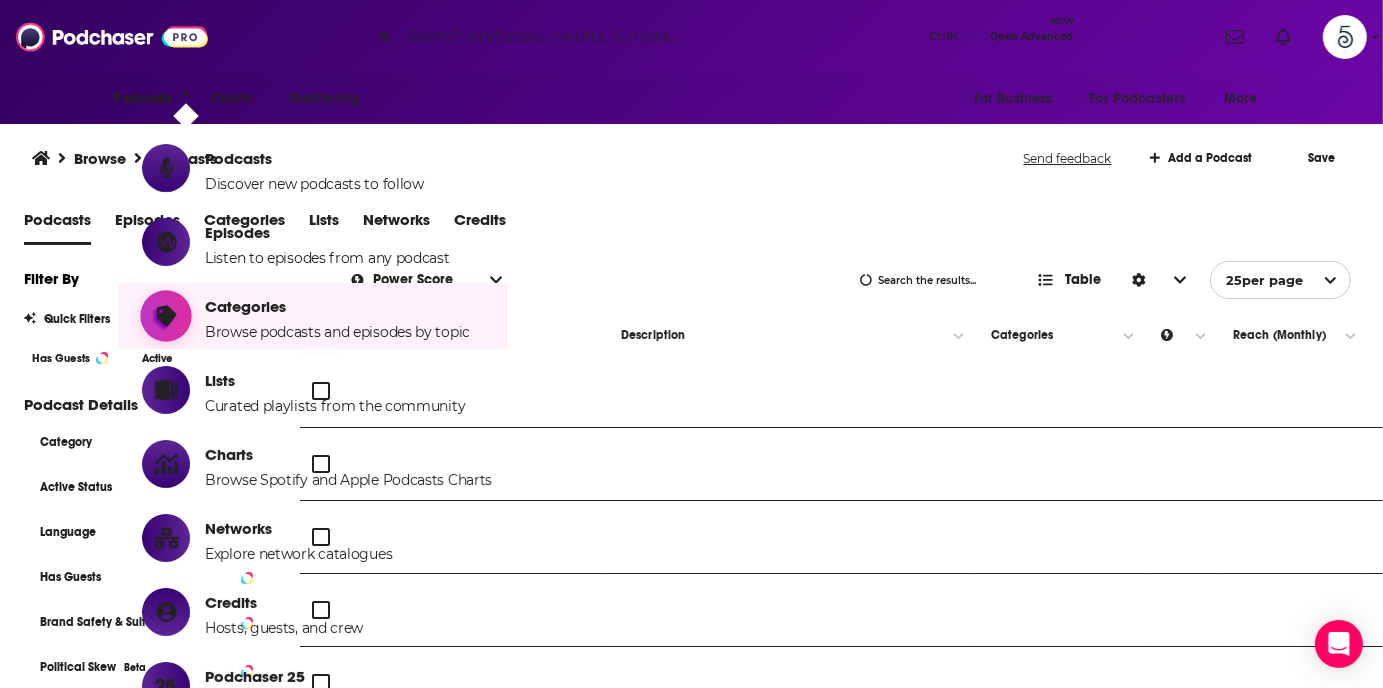 click on "Categories" at bounding box center (337, 306) 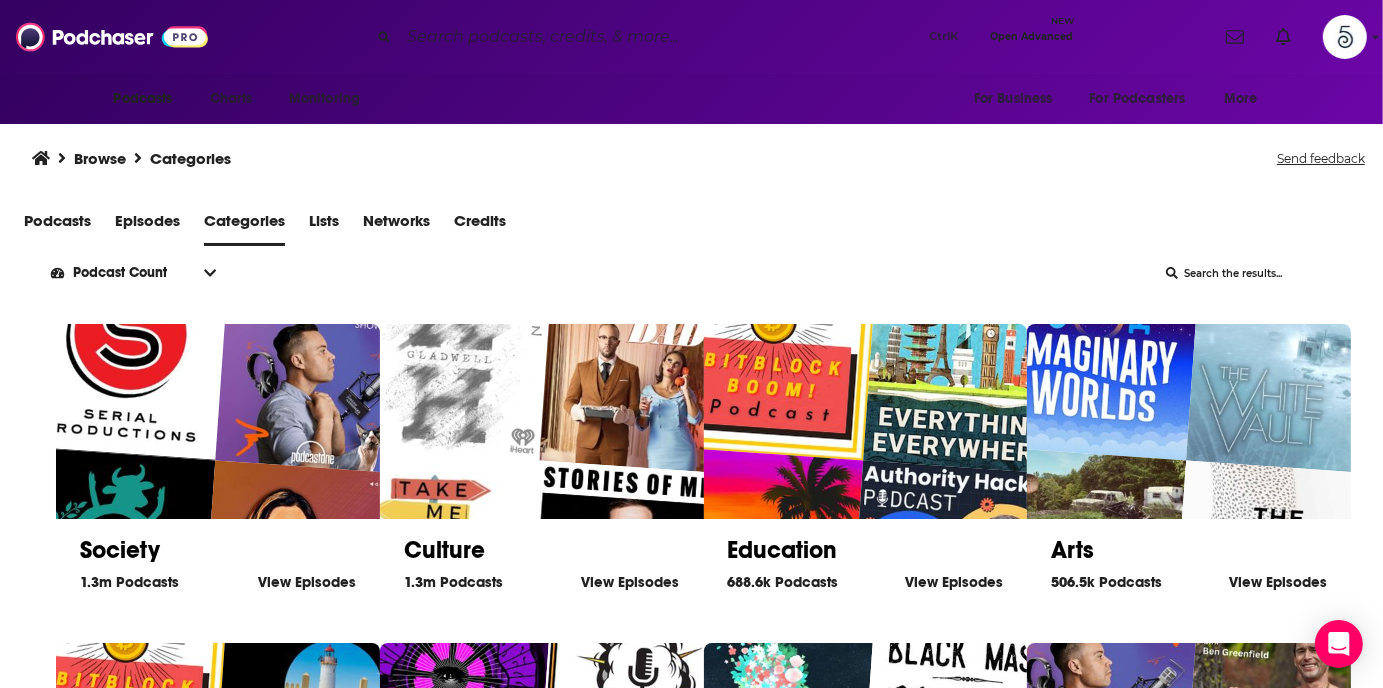 scroll, scrollTop: 1, scrollLeft: 0, axis: vertical 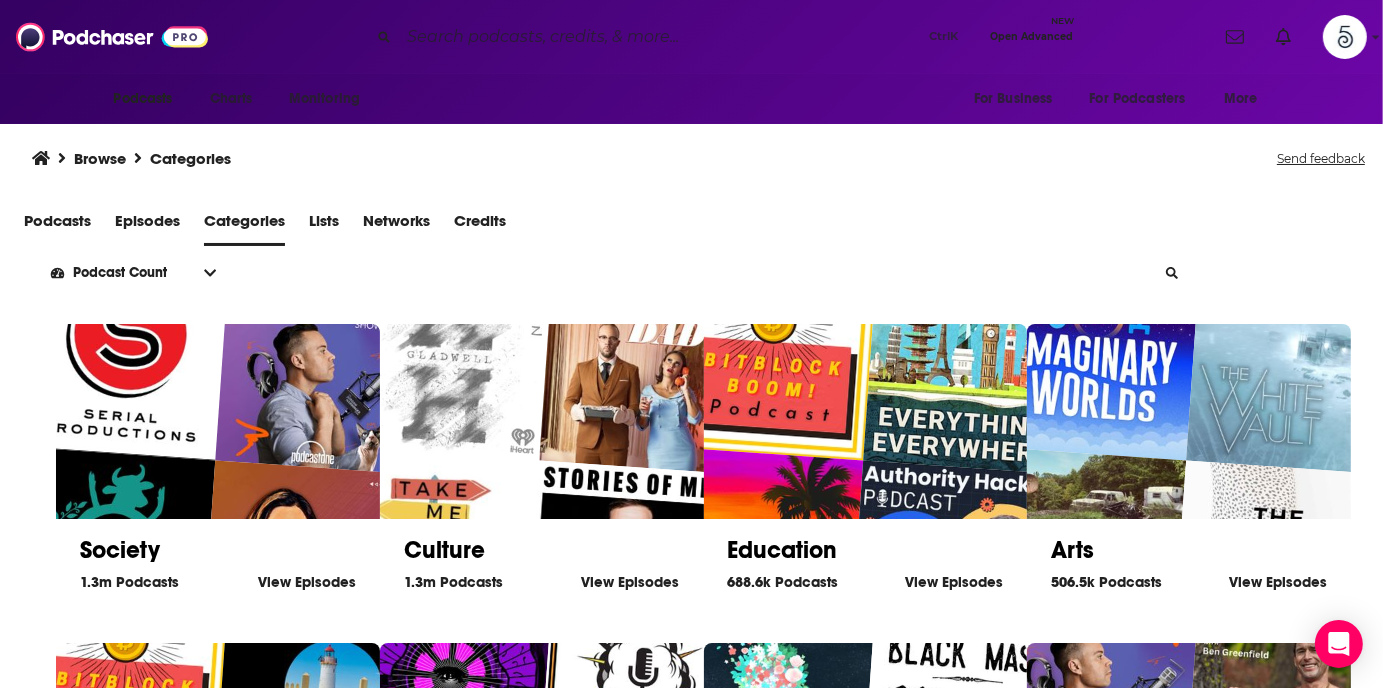 click on "List Search Input" at bounding box center [1250, 273] 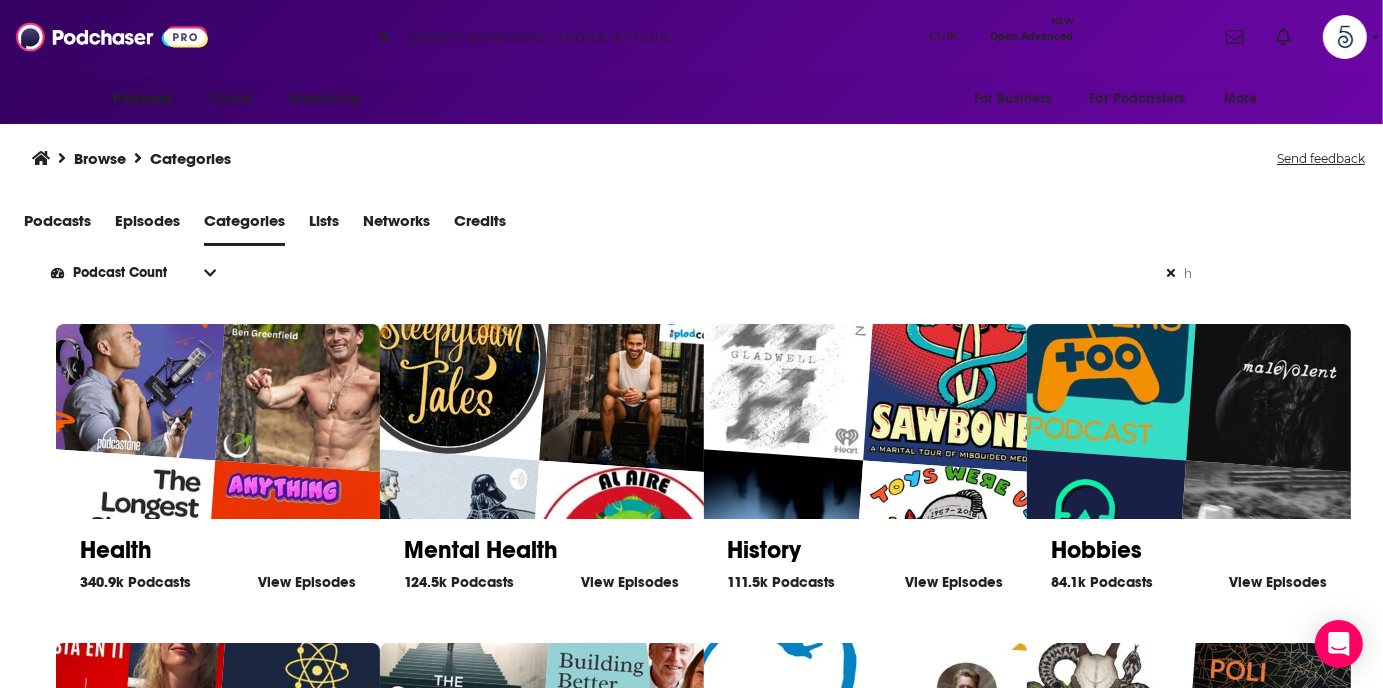 type on "h" 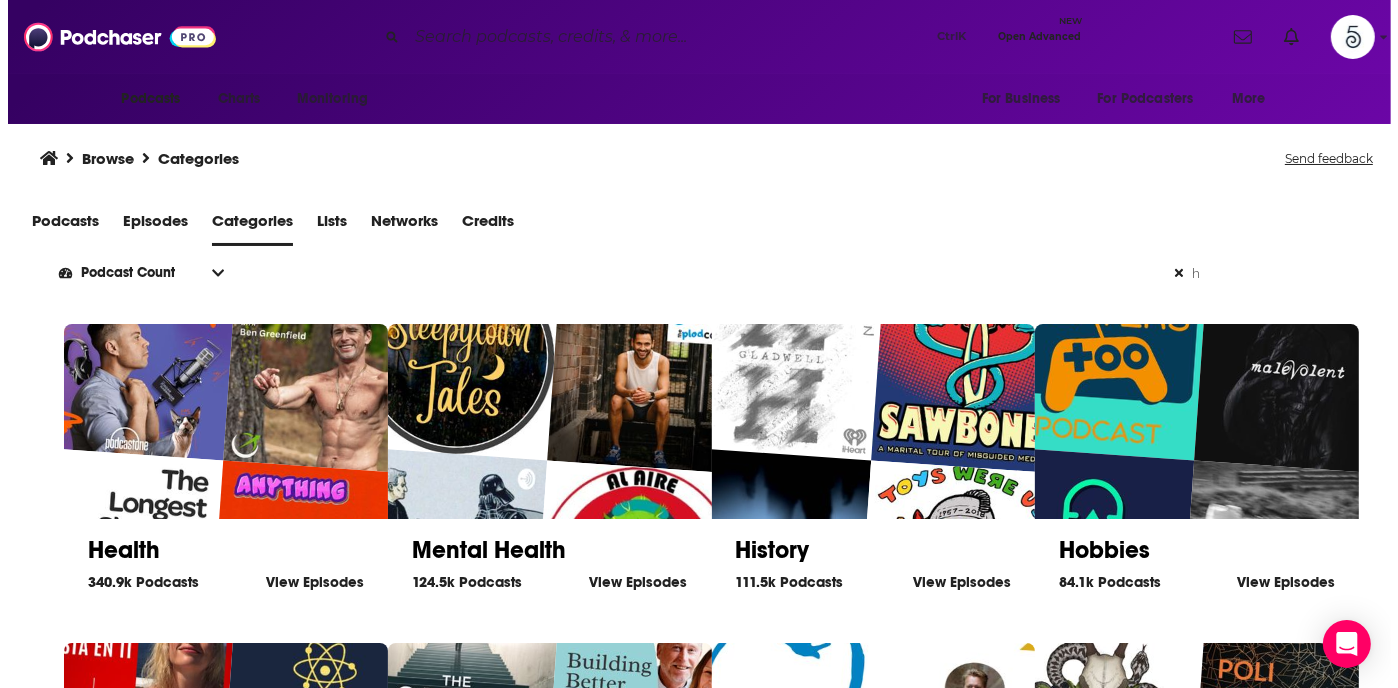 scroll, scrollTop: 0, scrollLeft: 0, axis: both 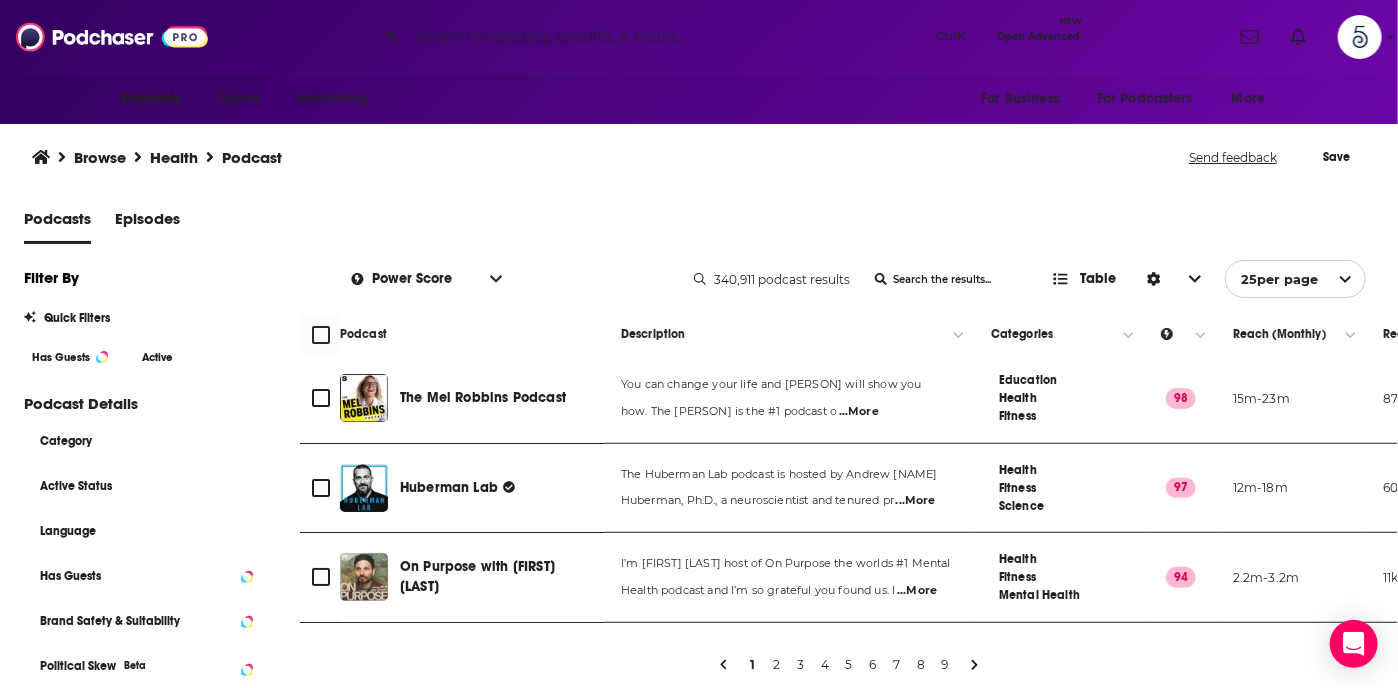 click on "Has Guests" at bounding box center (61, 357) 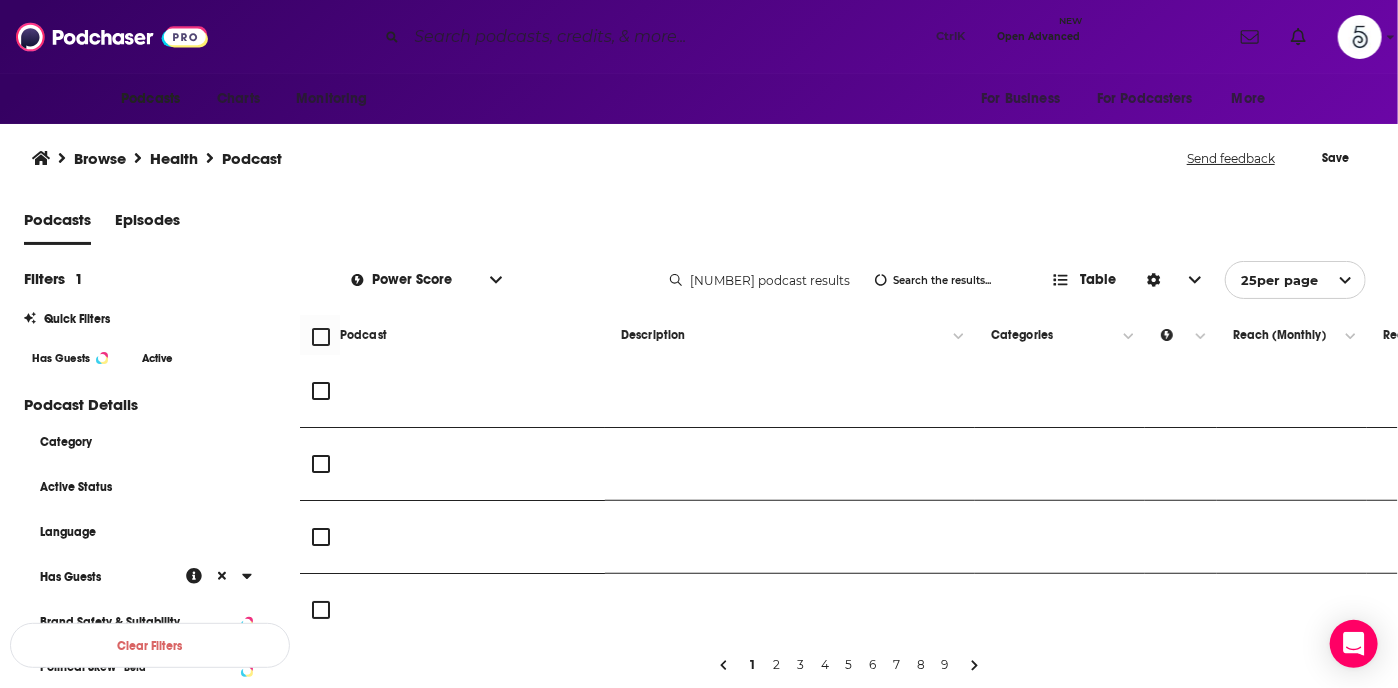 click on "Active" at bounding box center (157, 358) 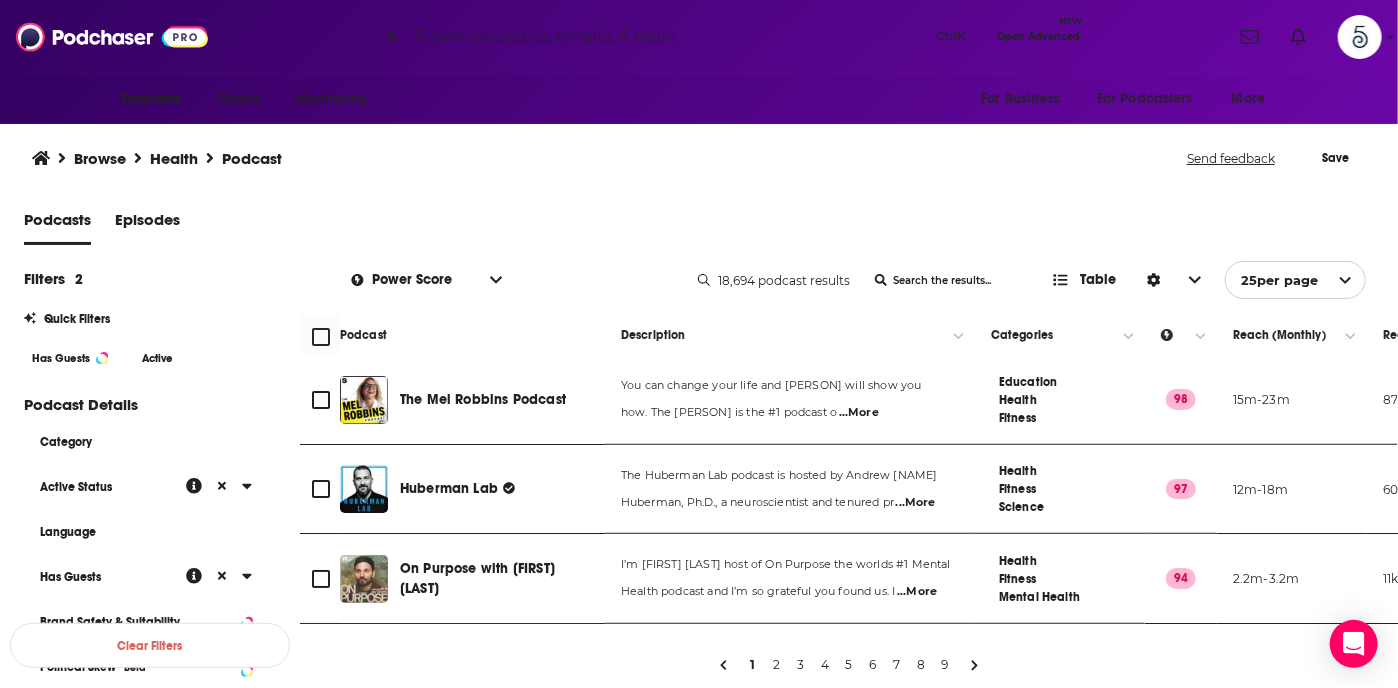 click on "List Search Input" at bounding box center [943, 280] 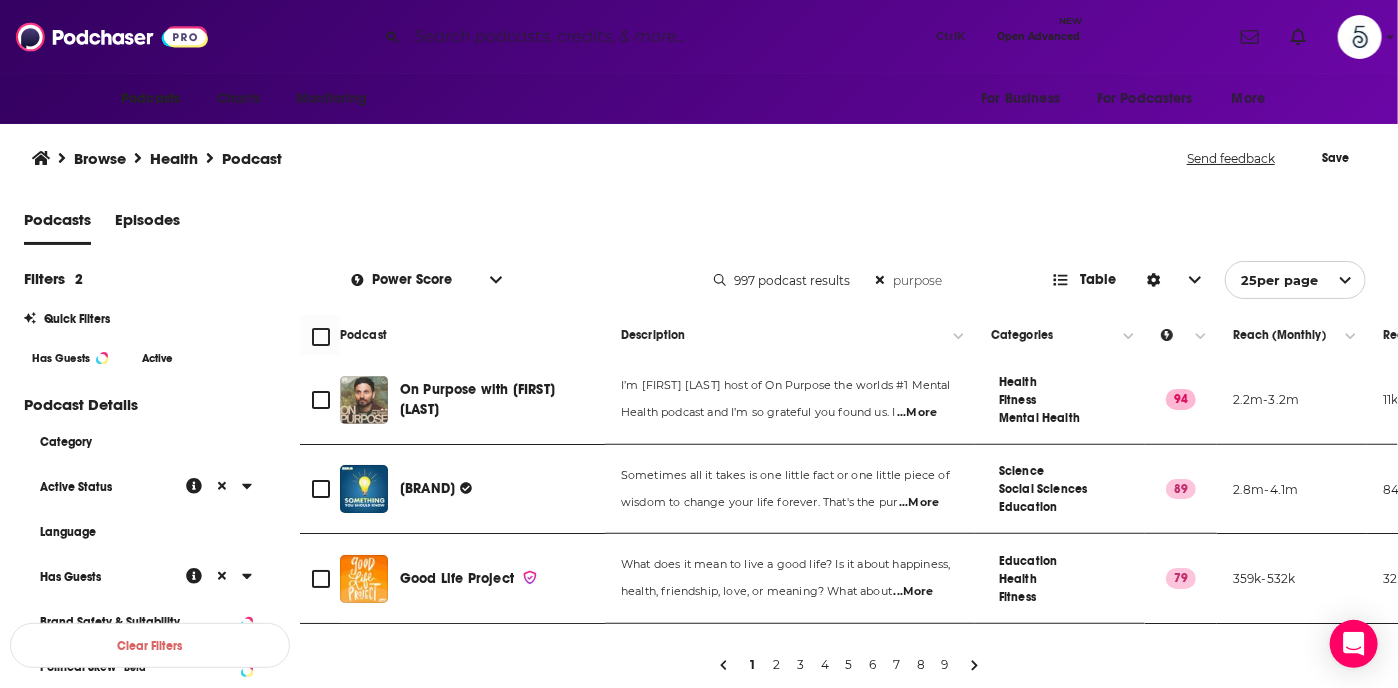 type on "purpose" 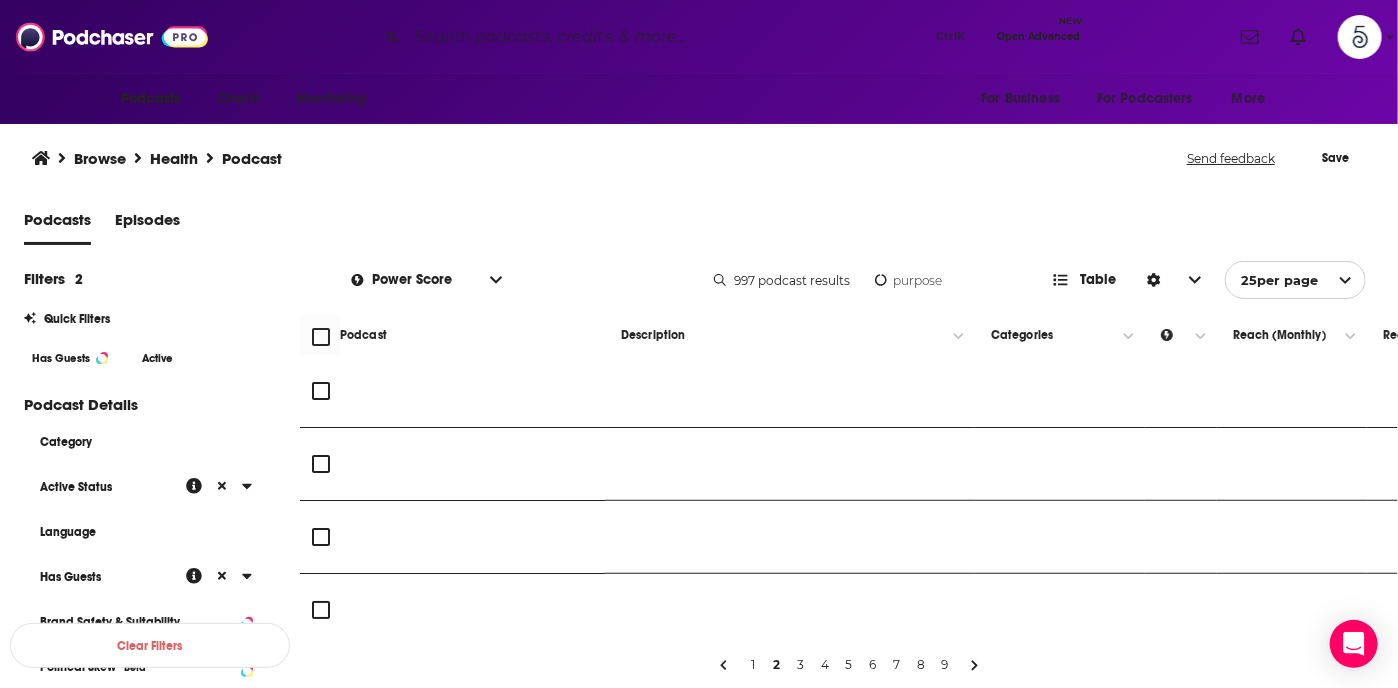 click at bounding box center [975, 666] 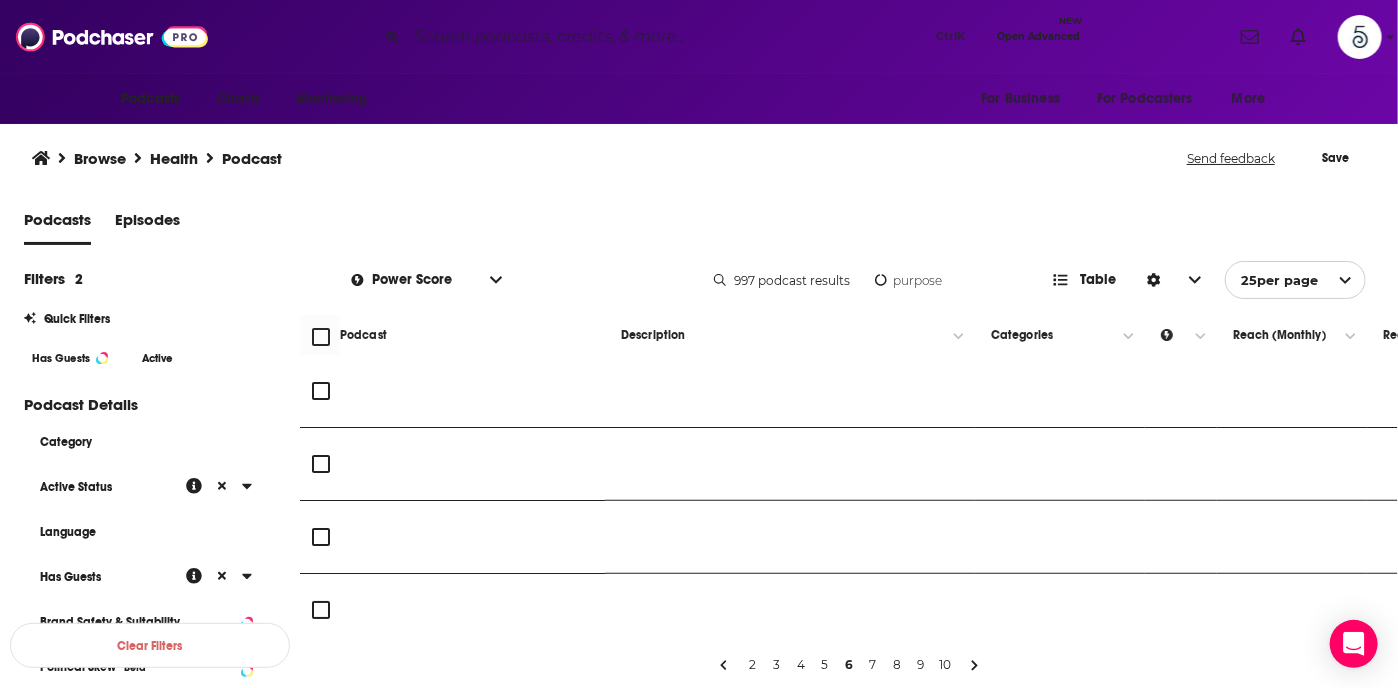 click at bounding box center (975, 666) 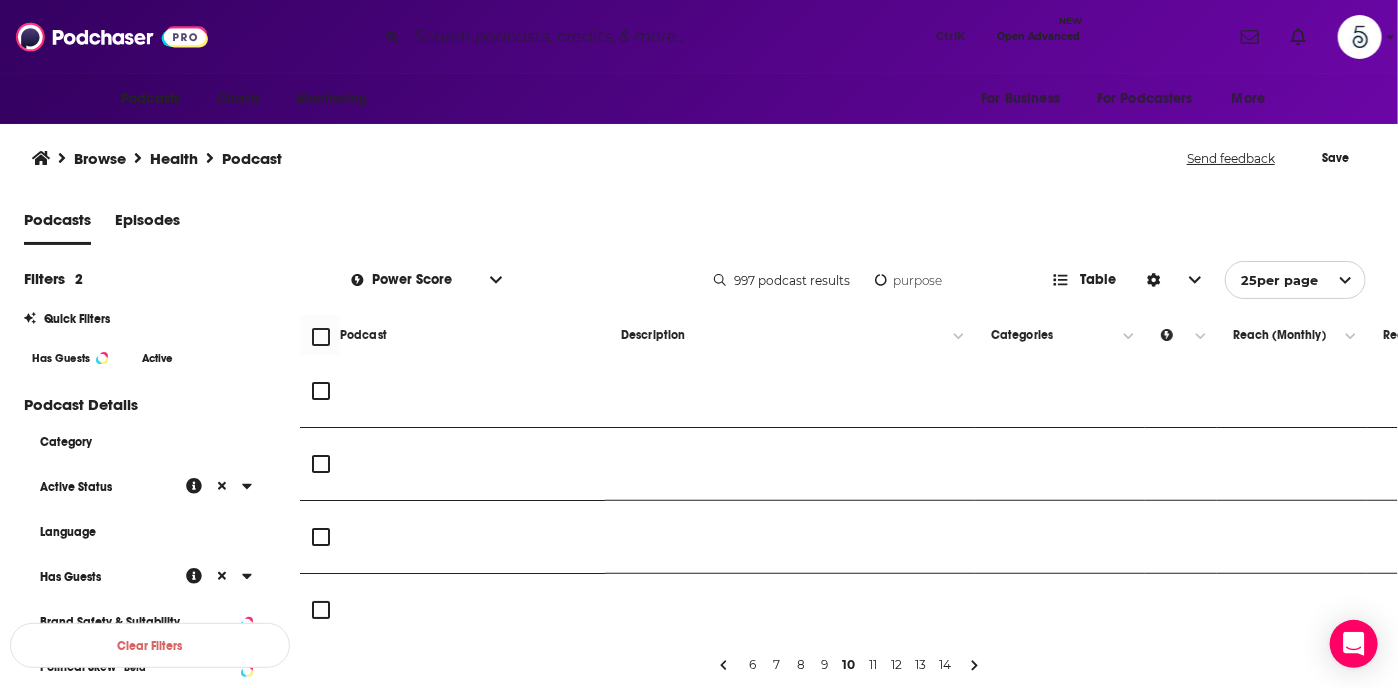 click at bounding box center (975, 666) 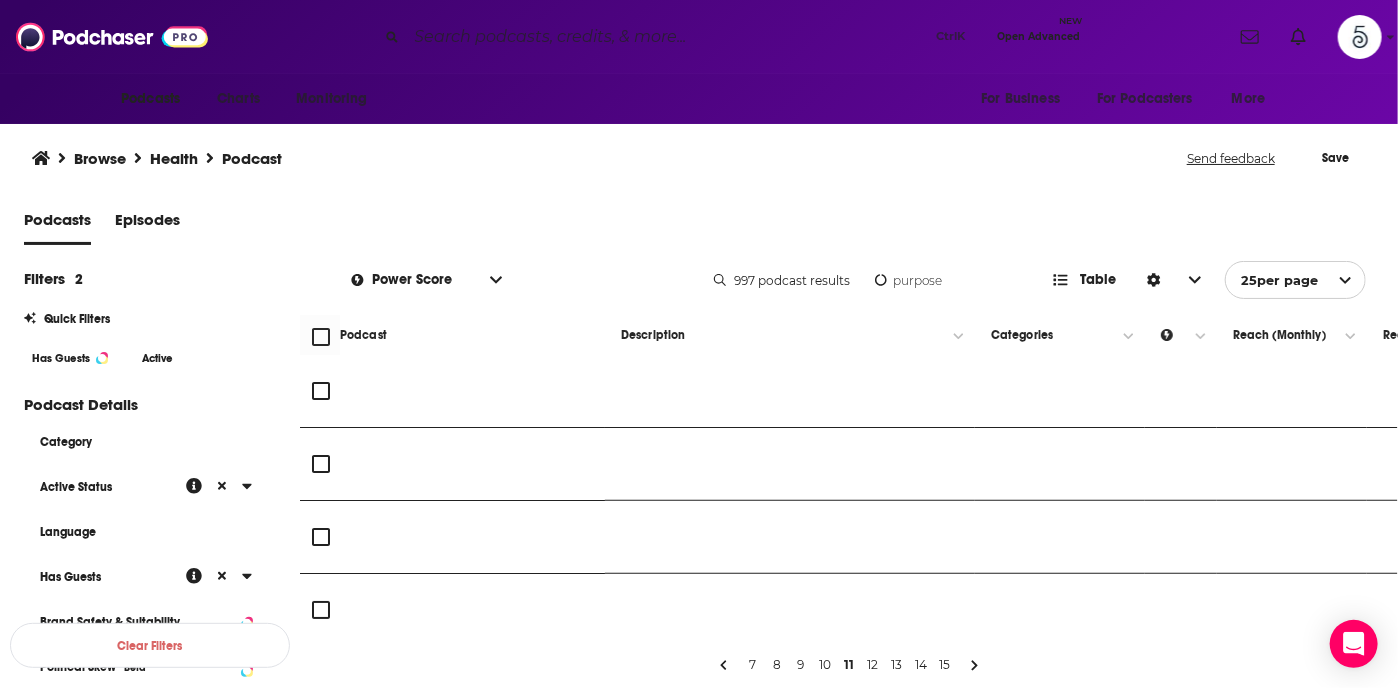 click at bounding box center (975, 666) 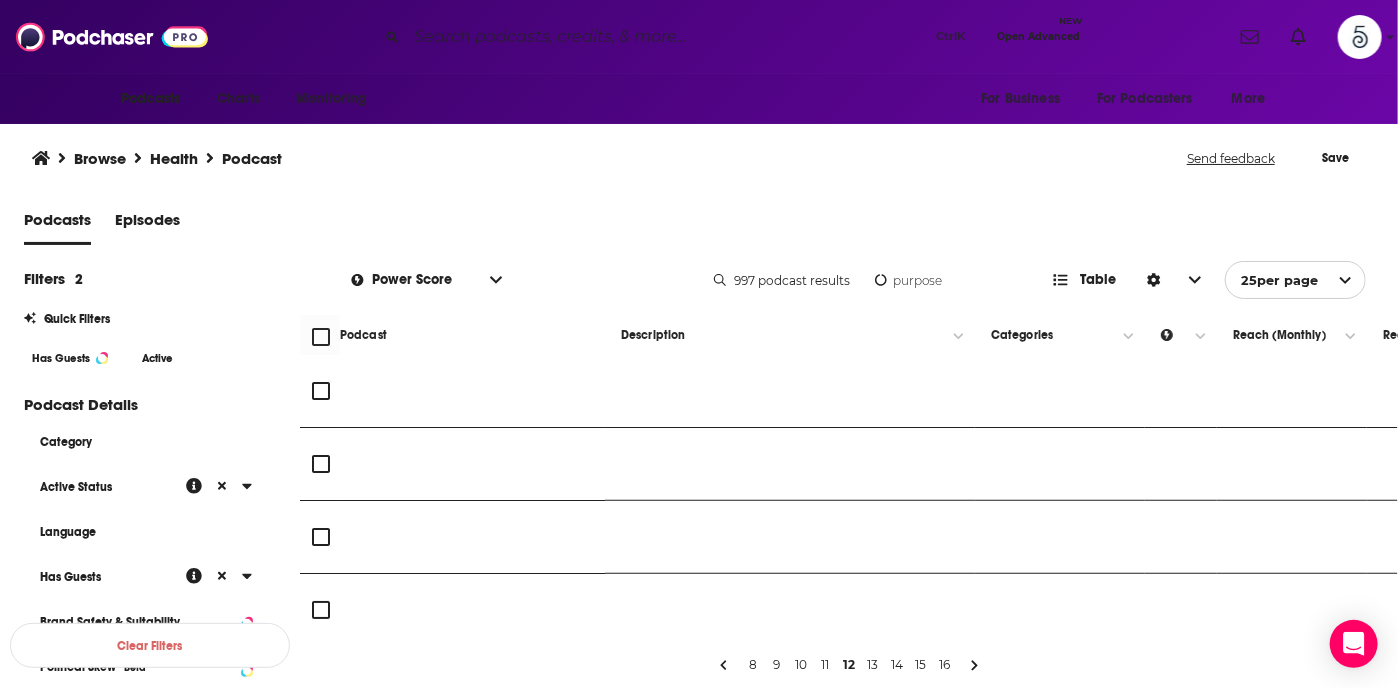 click at bounding box center [975, 666] 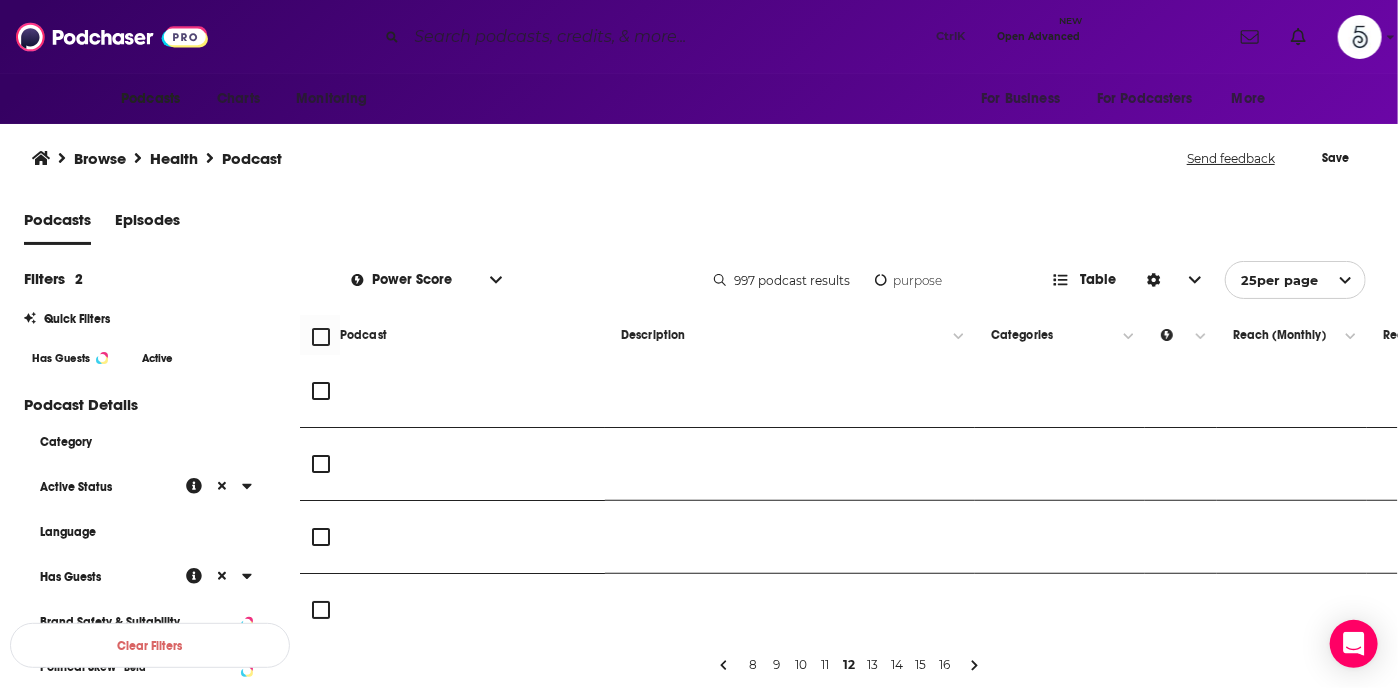 click at bounding box center [975, 666] 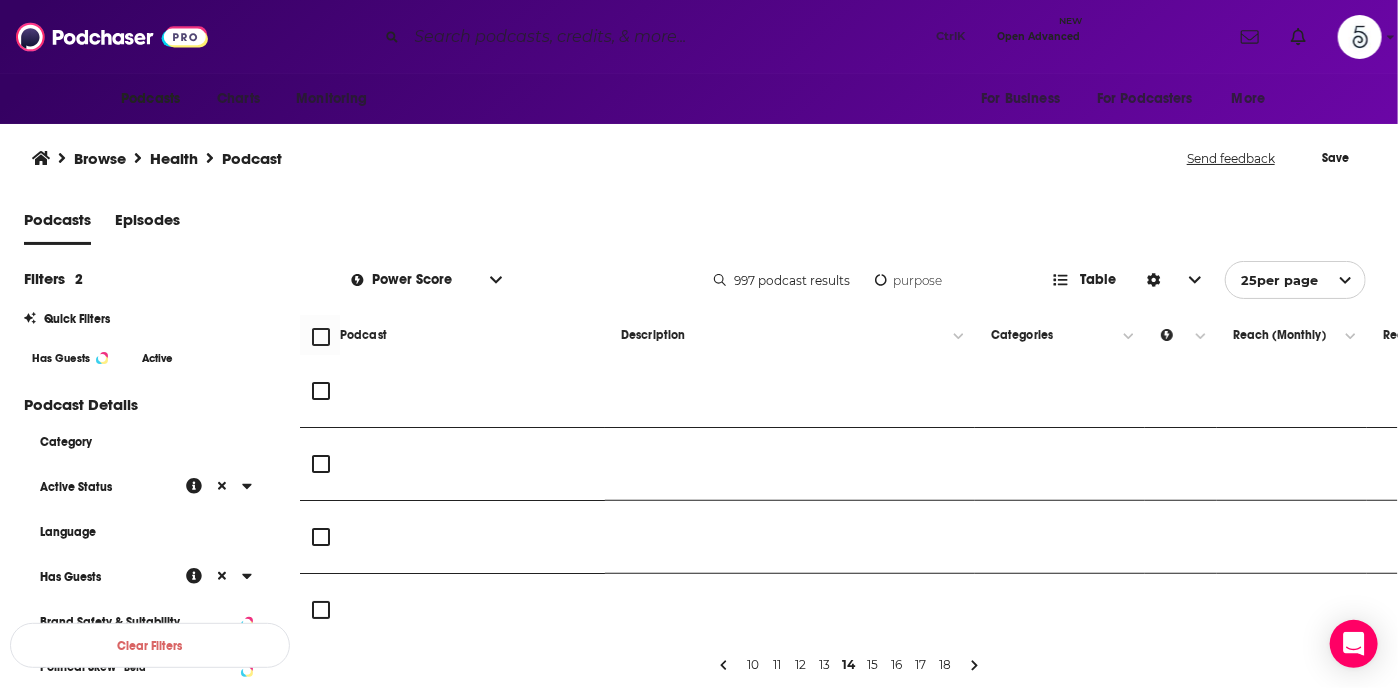 click at bounding box center (975, 666) 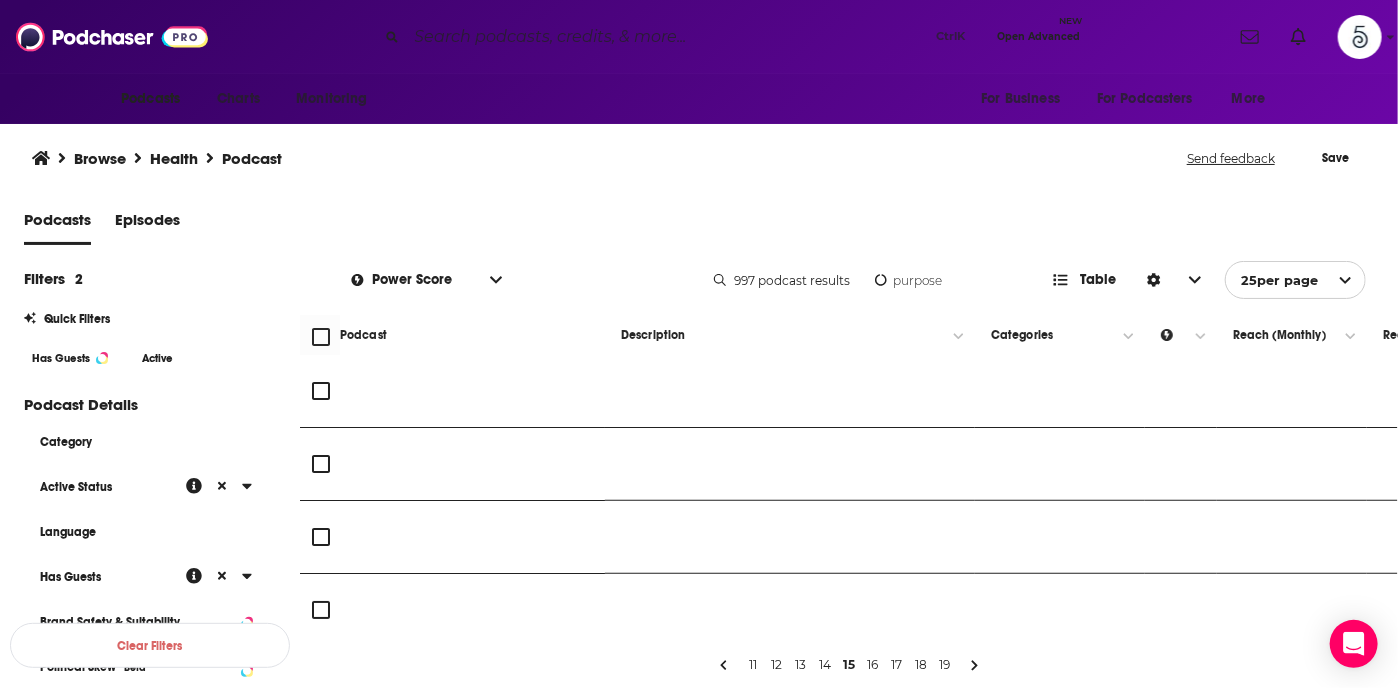click at bounding box center [975, 666] 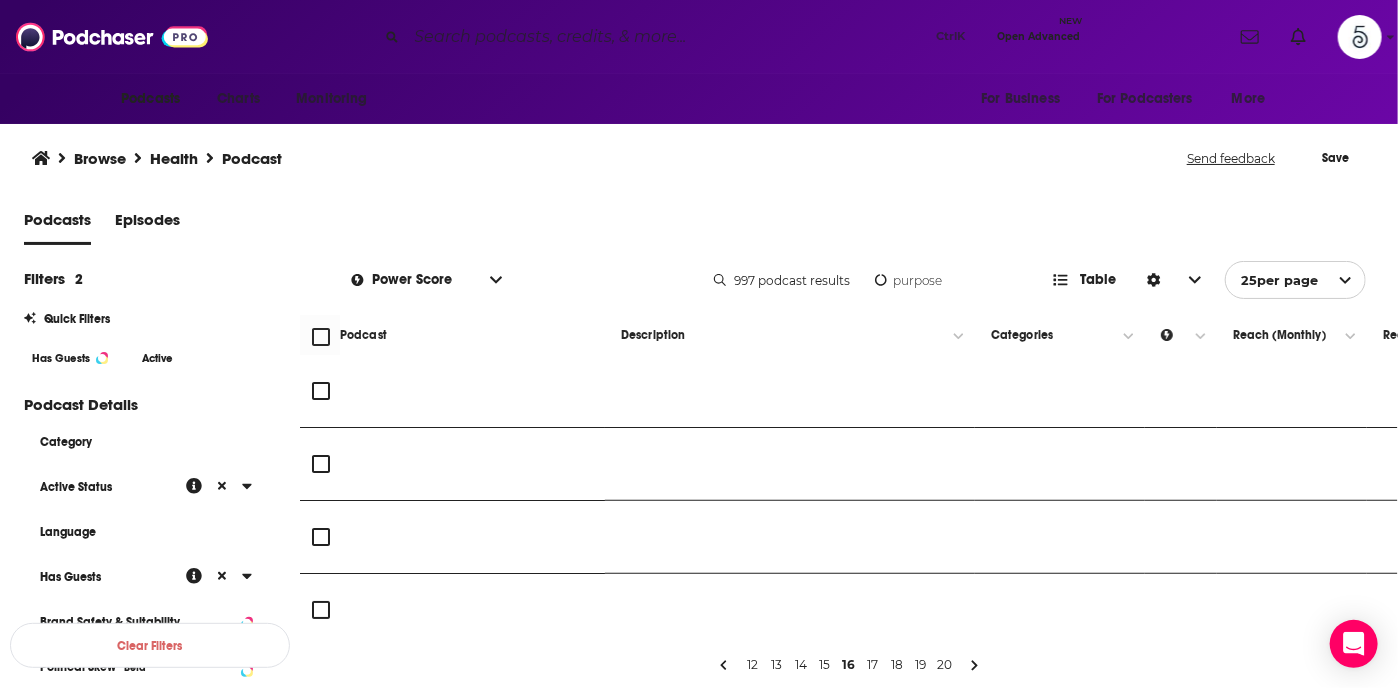 click at bounding box center (975, 666) 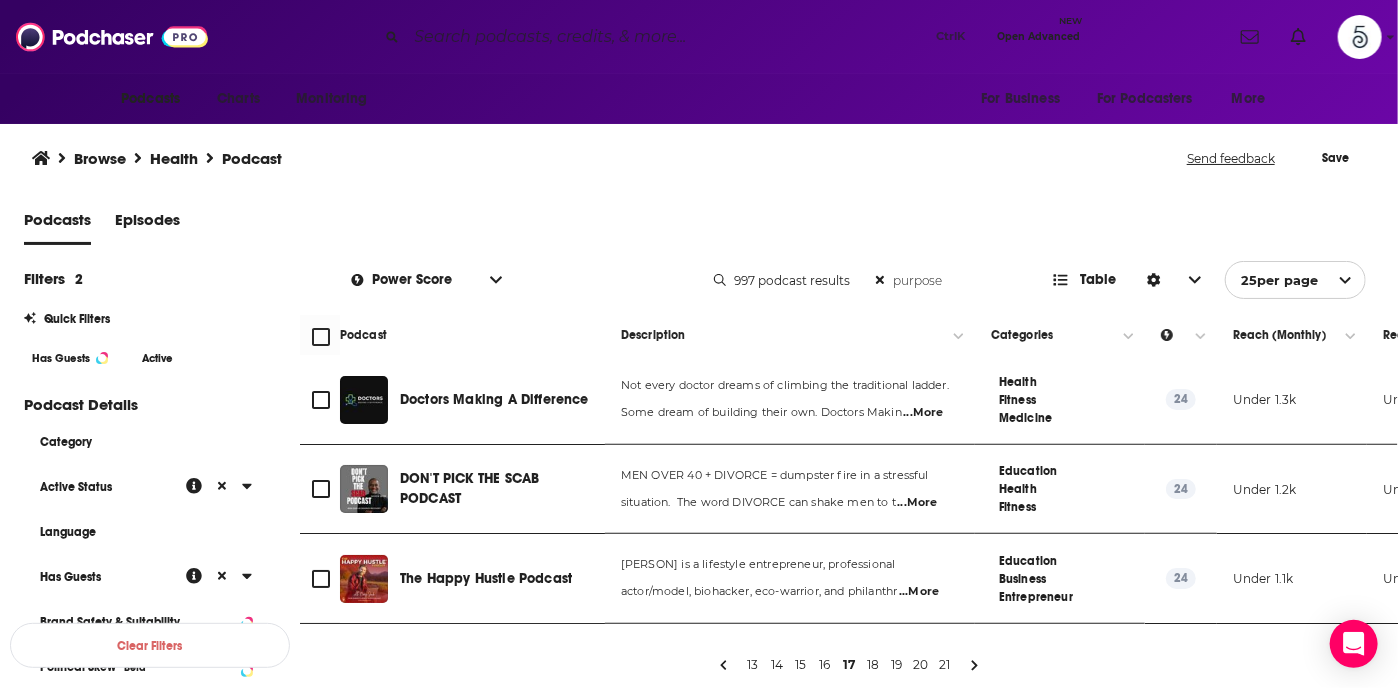 click on "21" at bounding box center [945, 666] 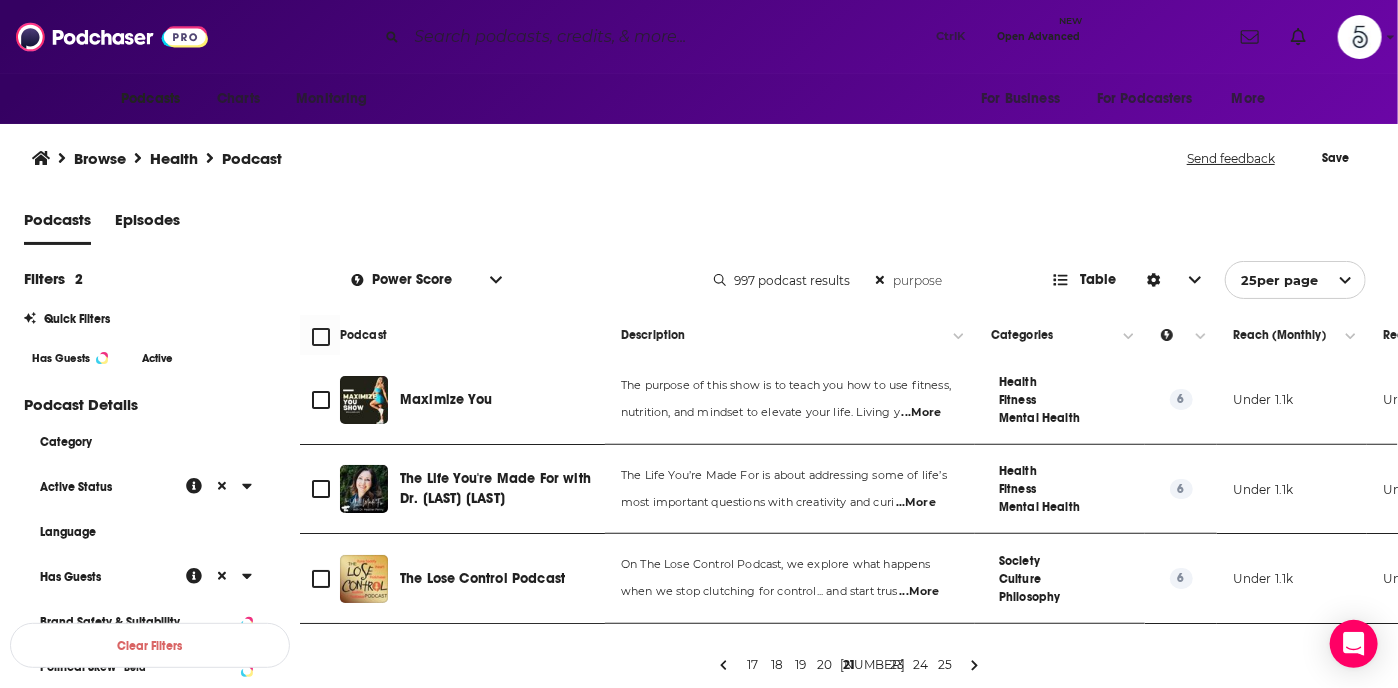click on "...More" at bounding box center [922, 413] 